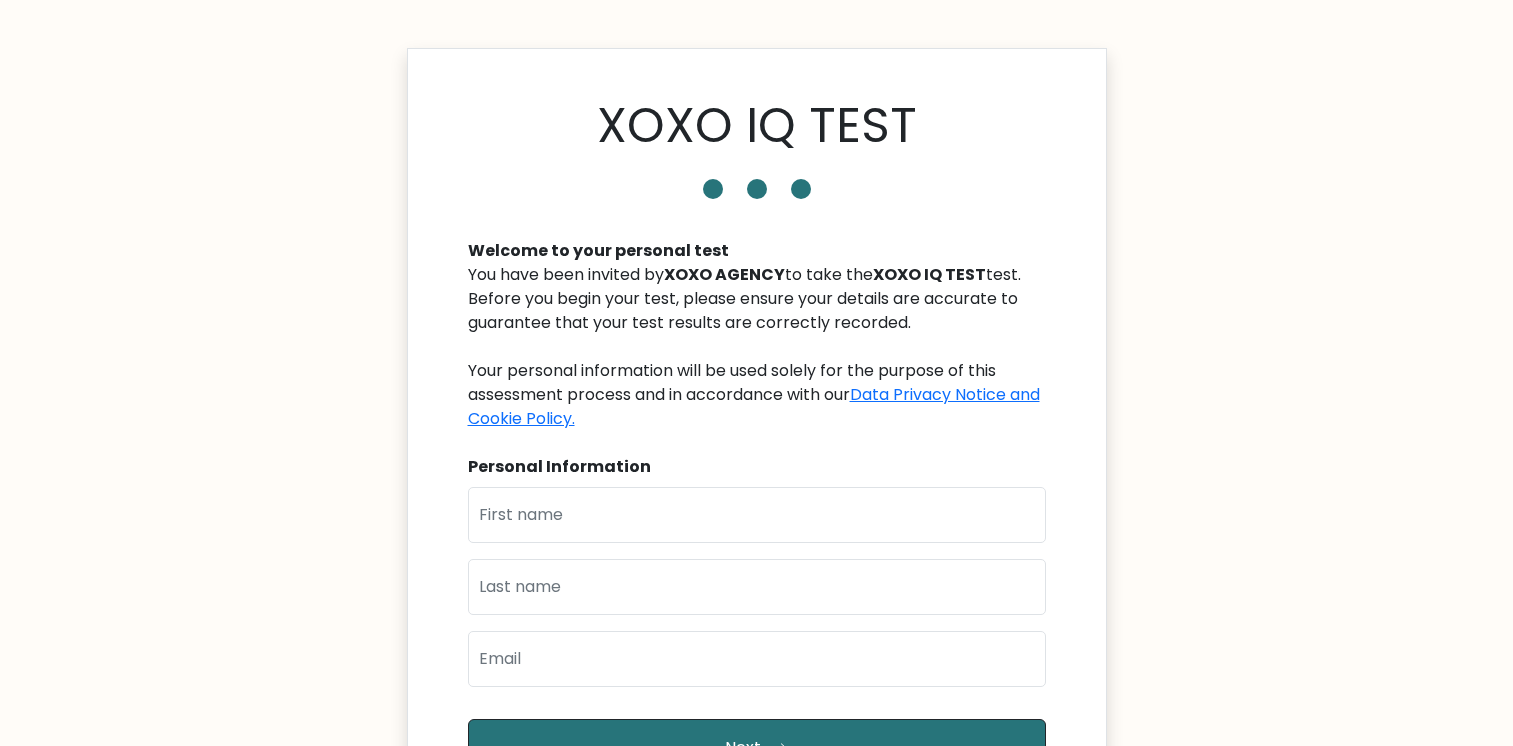 scroll, scrollTop: 0, scrollLeft: 0, axis: both 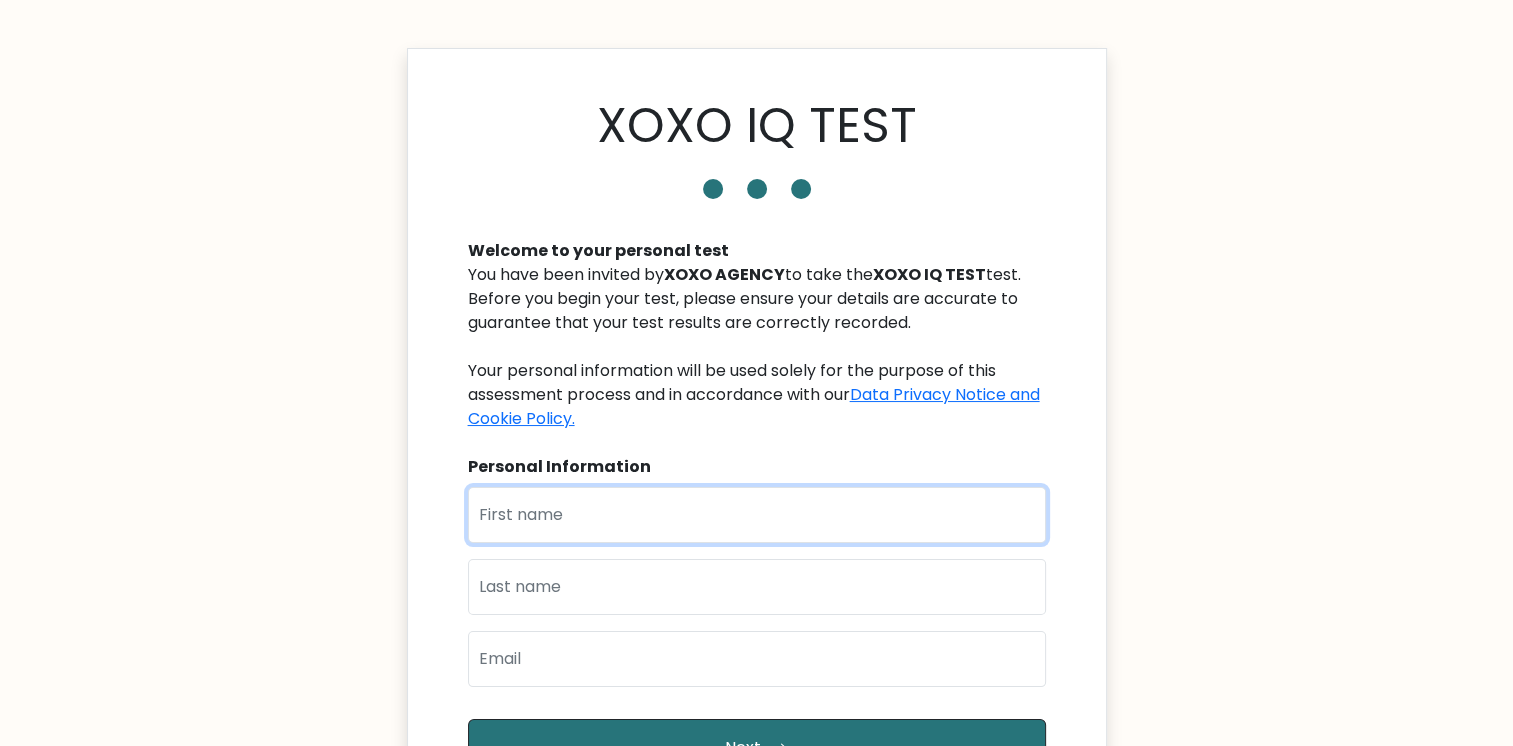 click at bounding box center (757, 515) 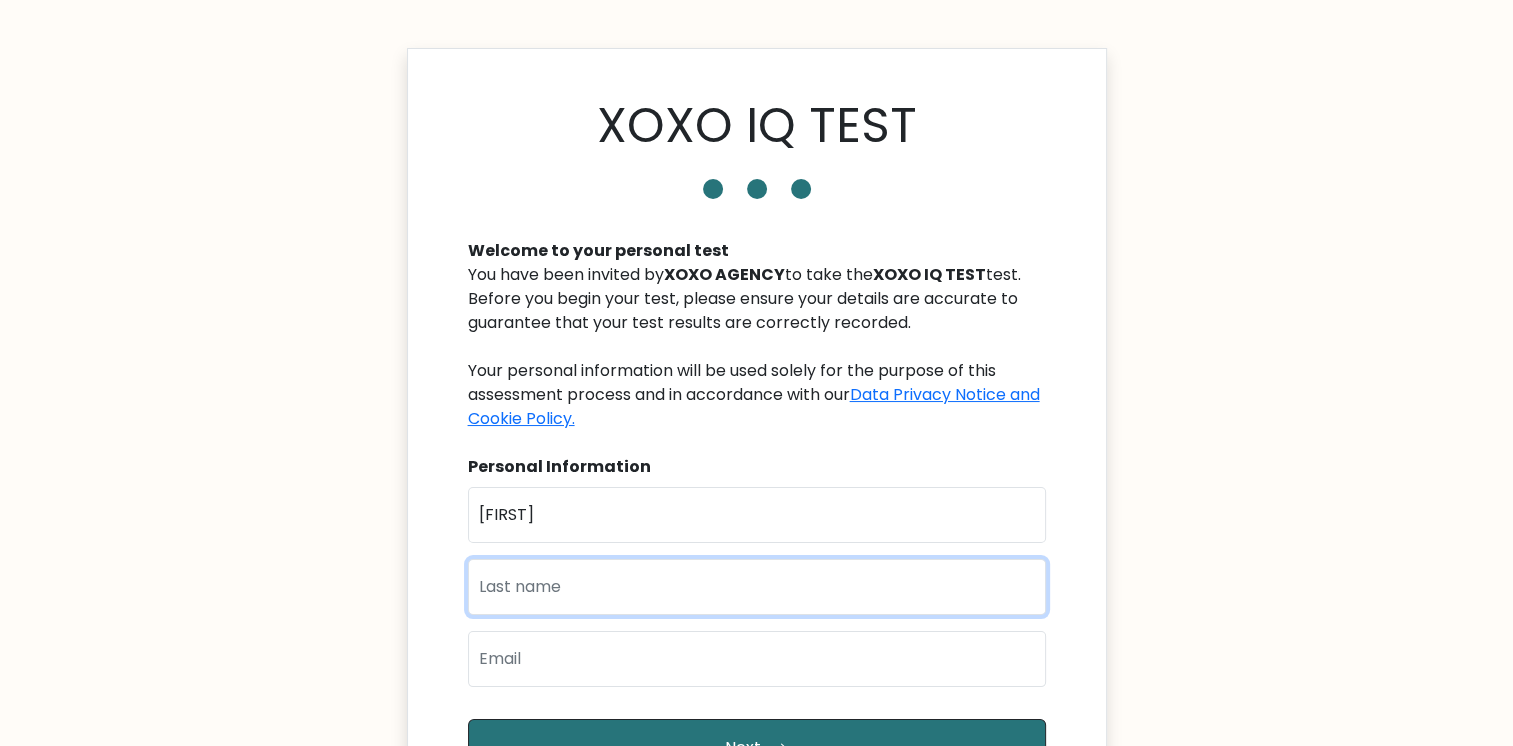 type on "[LAST]" 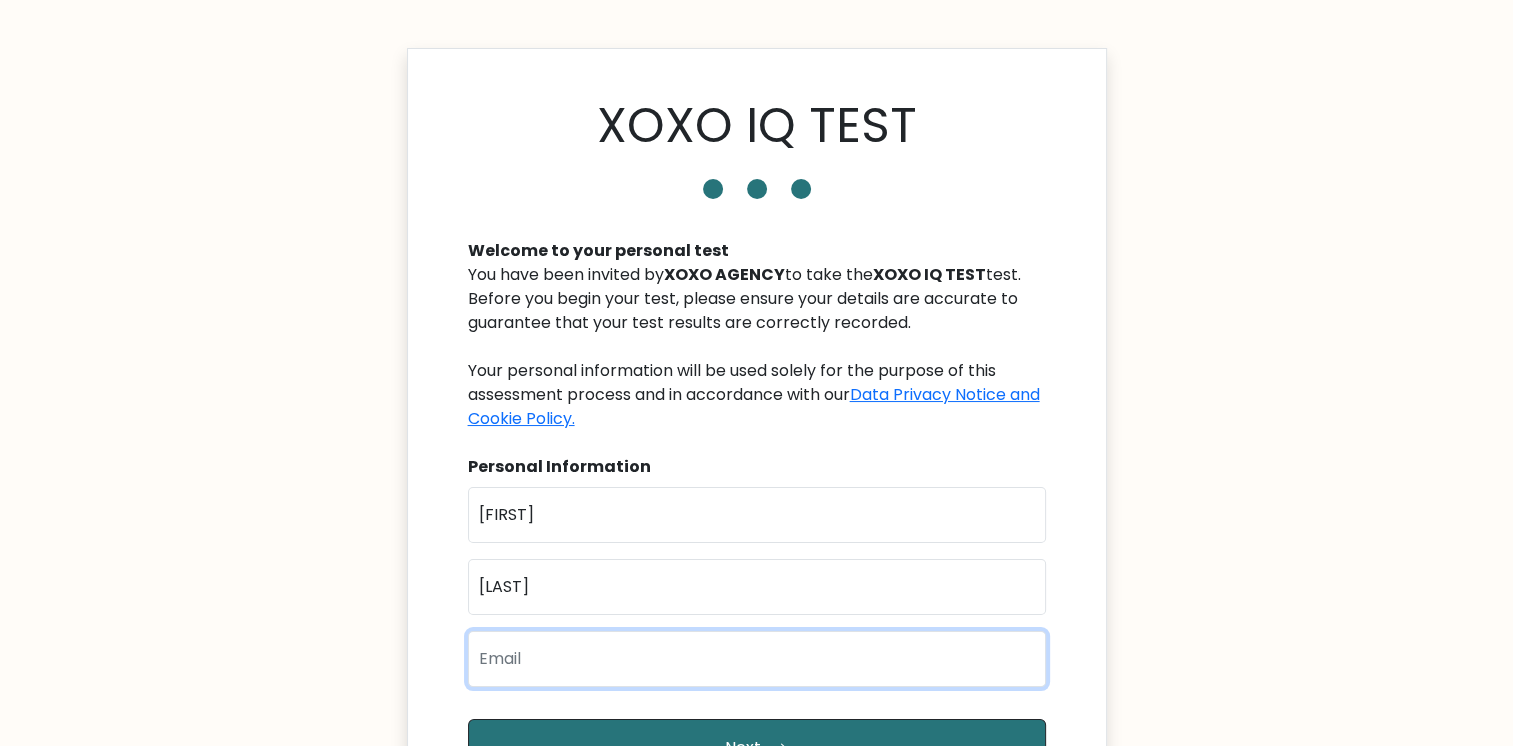 click at bounding box center (757, 659) 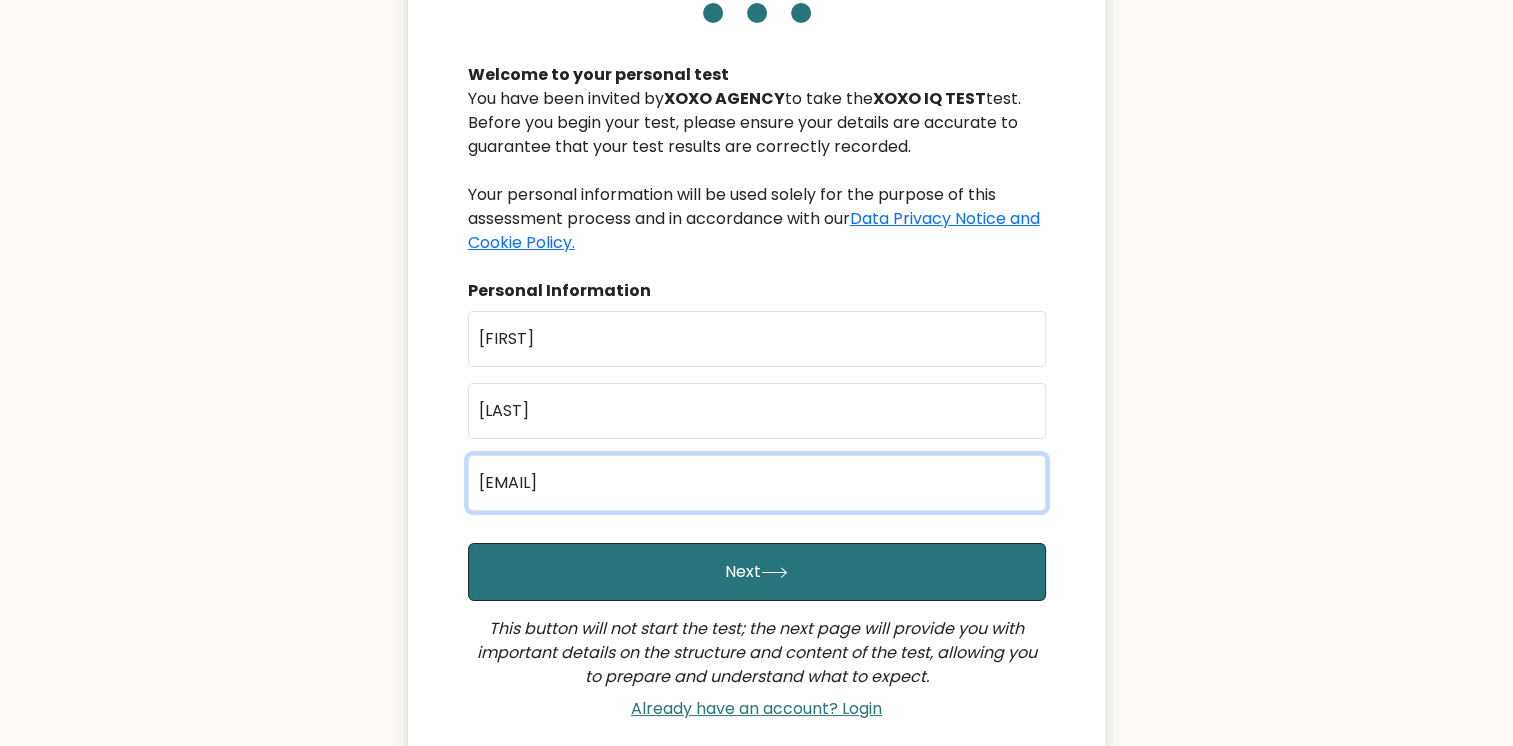 scroll, scrollTop: 188, scrollLeft: 0, axis: vertical 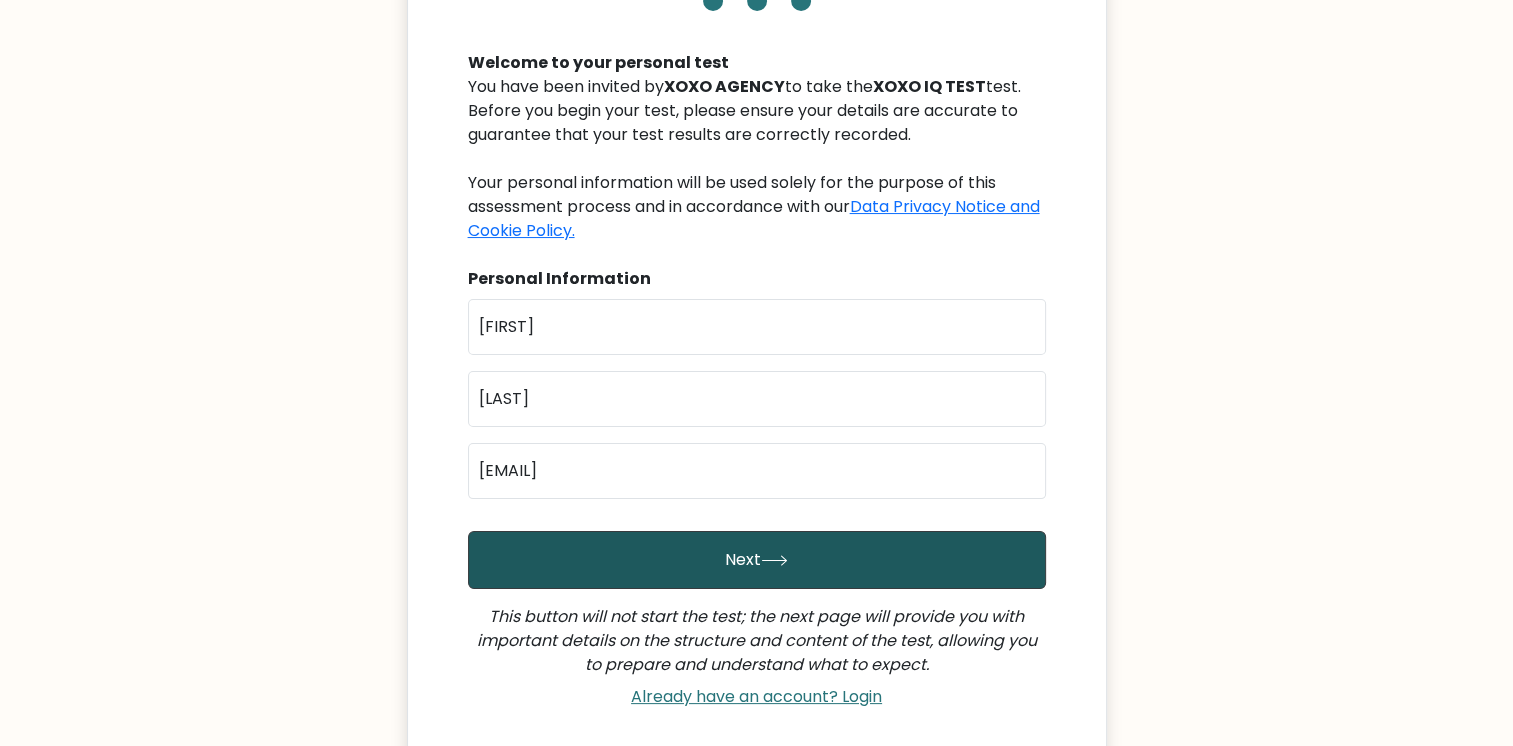 click on "Next" at bounding box center [757, 560] 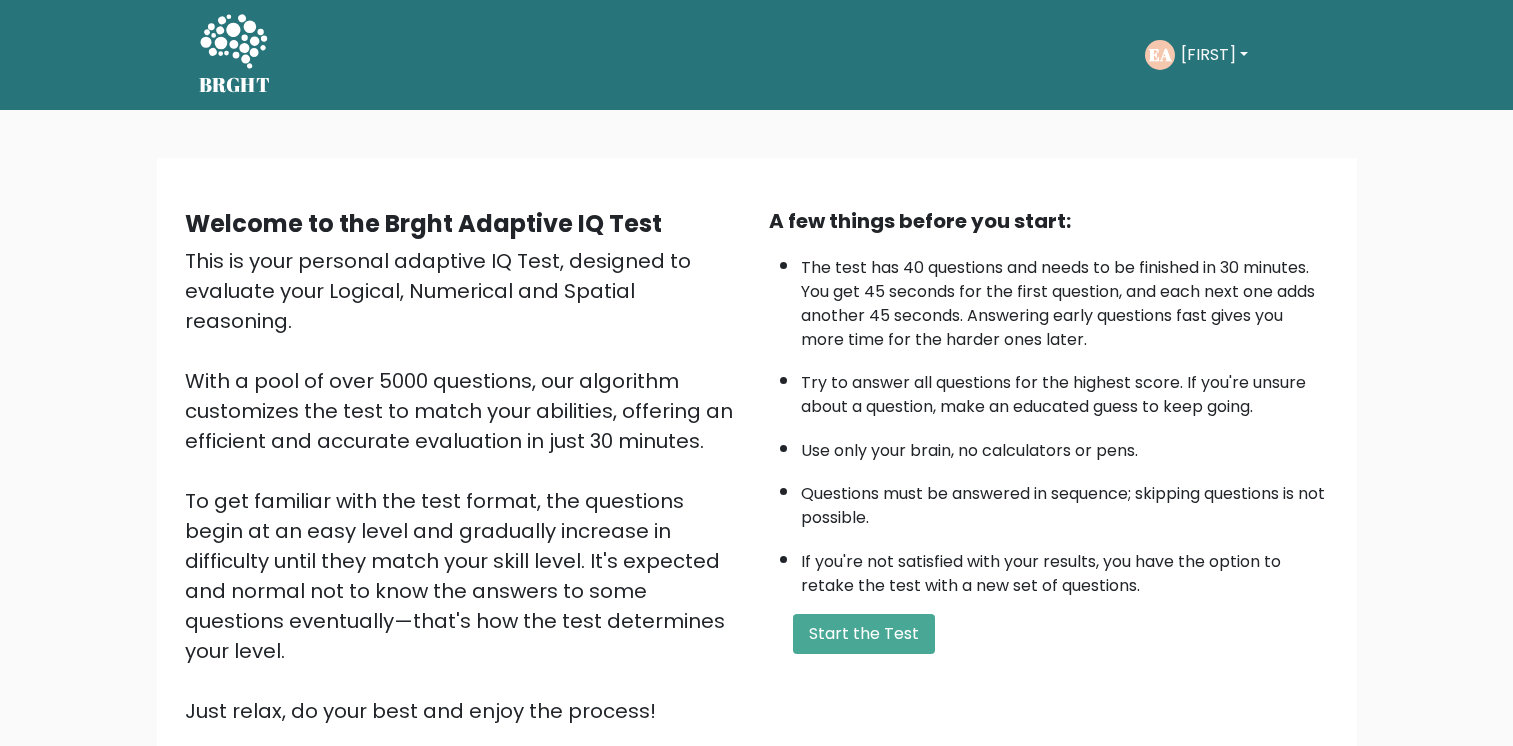 scroll, scrollTop: 0, scrollLeft: 0, axis: both 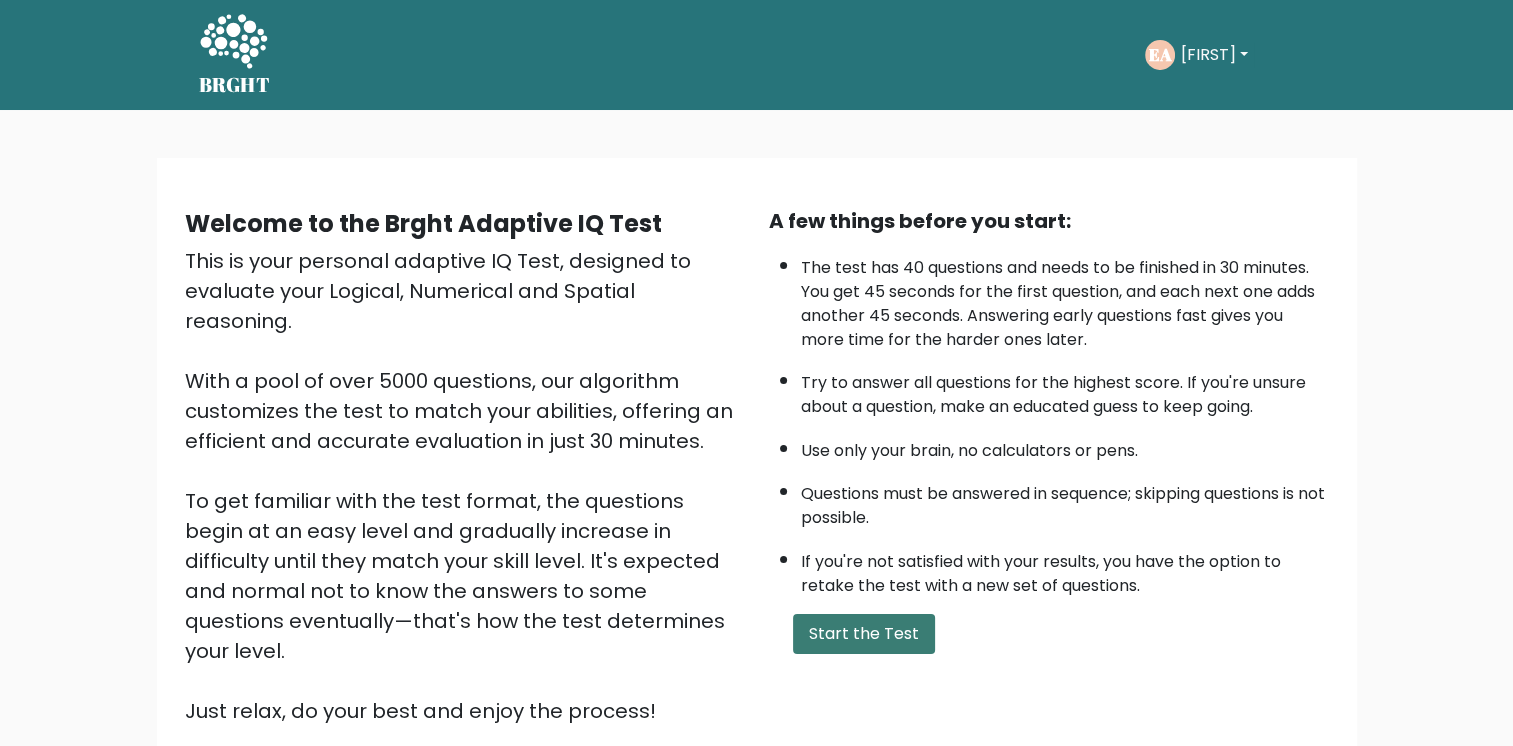 click on "Start the Test" at bounding box center [864, 634] 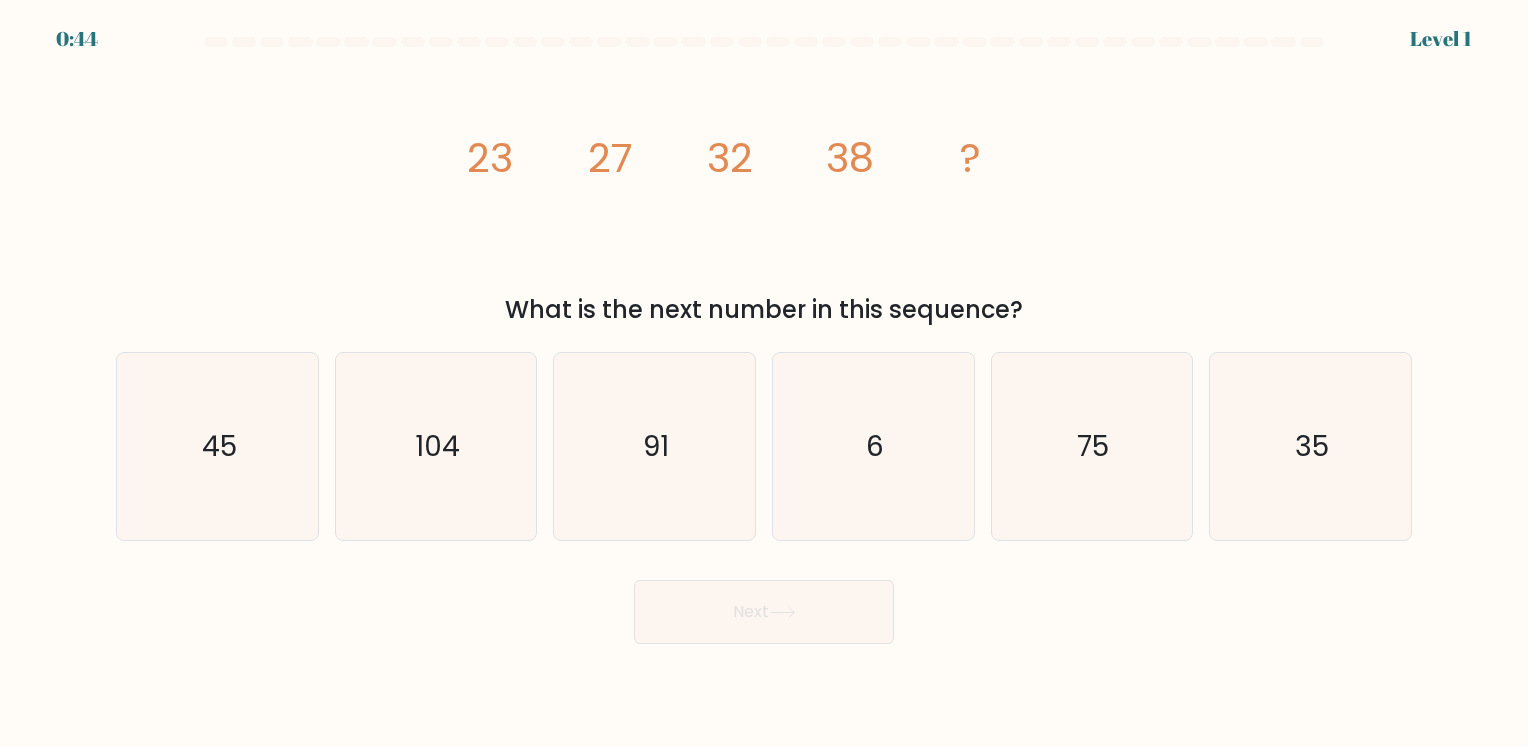 scroll, scrollTop: 0, scrollLeft: 0, axis: both 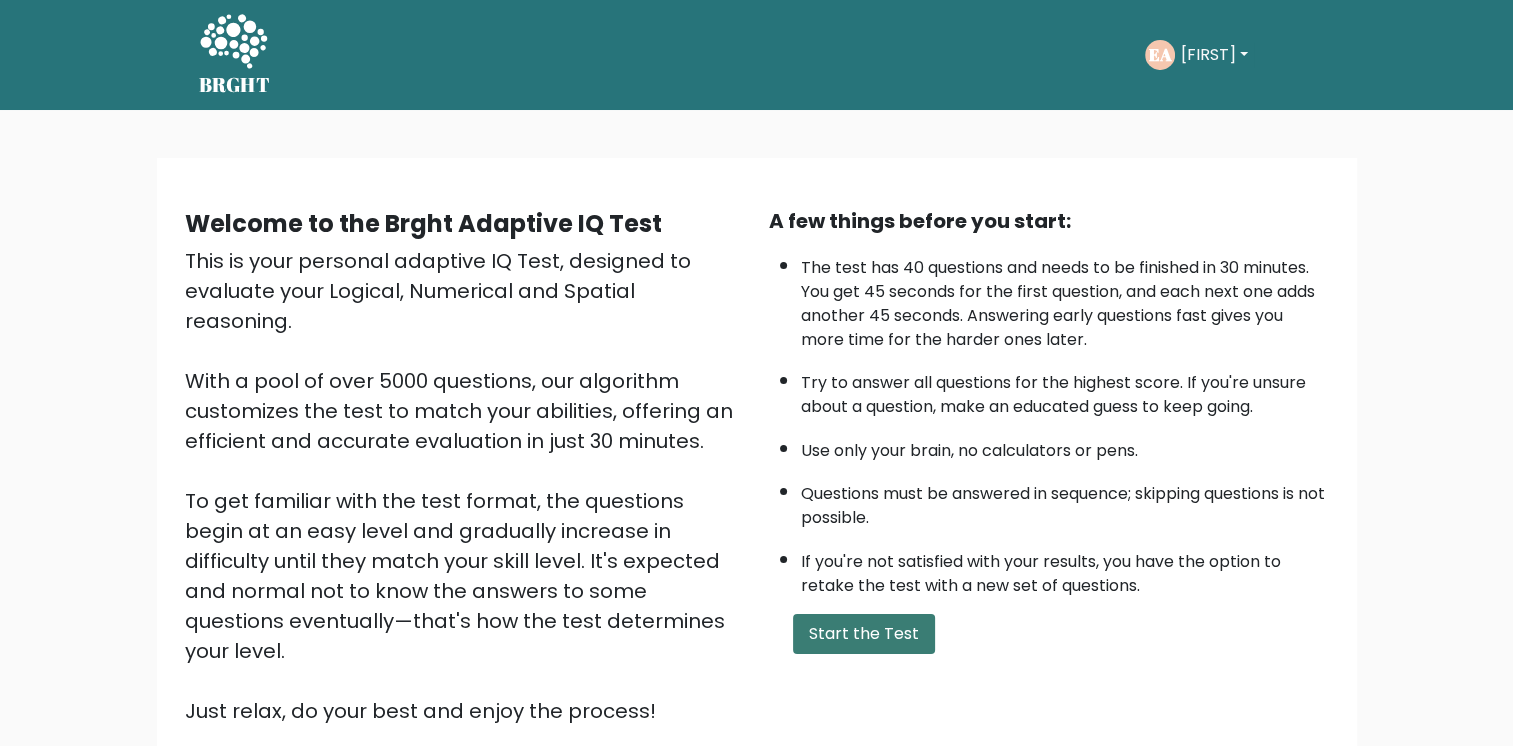 click on "Start the Test" at bounding box center (864, 634) 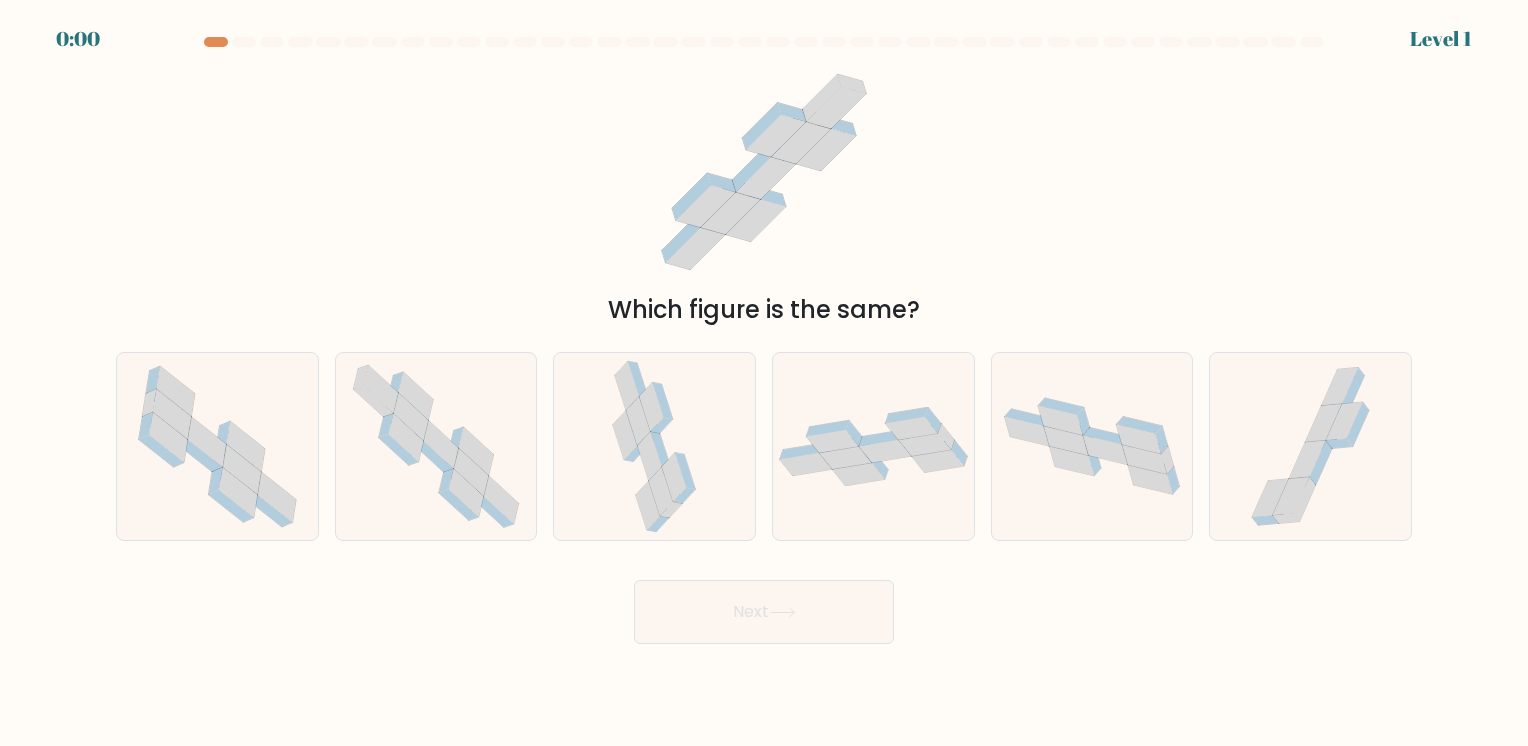 scroll, scrollTop: 0, scrollLeft: 0, axis: both 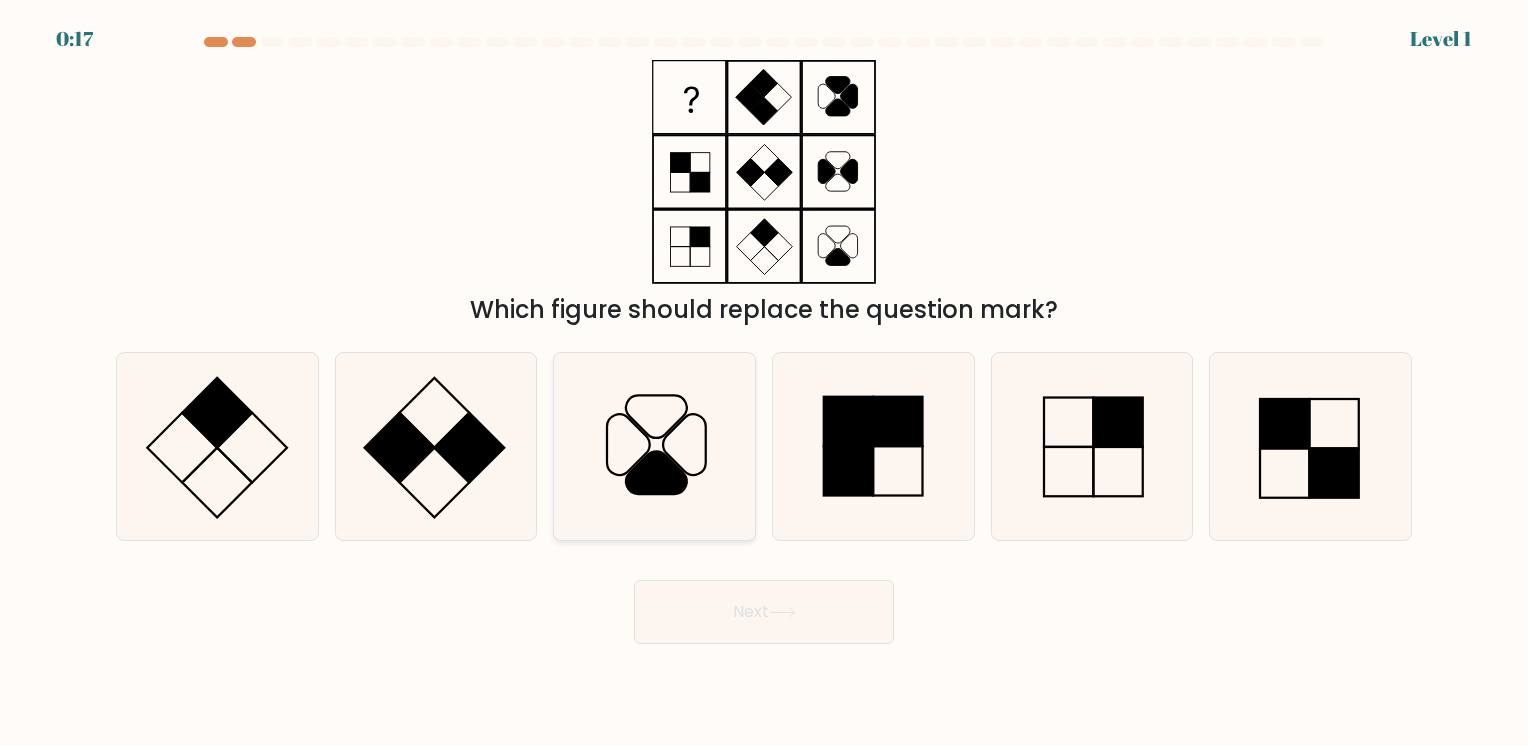 click 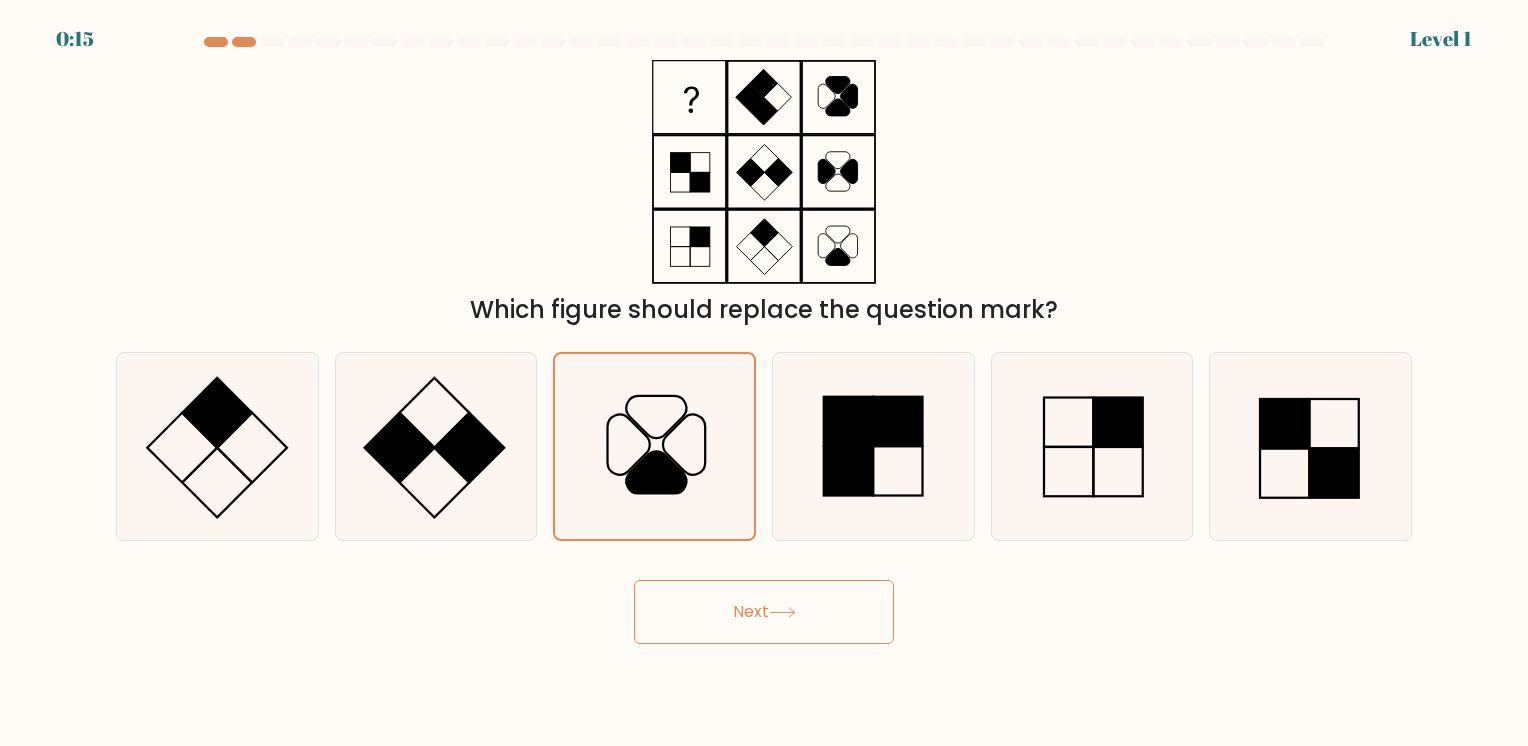 click 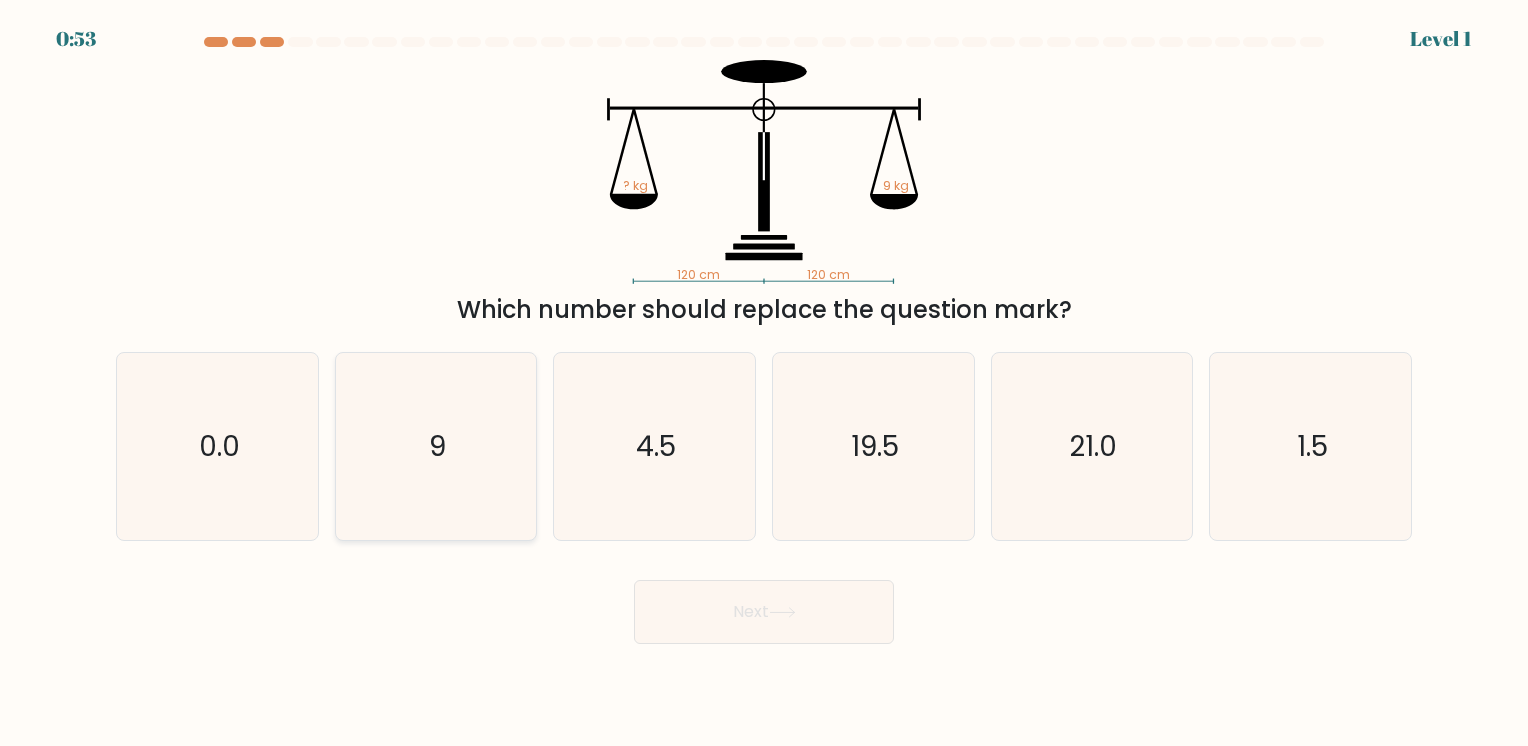 click on "9" 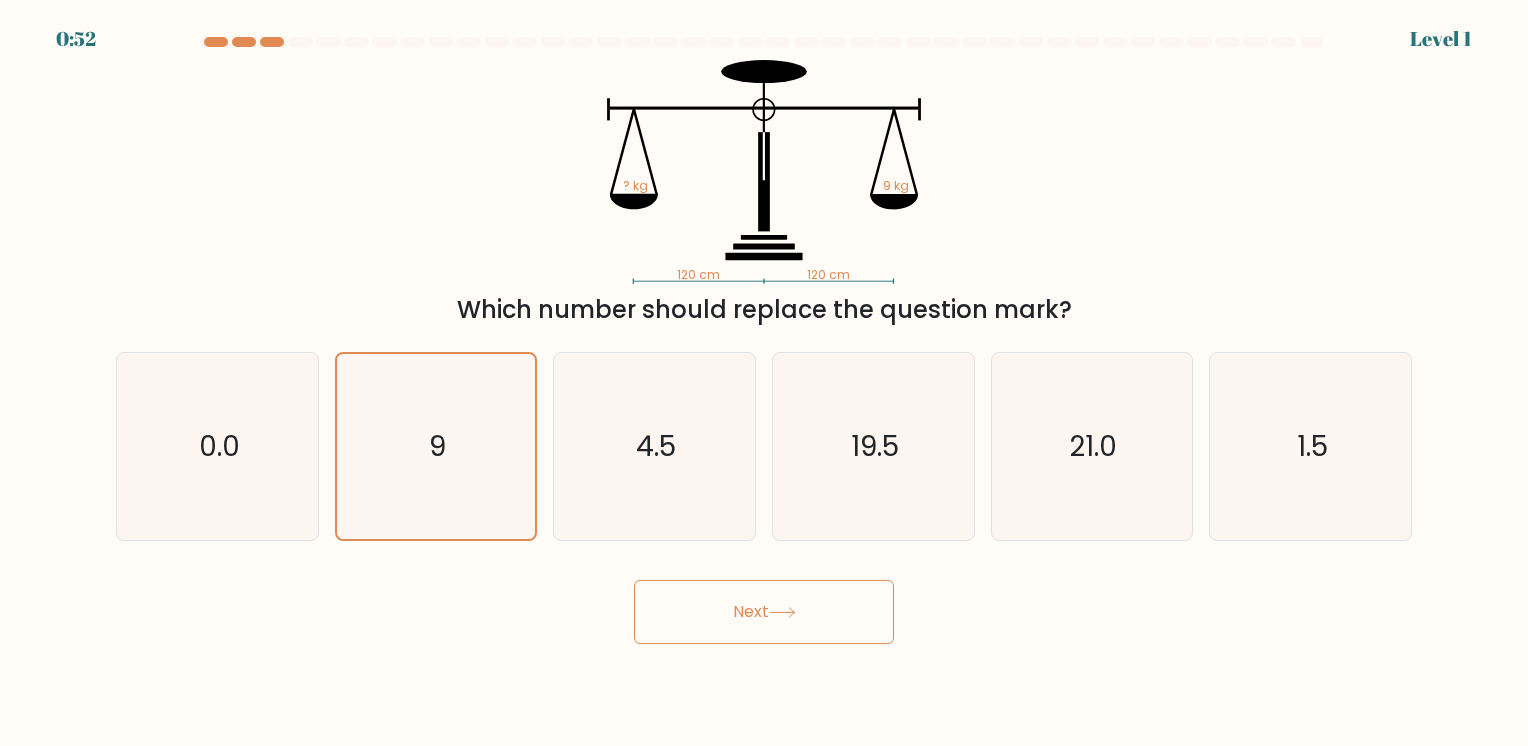 click on "Next" at bounding box center [764, 612] 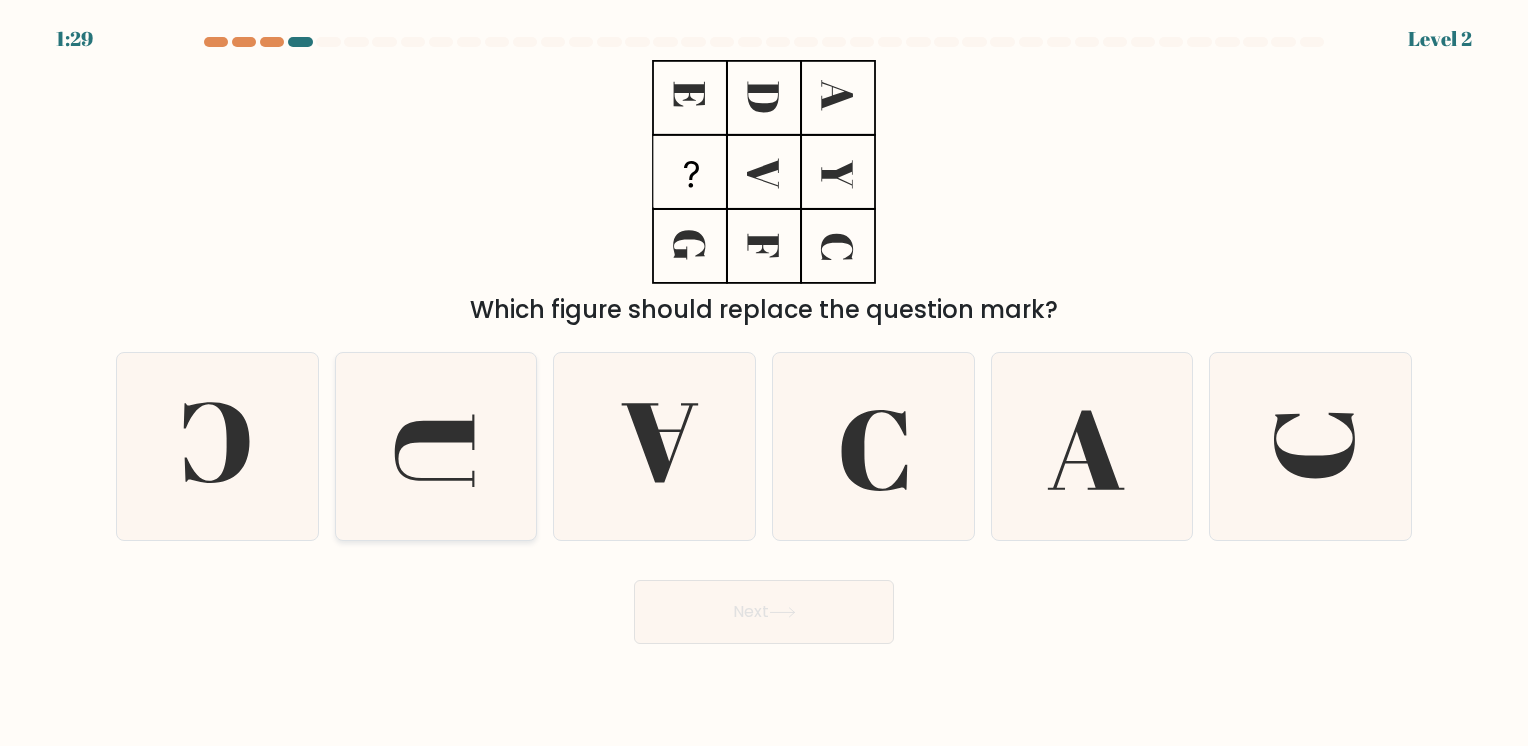 click 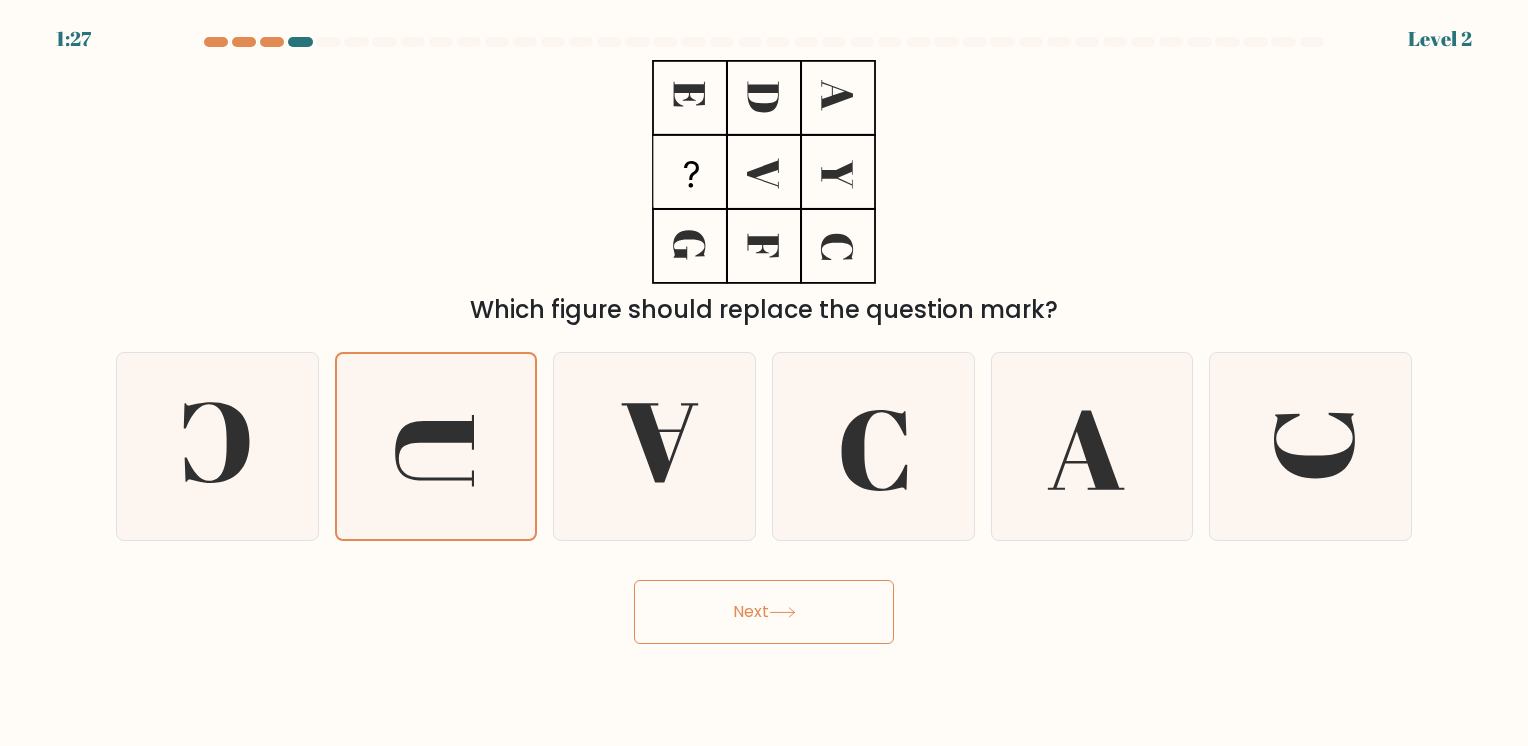 click on "Next" at bounding box center [764, 612] 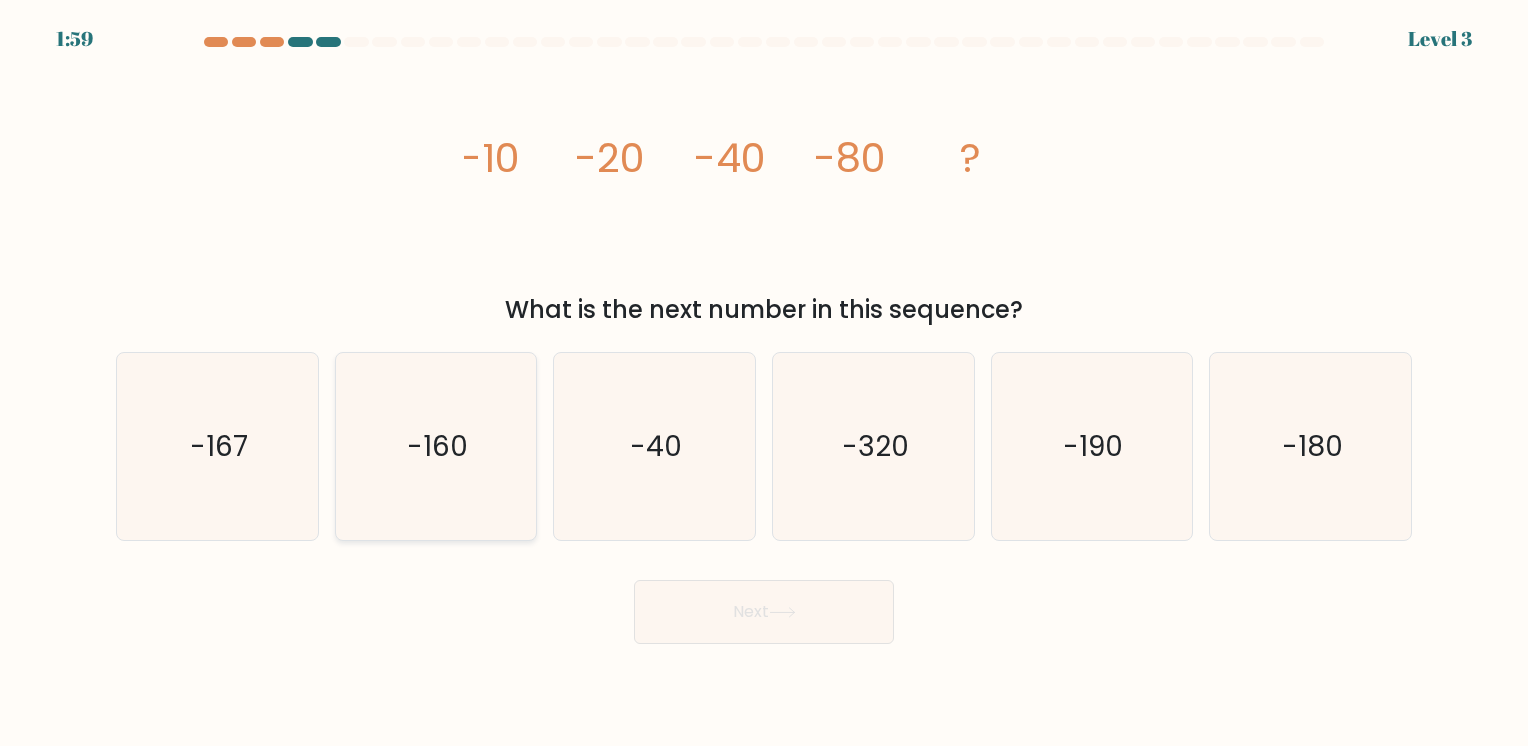 click on "-160" 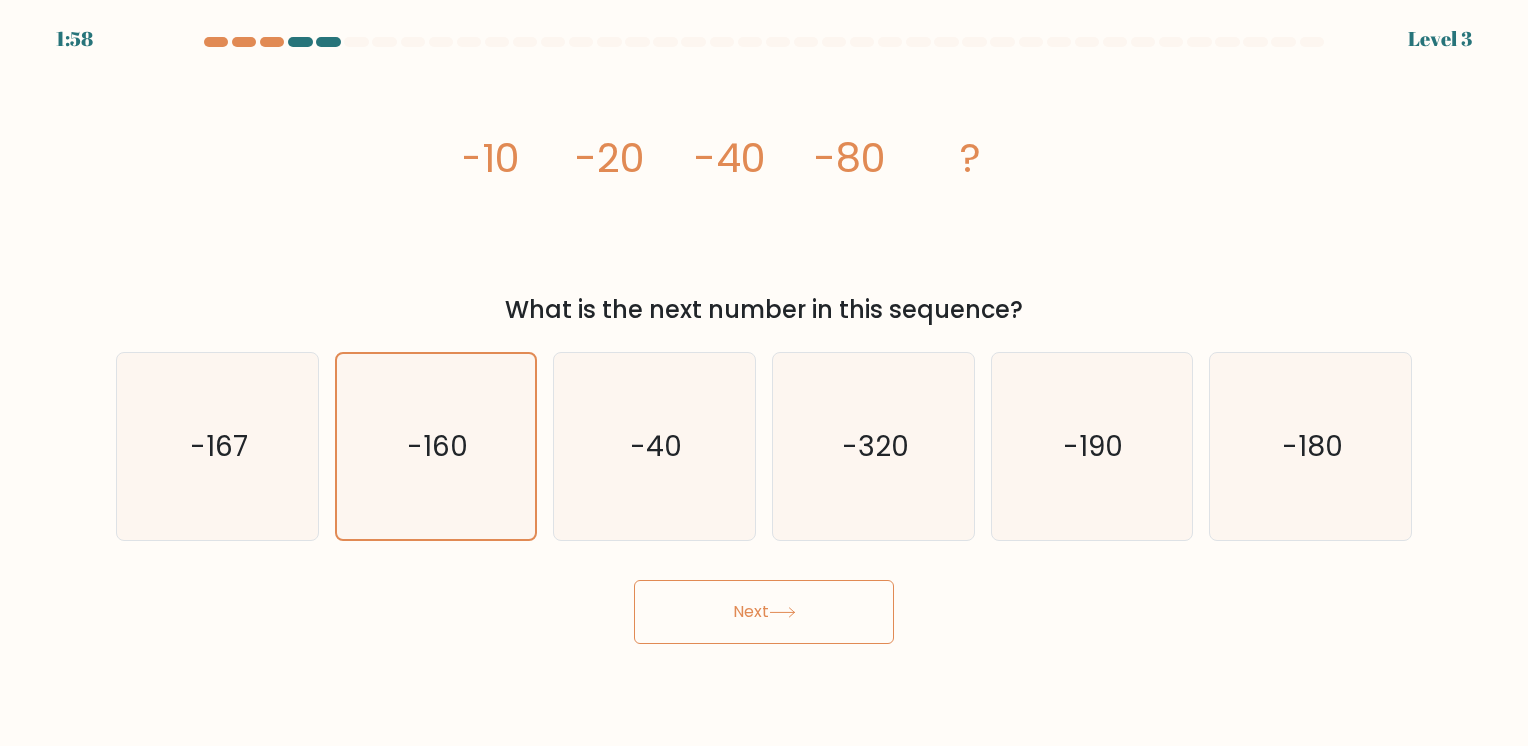 click on "Next" at bounding box center (764, 612) 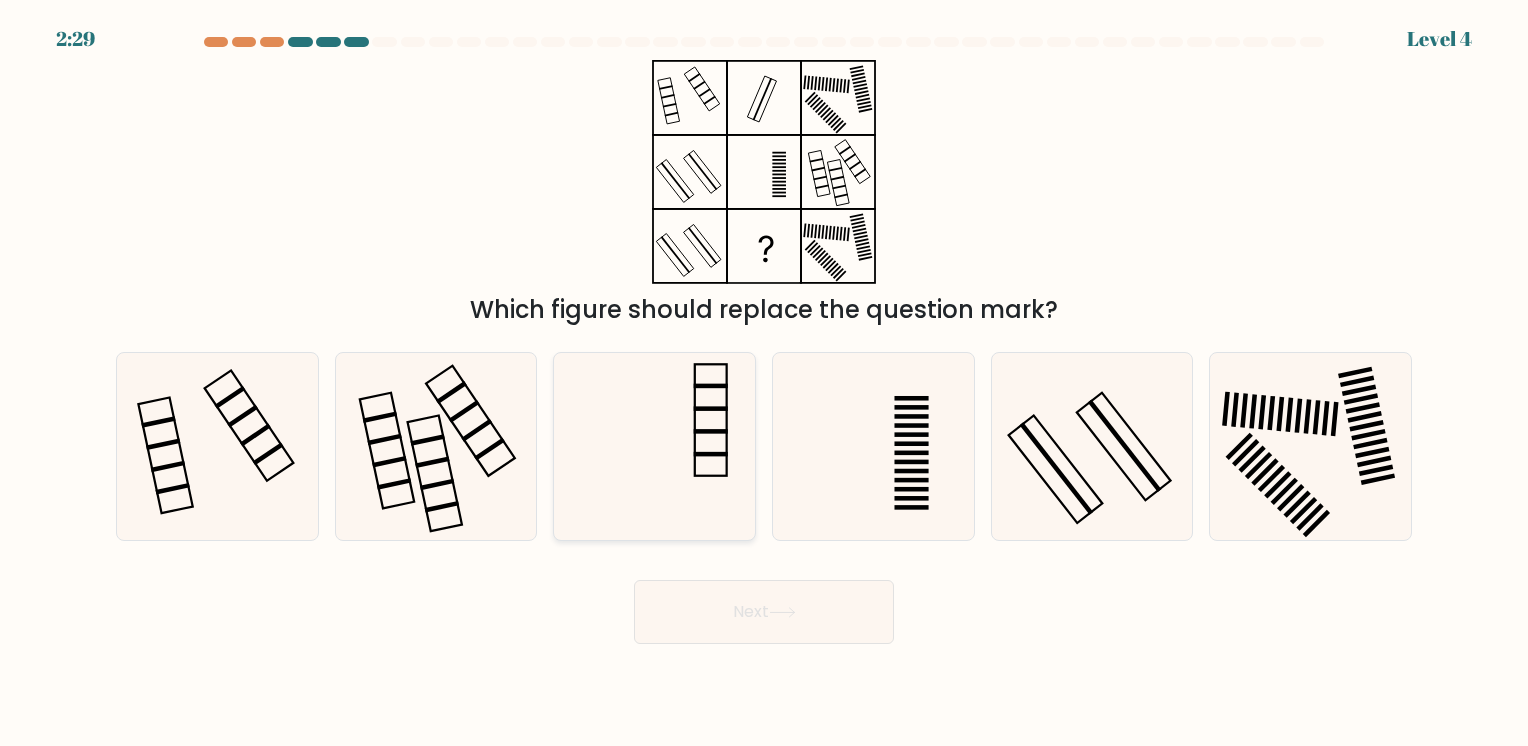 click 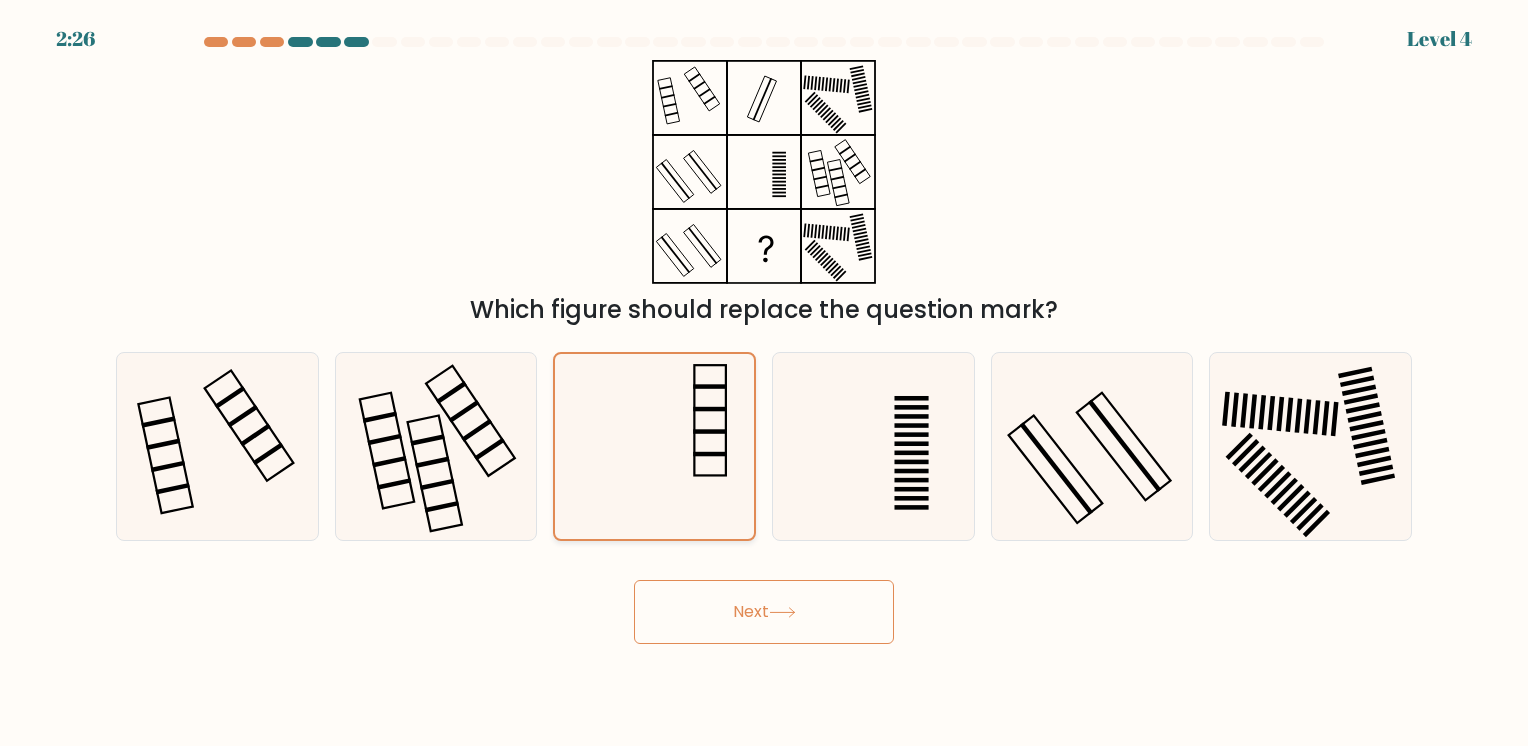 click 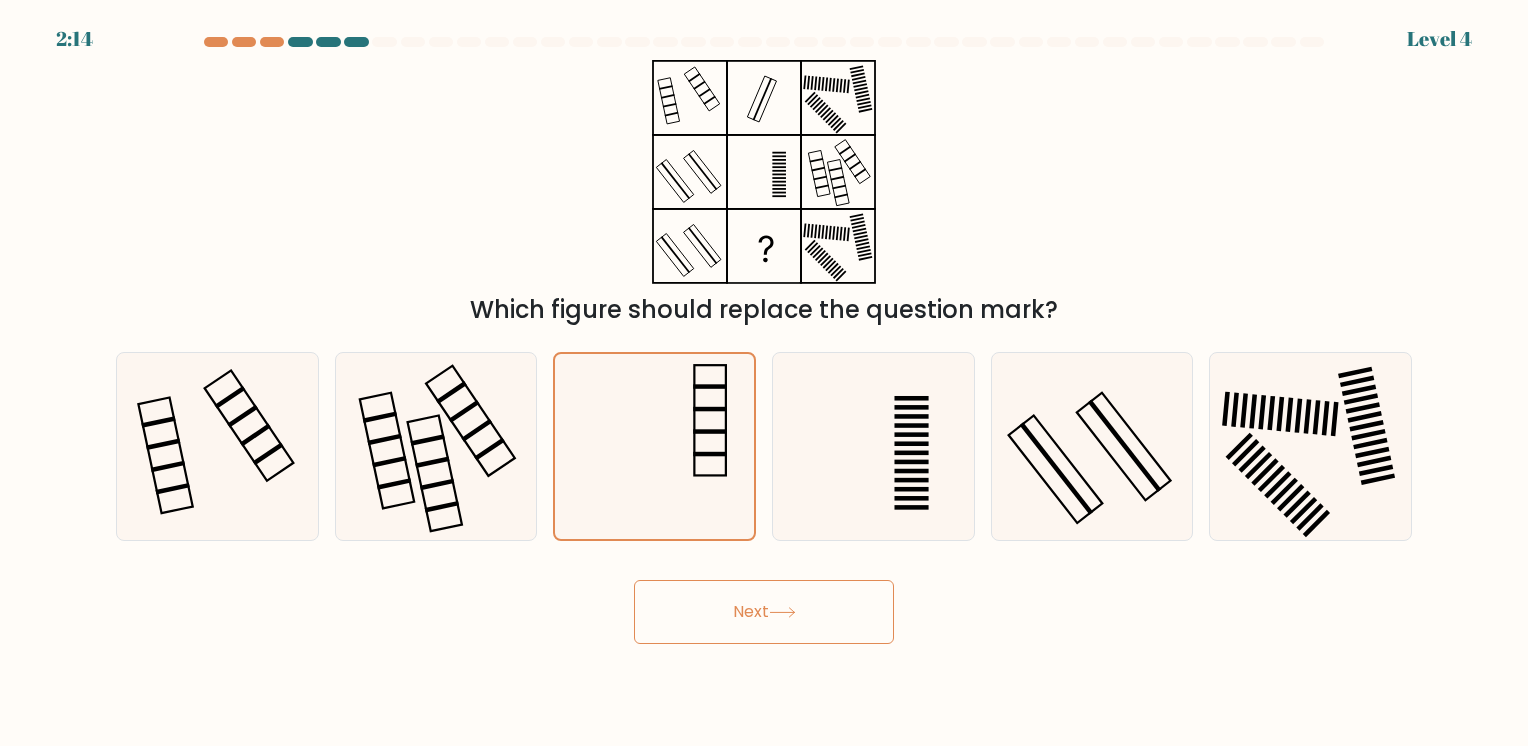 click on "Next" at bounding box center [764, 612] 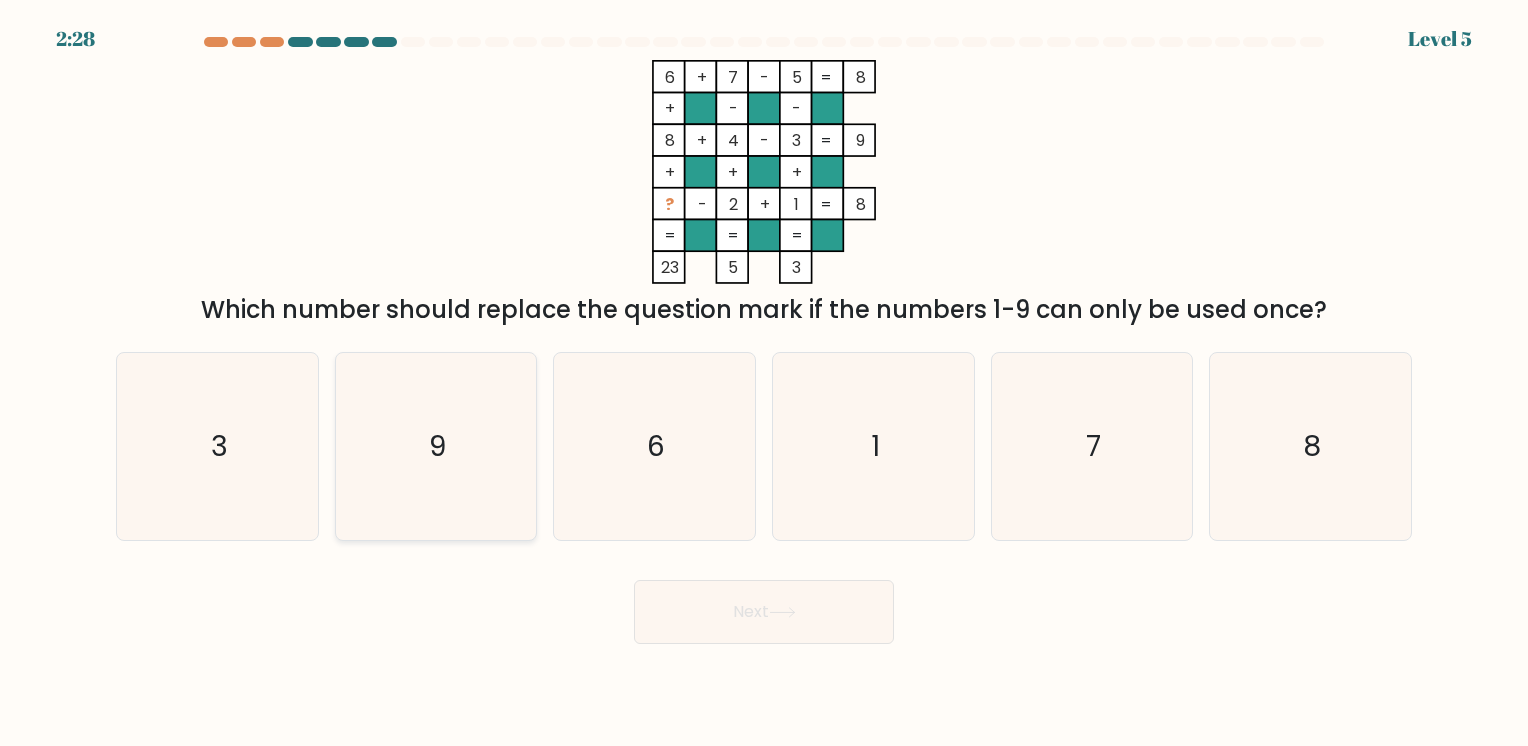 click on "9" 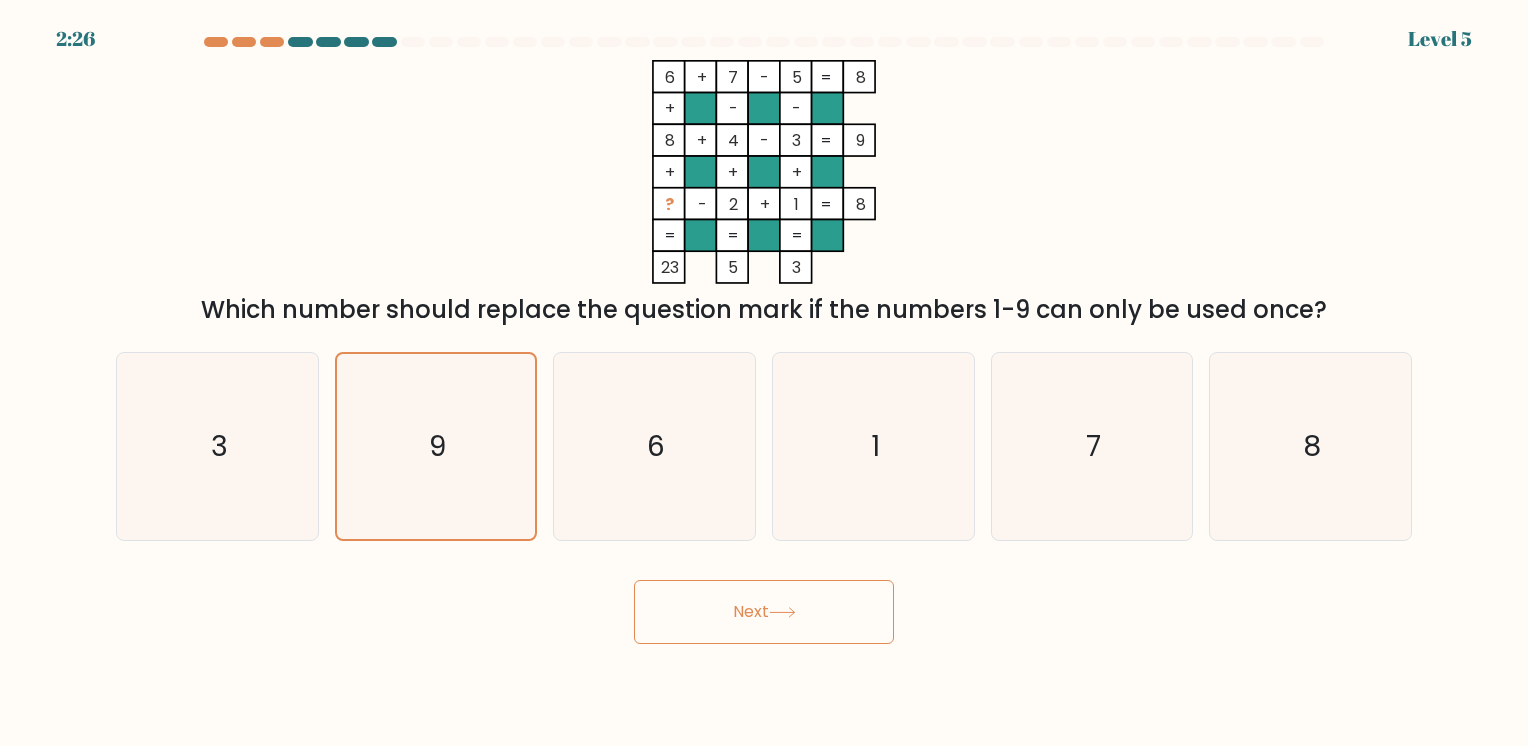 click on "Next" at bounding box center (764, 612) 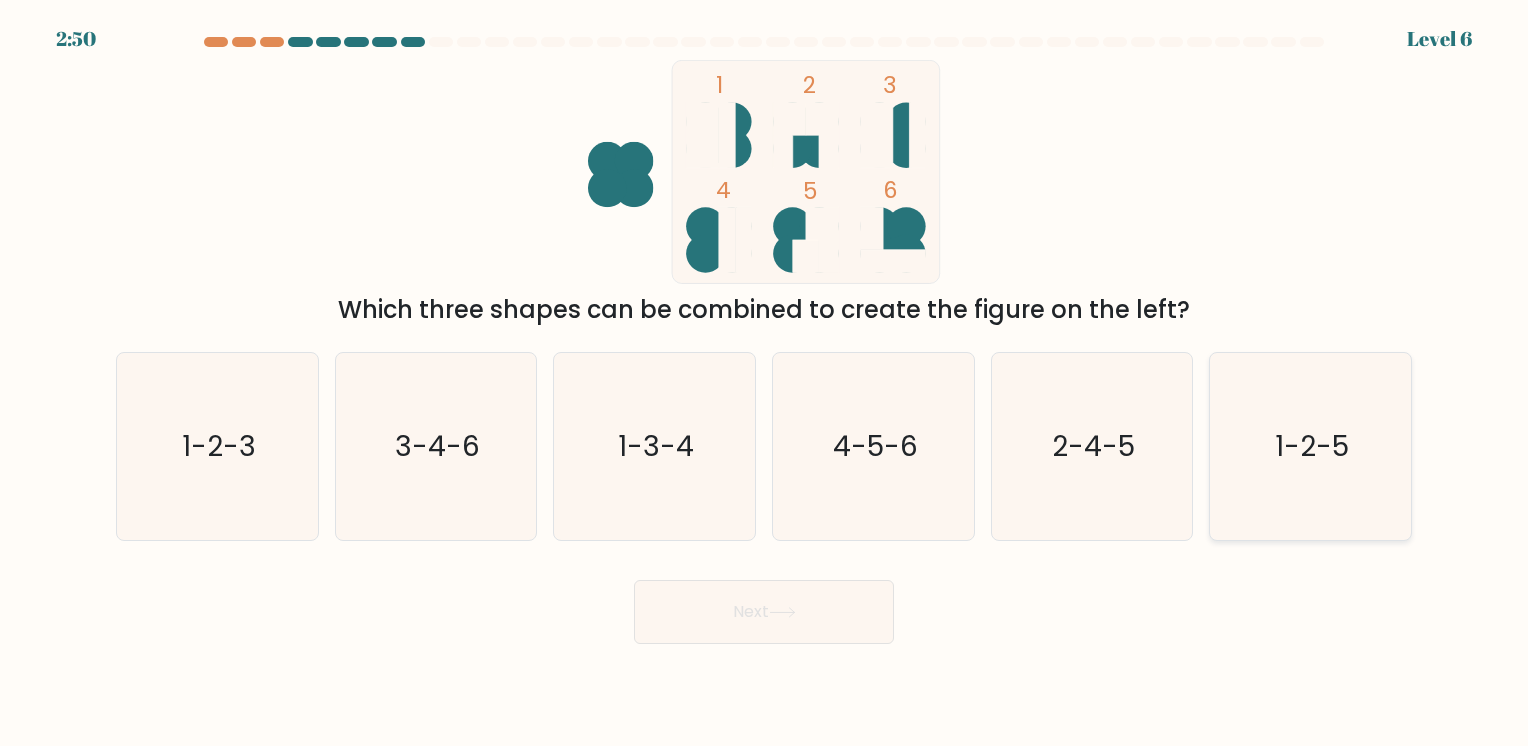 click on "1-2-5" 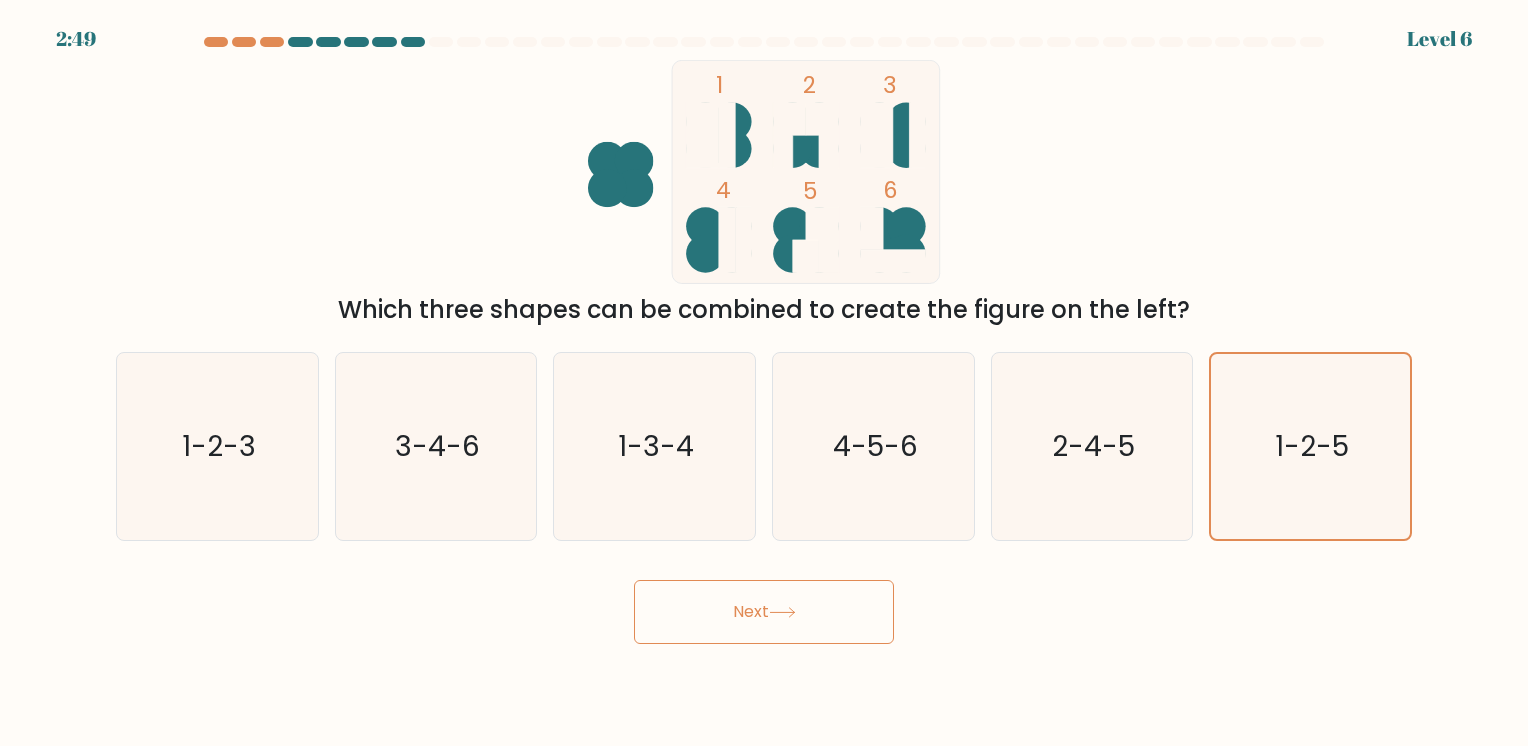 click on "Next" at bounding box center [764, 612] 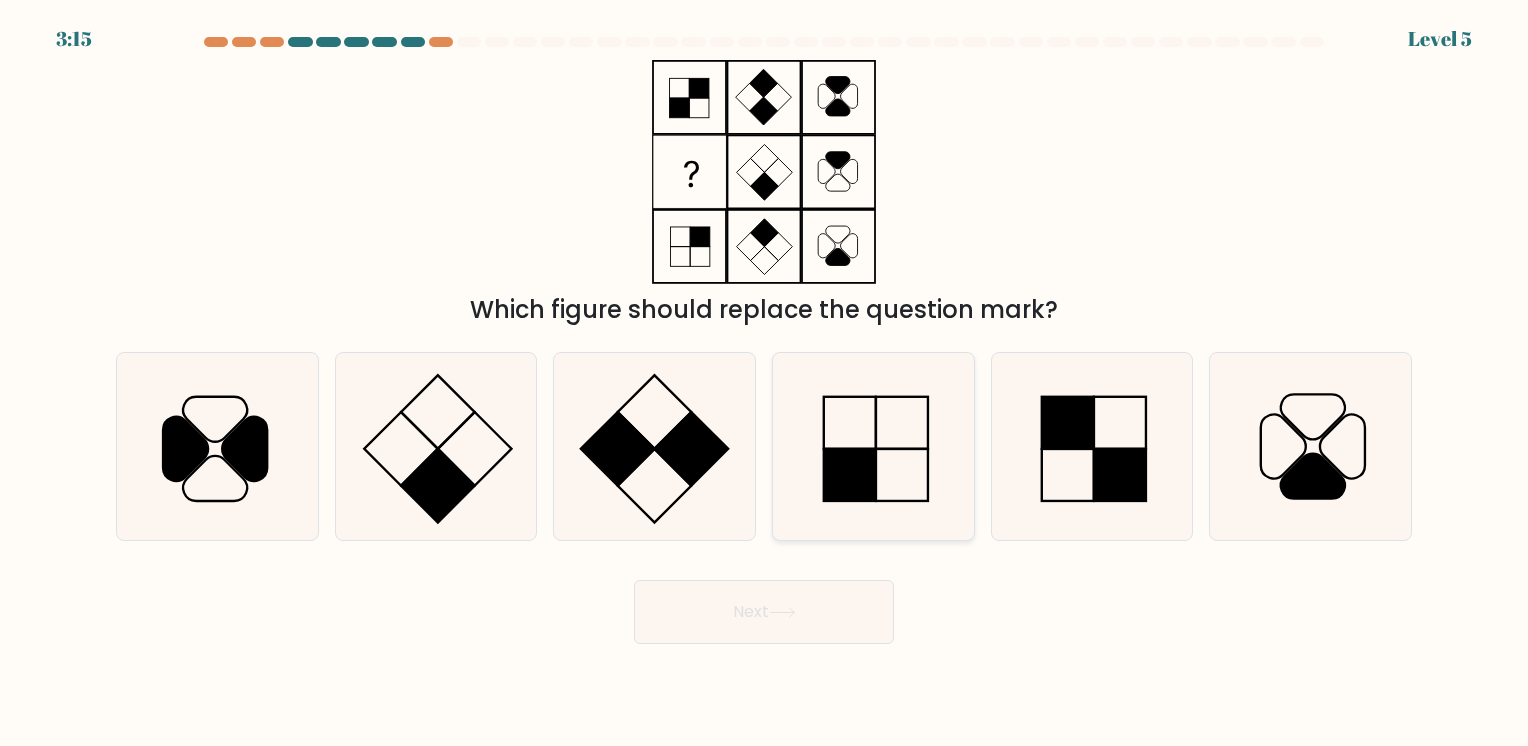 click 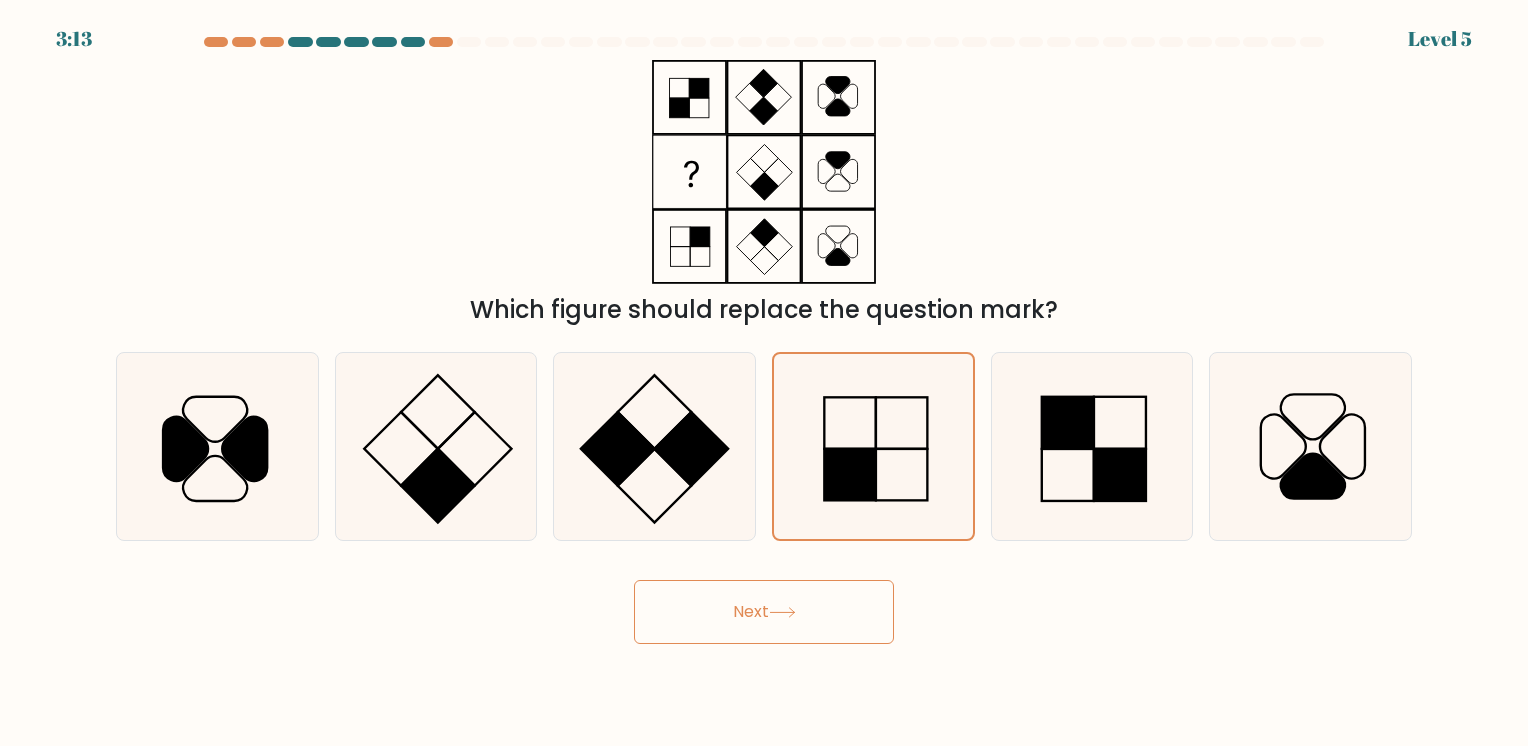 click on "Next" at bounding box center [764, 612] 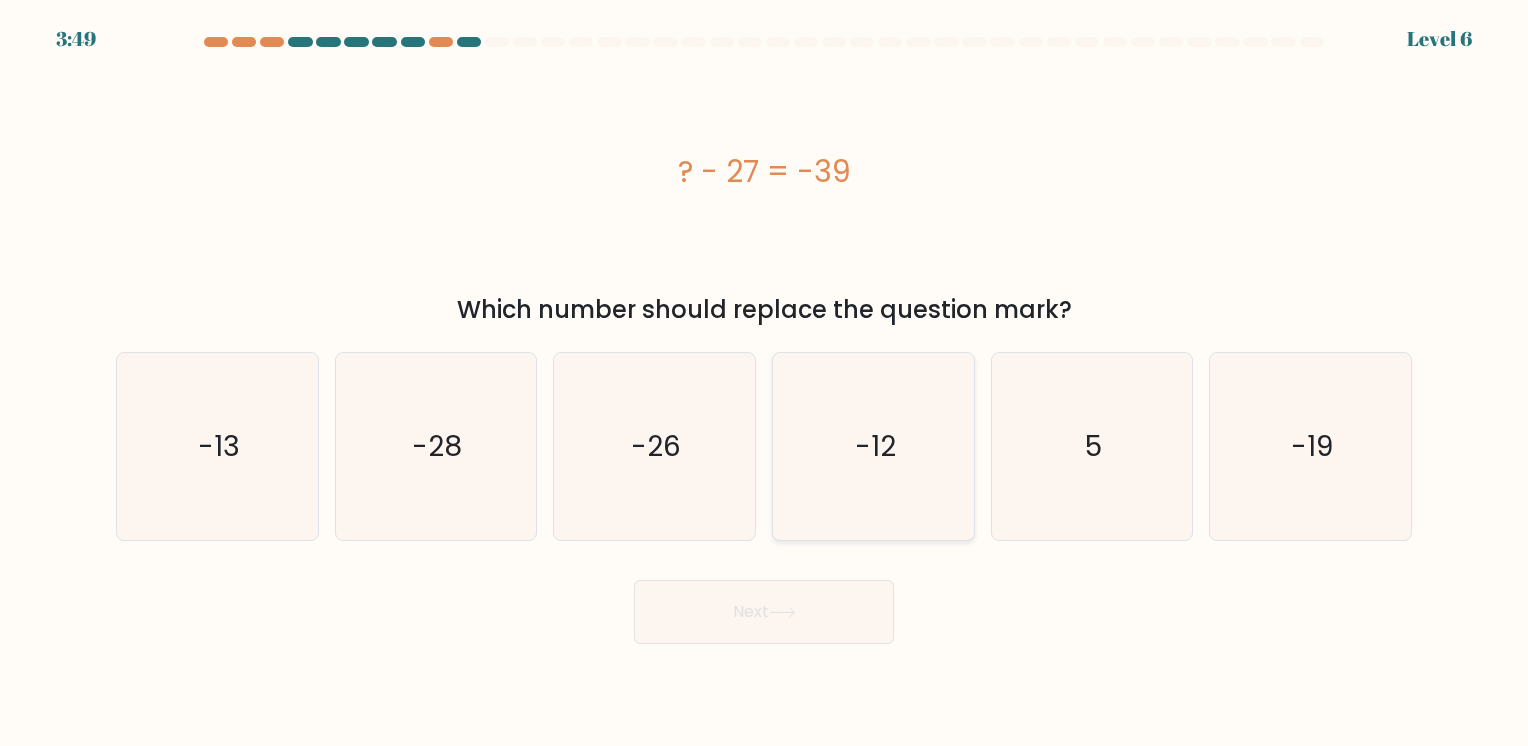 click on "-12" 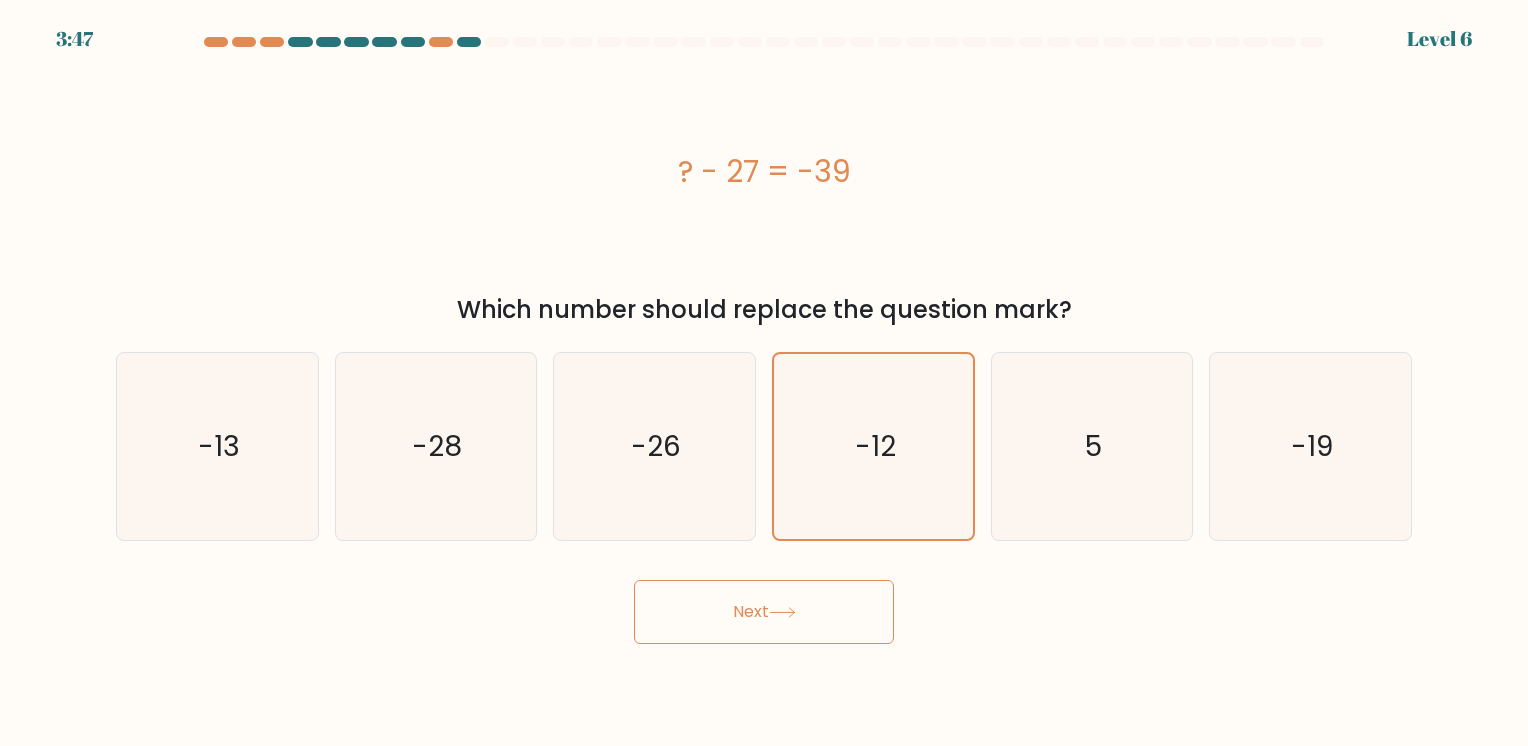 click on "Next" at bounding box center (764, 612) 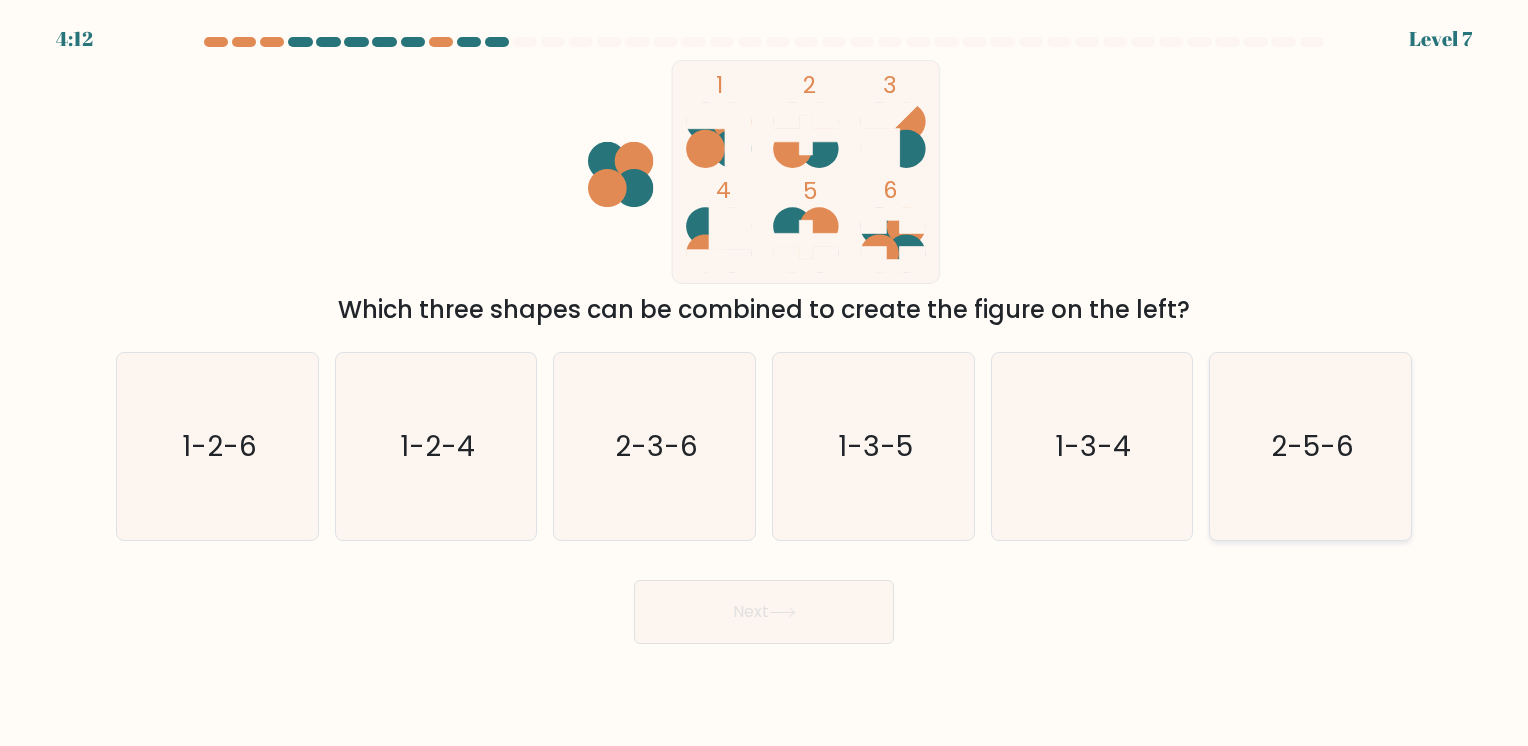 click on "2-5-6" 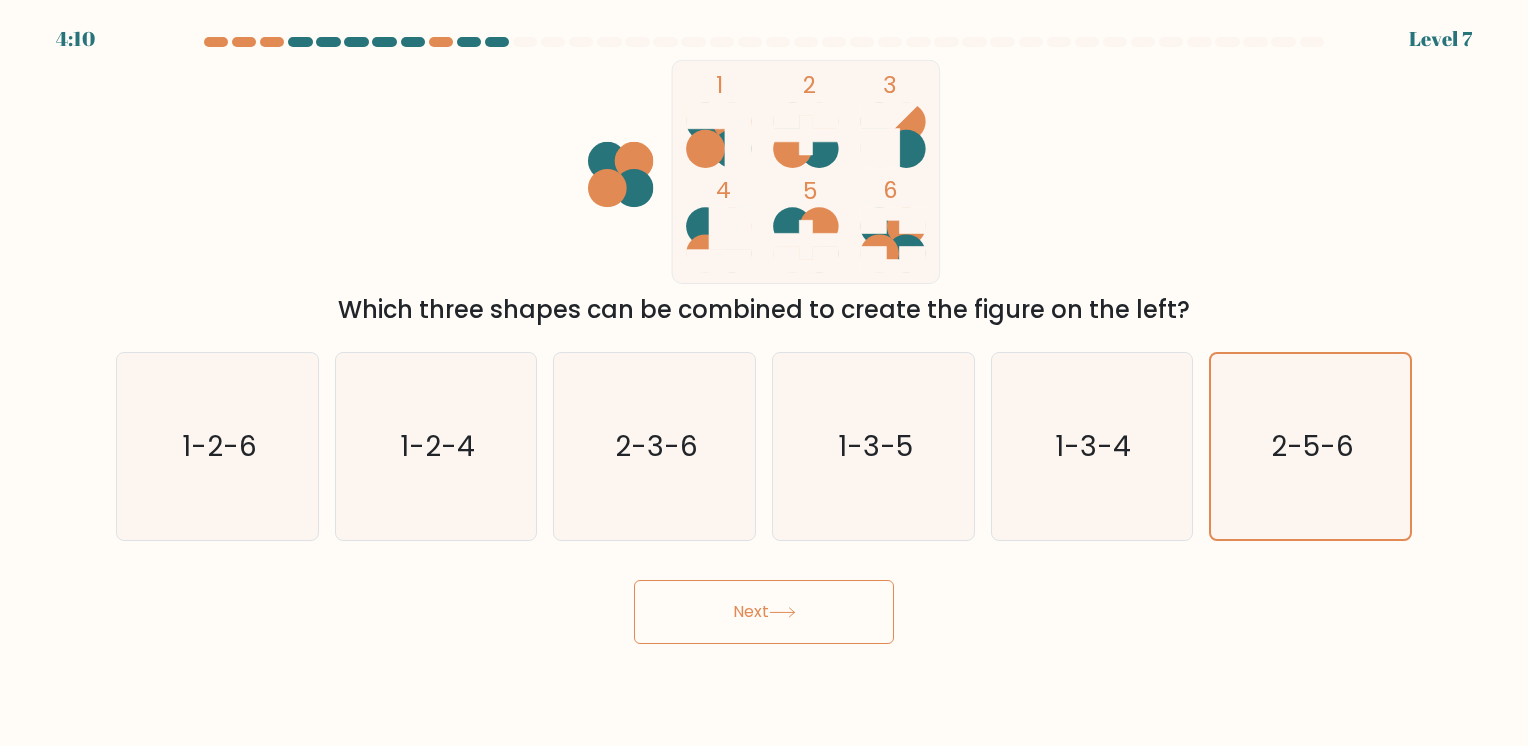 click on "Next" at bounding box center (764, 612) 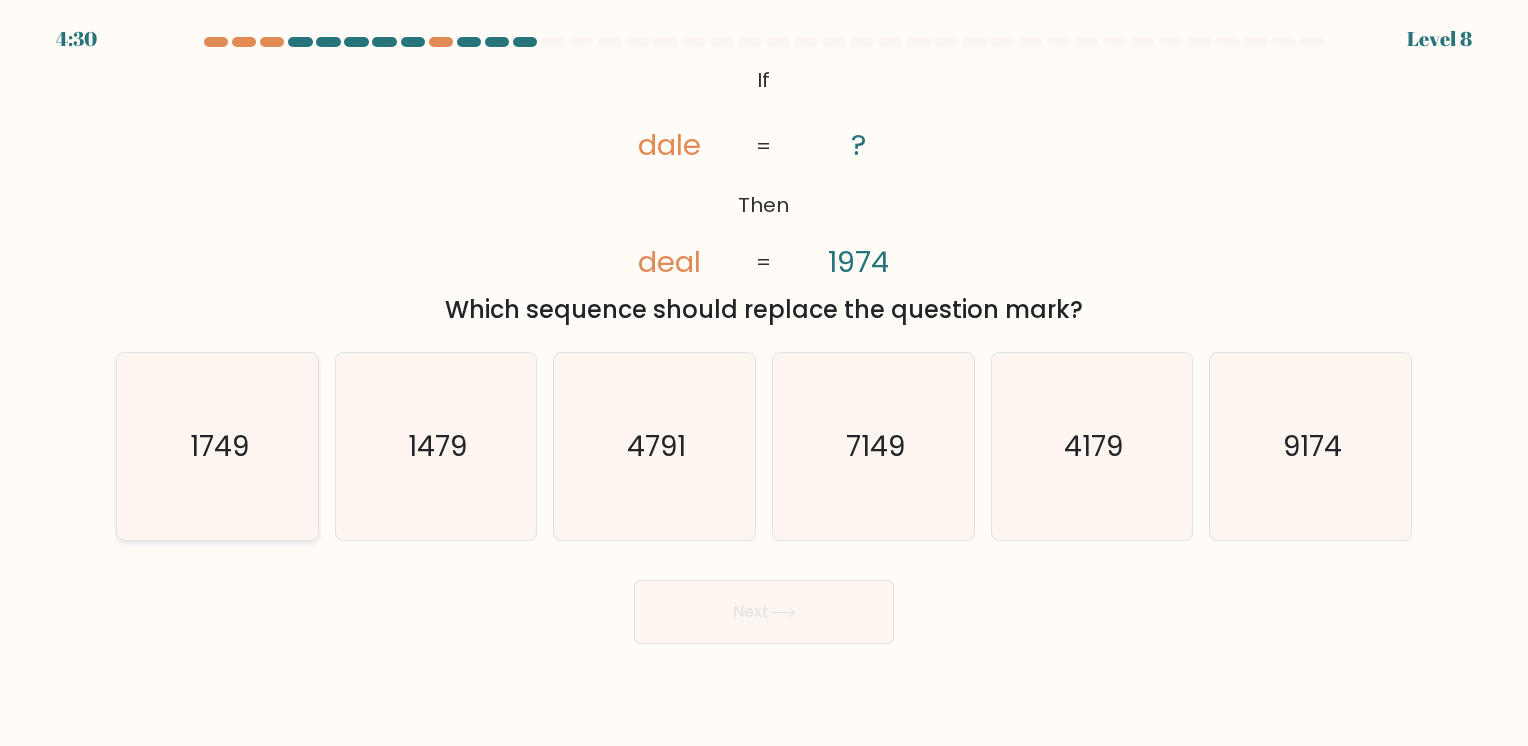 click on "1749" 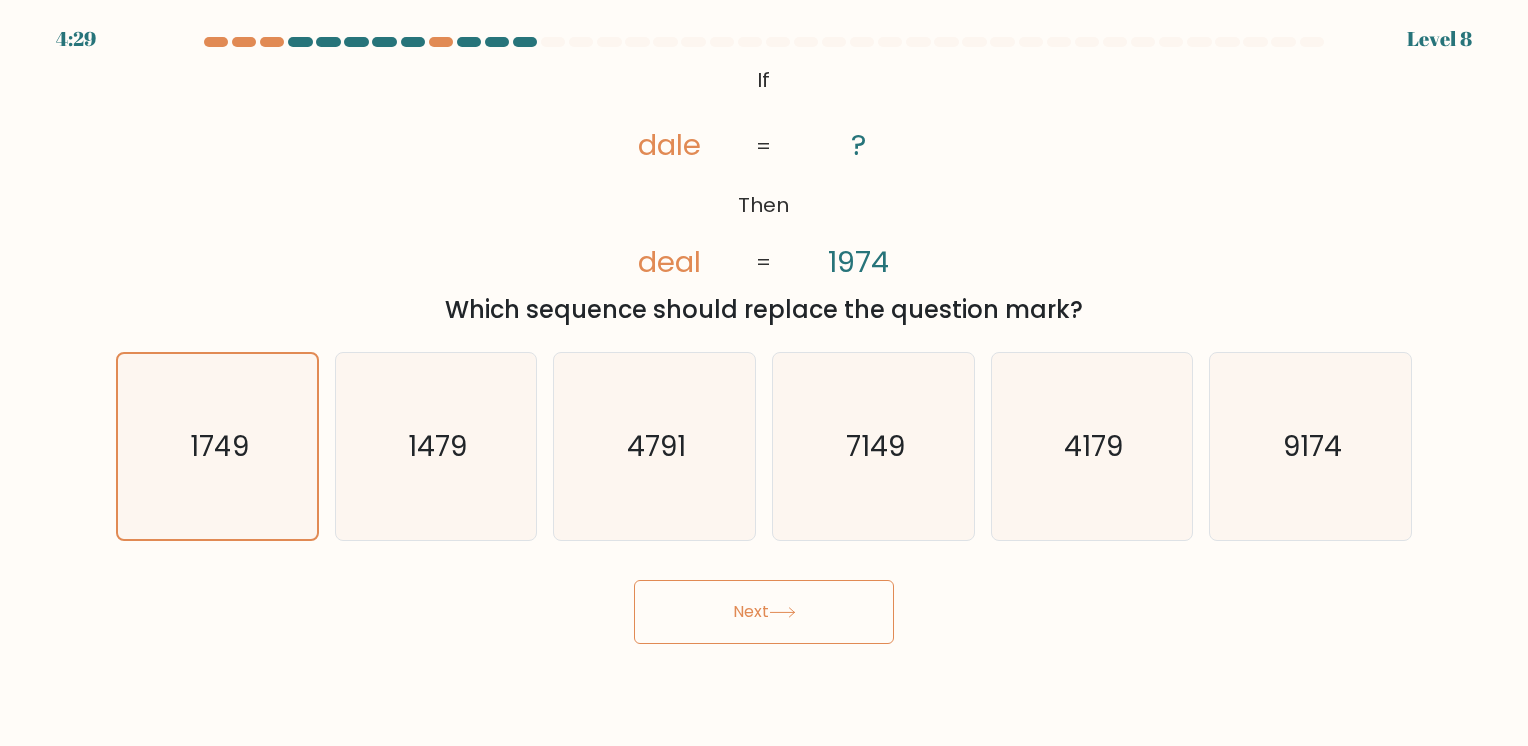 click on "Next" at bounding box center [764, 612] 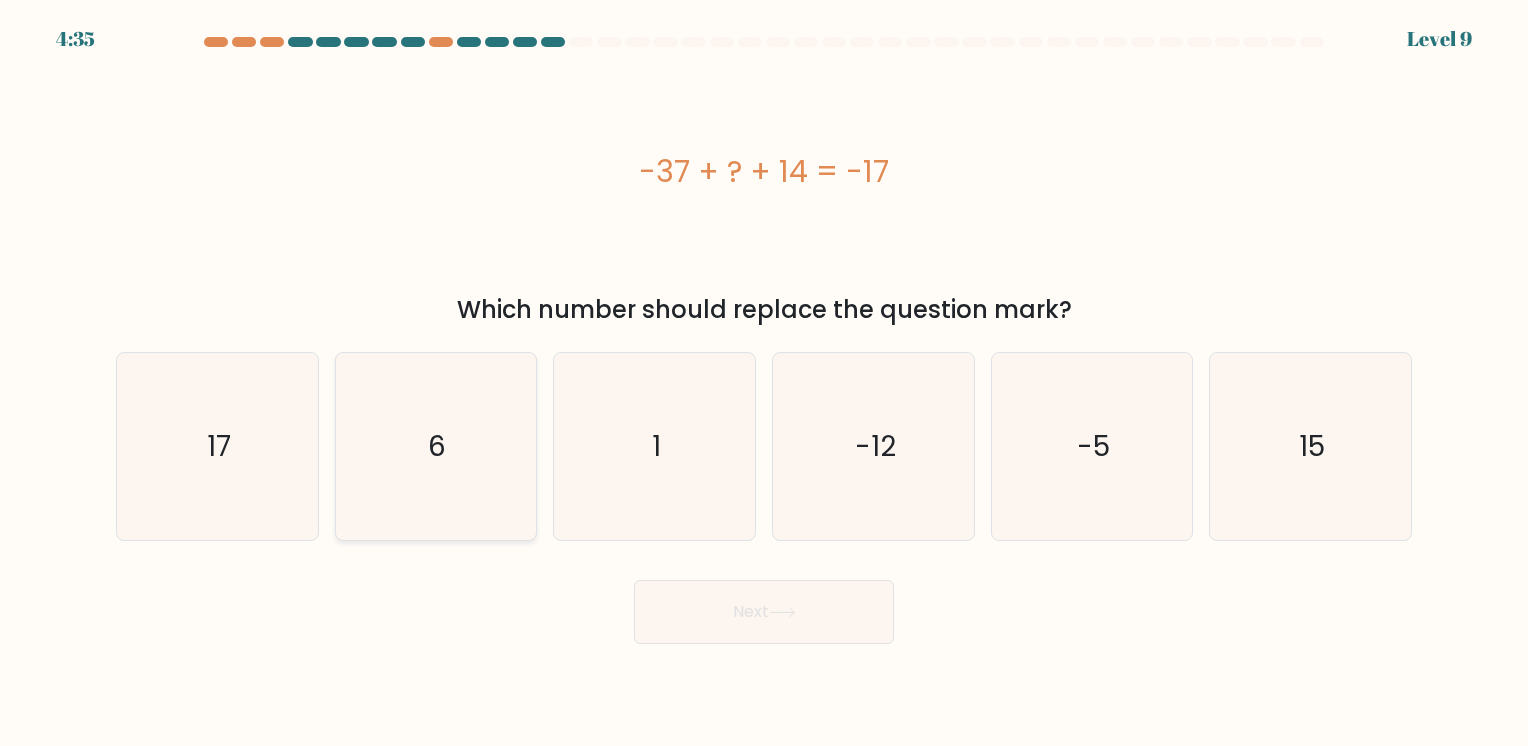 click on "6" 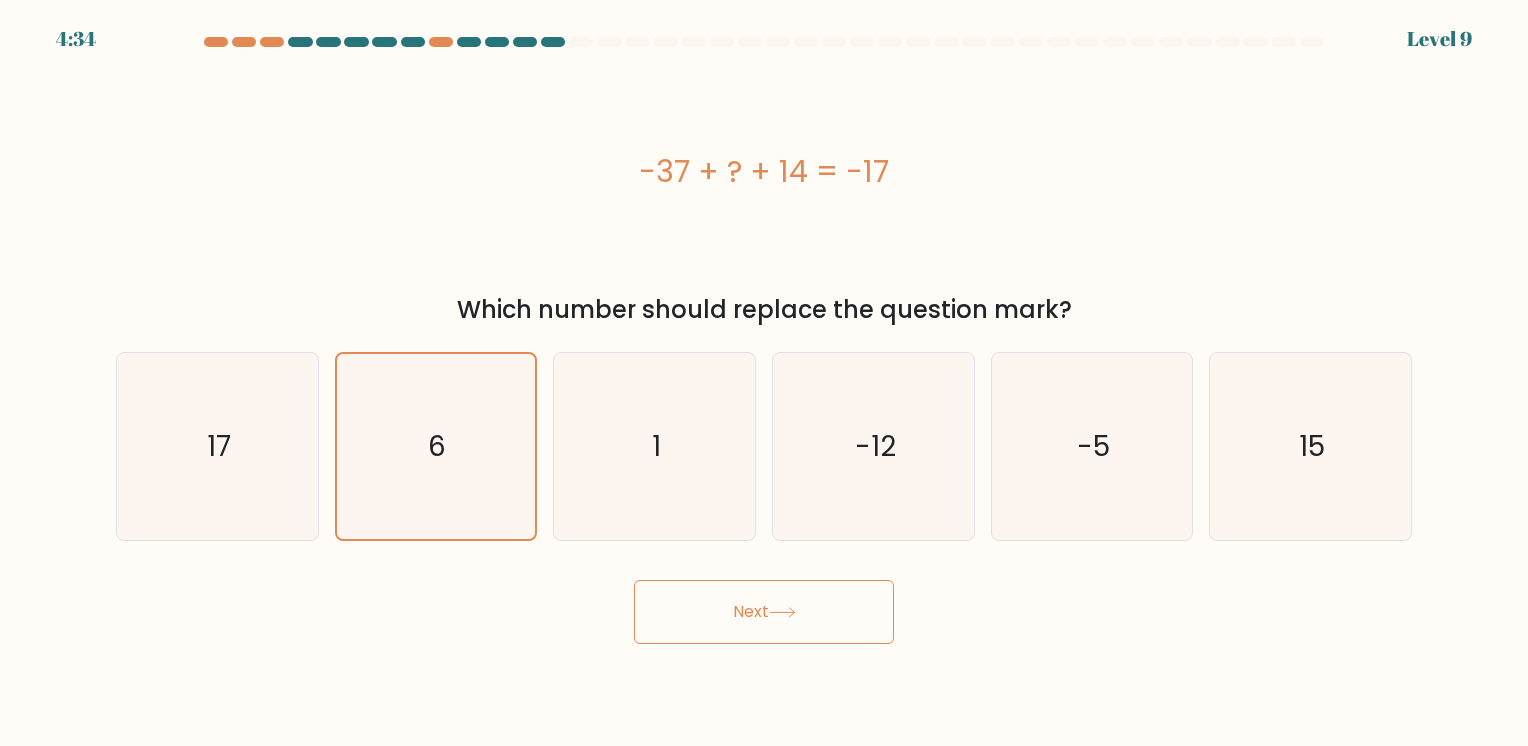 click on "Next" at bounding box center [764, 612] 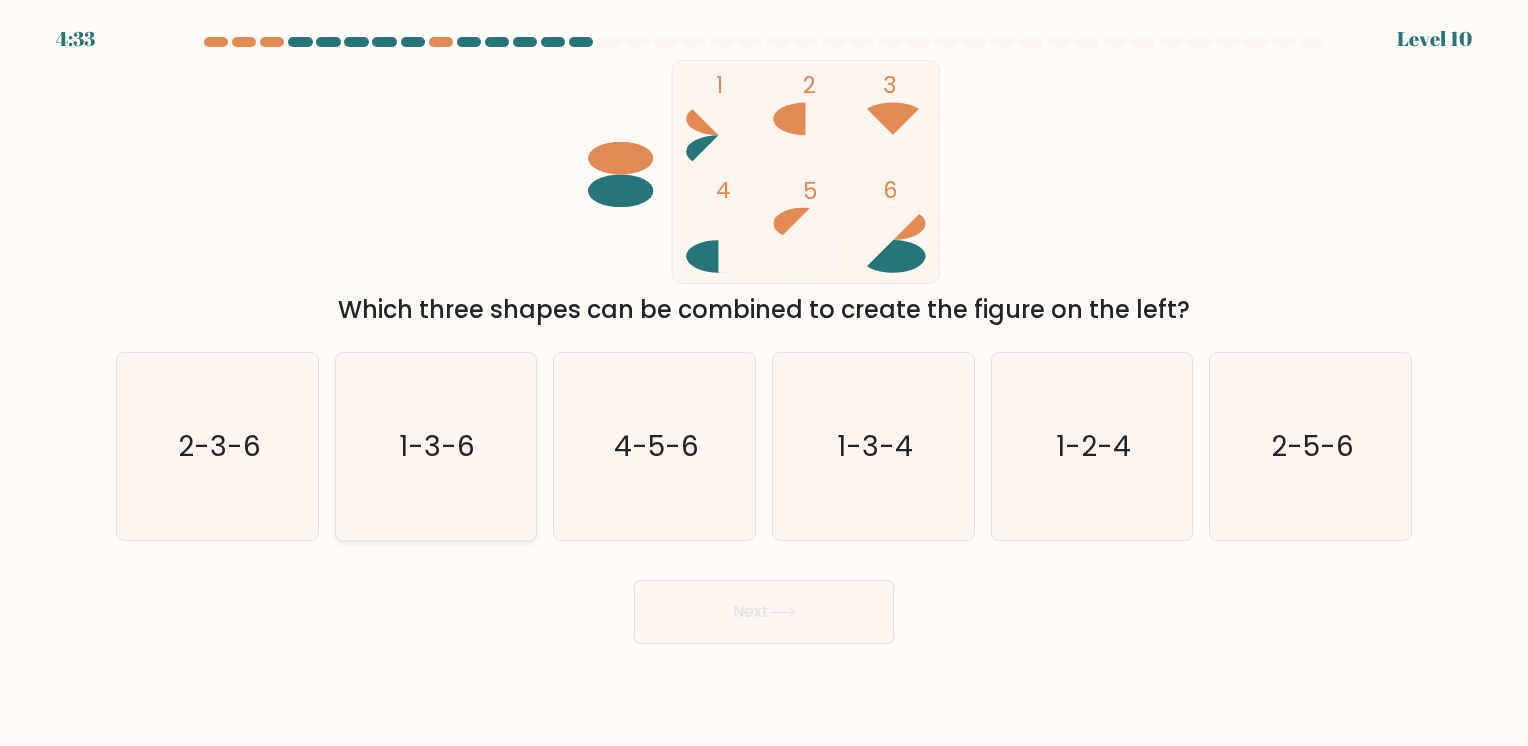 click on "1-3-6" 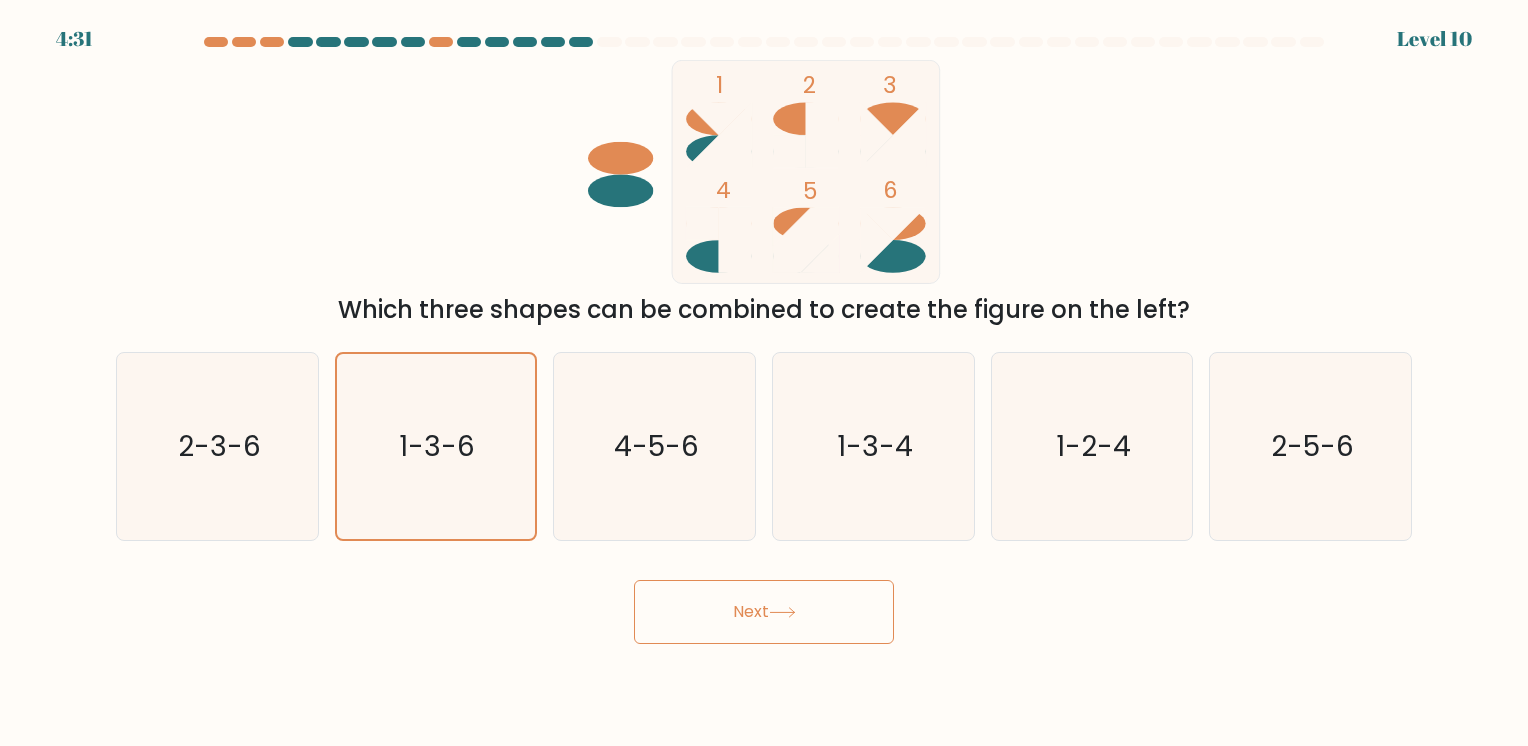 click on "Next" at bounding box center [764, 612] 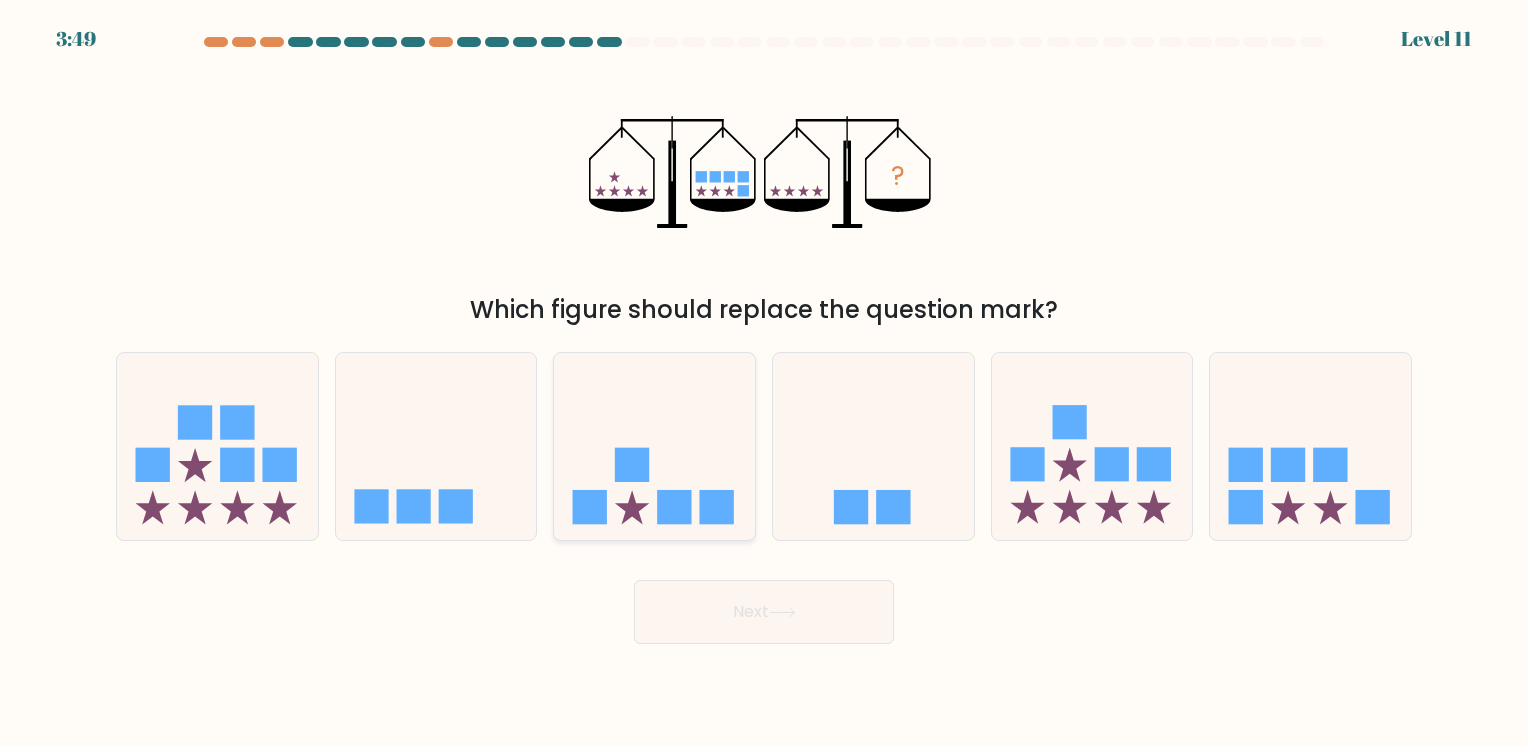 click 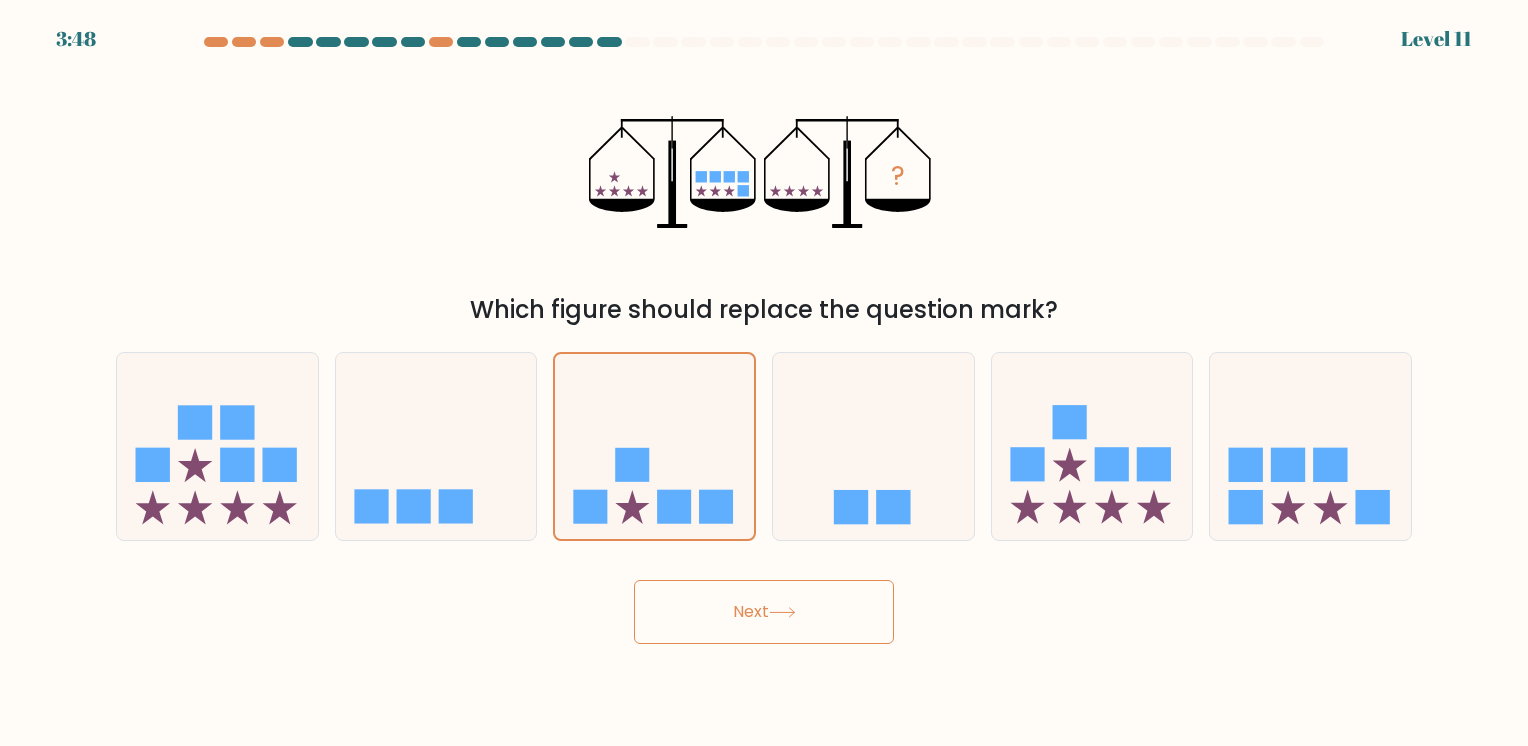 click on "Next" at bounding box center [764, 612] 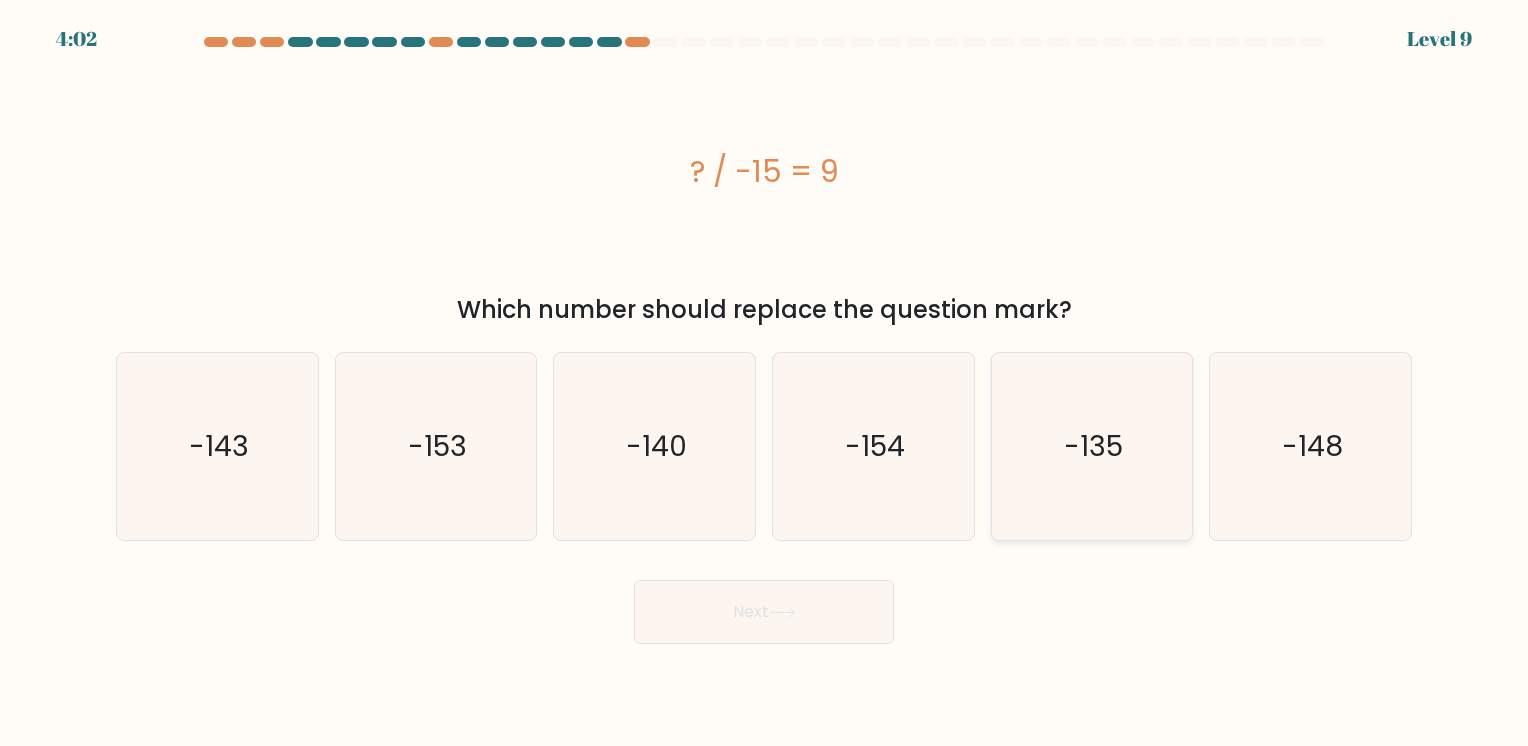 click on "-135" 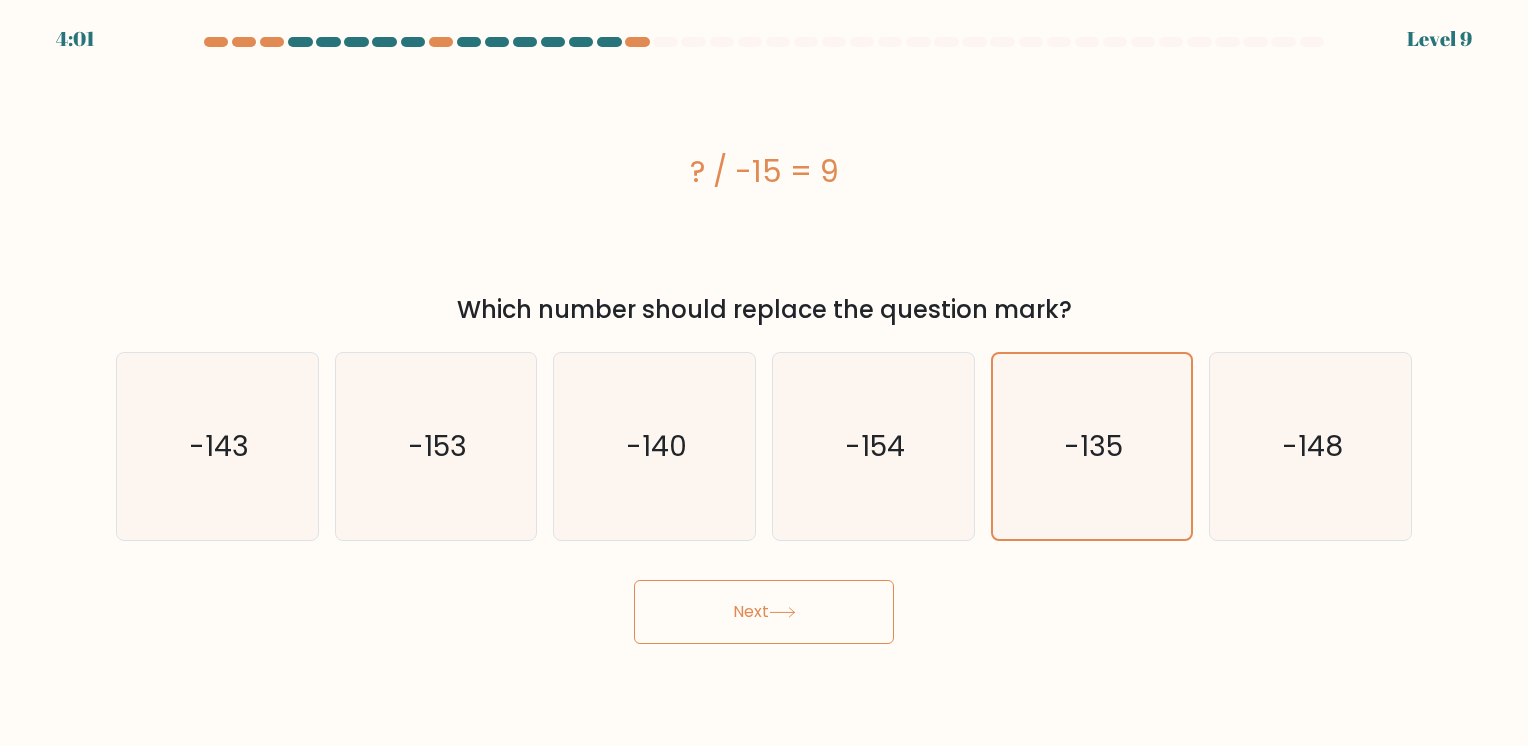 click on "Next" at bounding box center (764, 612) 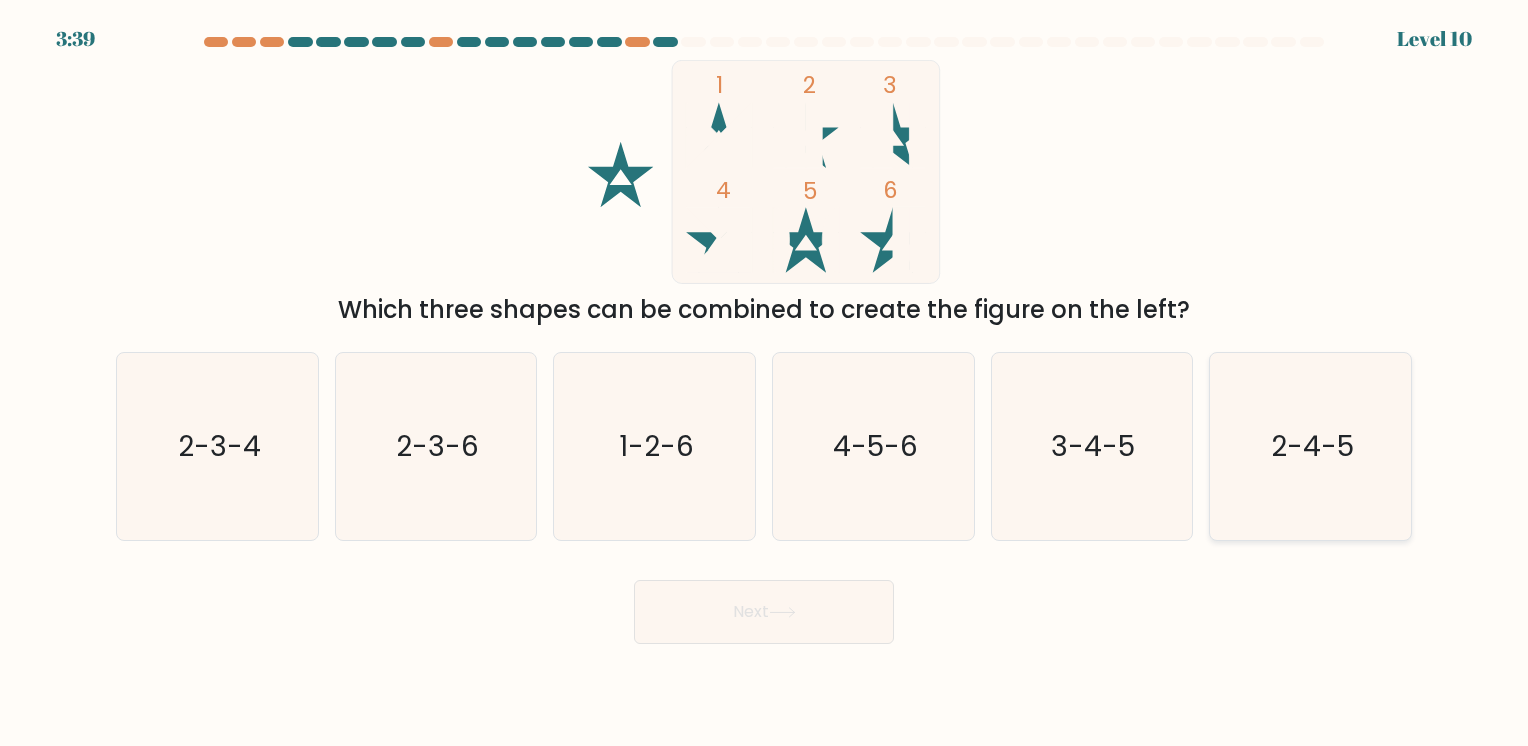 click on "2-4-5" 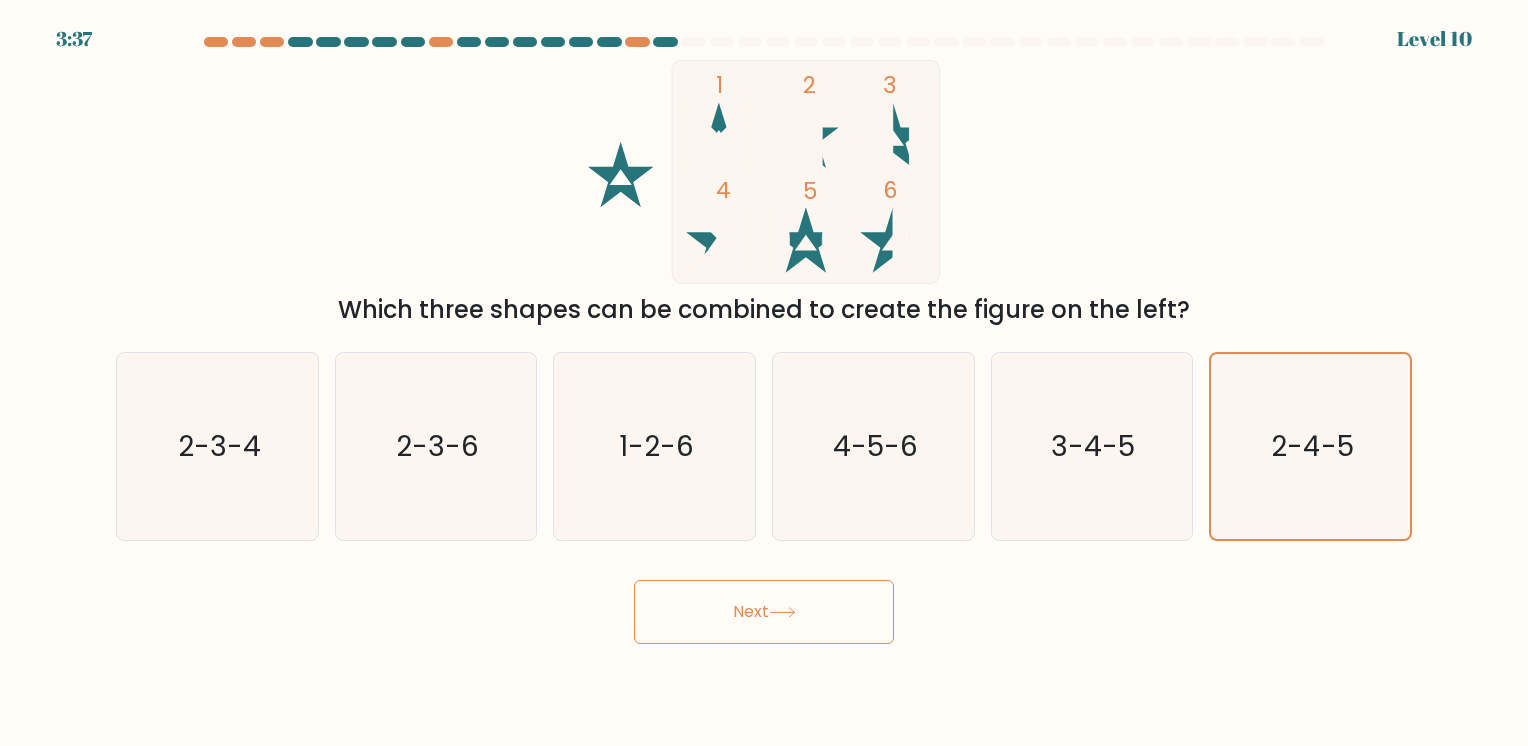 click 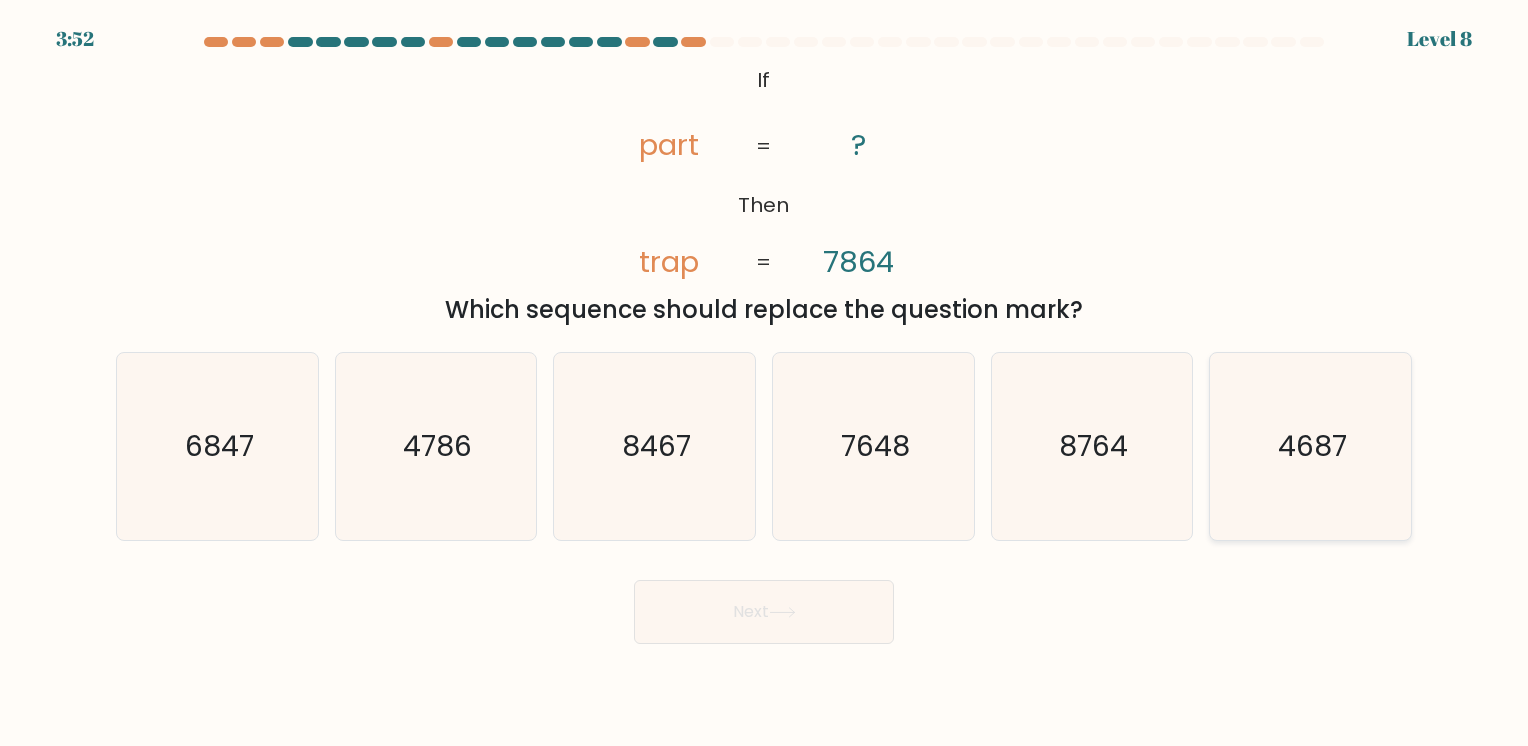 click on "4687" at bounding box center (1310, 446) 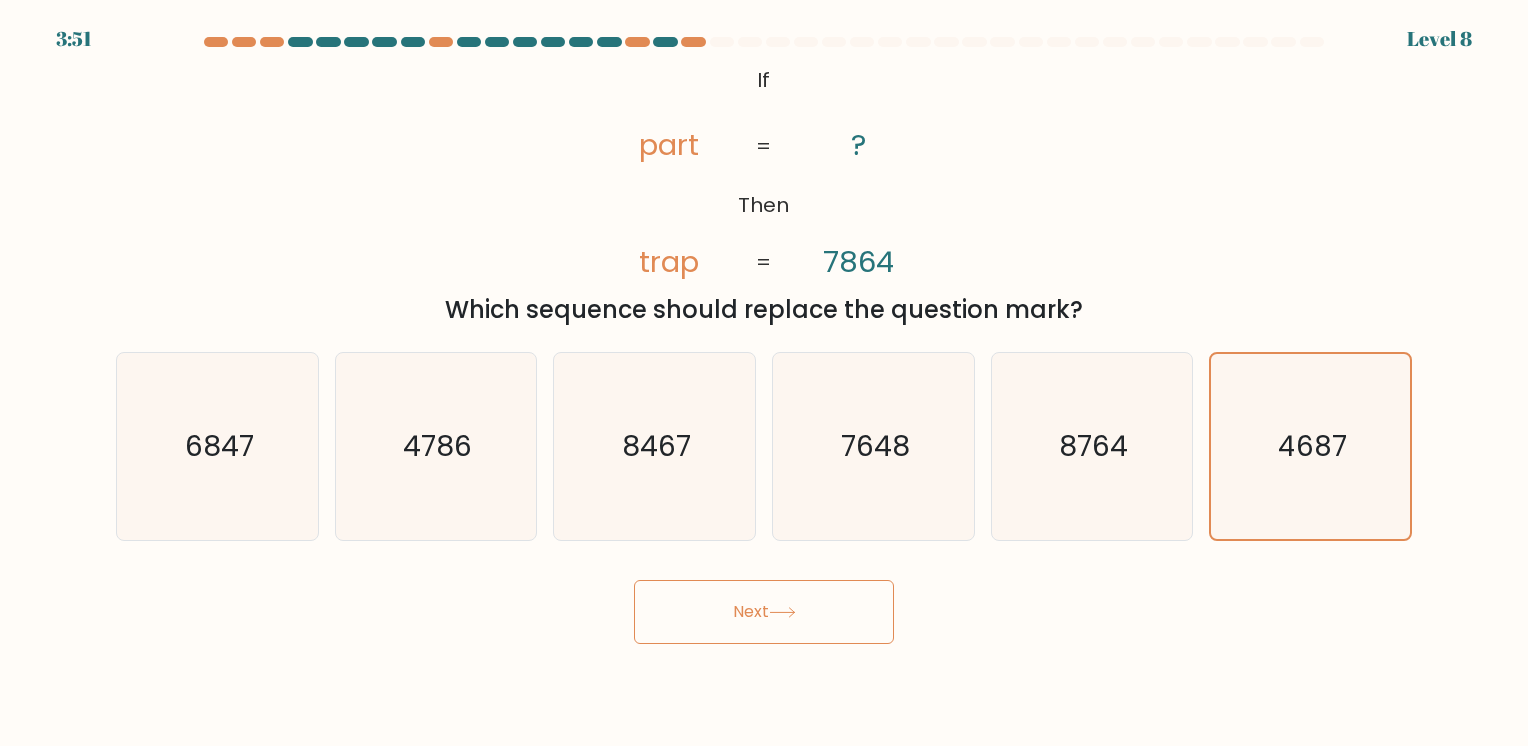 click 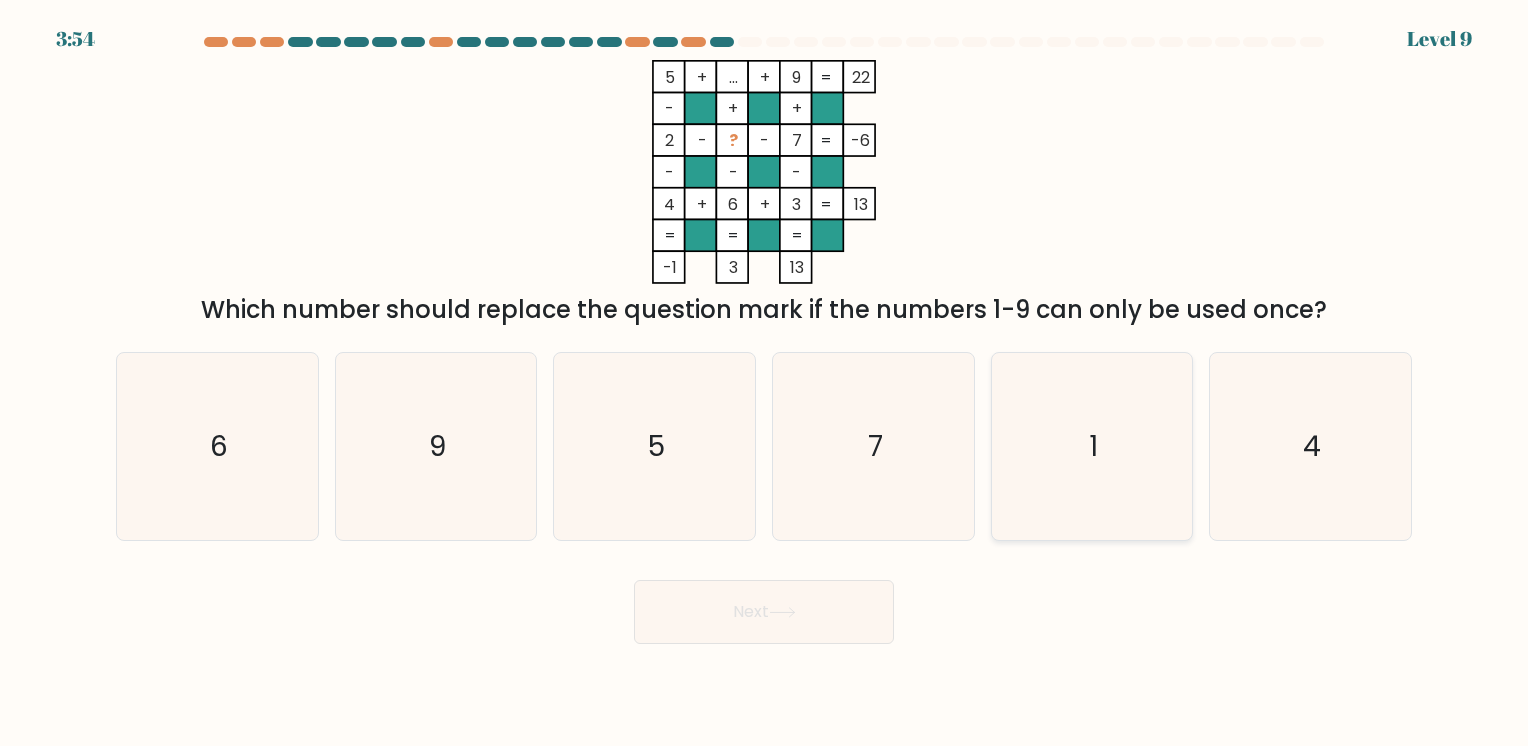 click on "1" 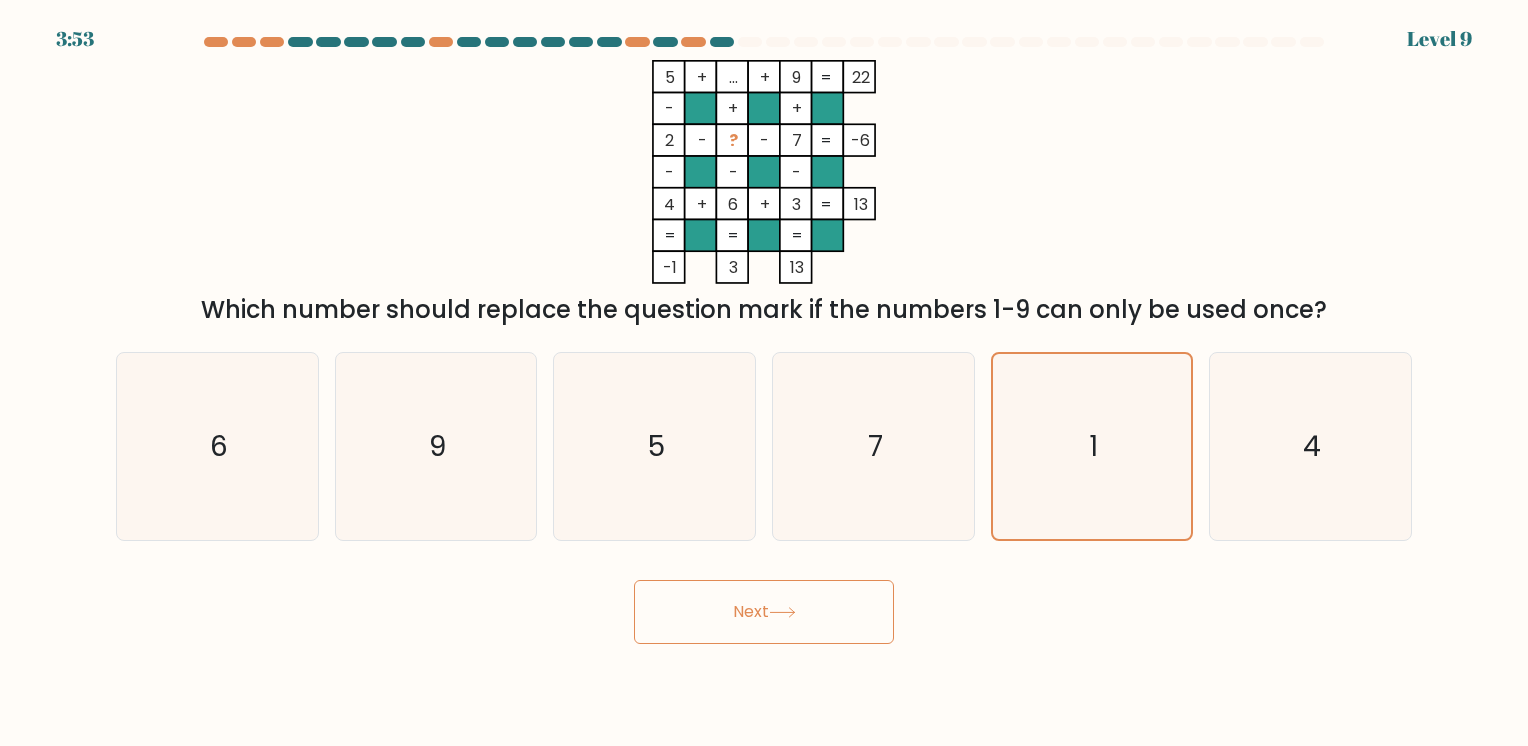 click on "Next" at bounding box center (764, 612) 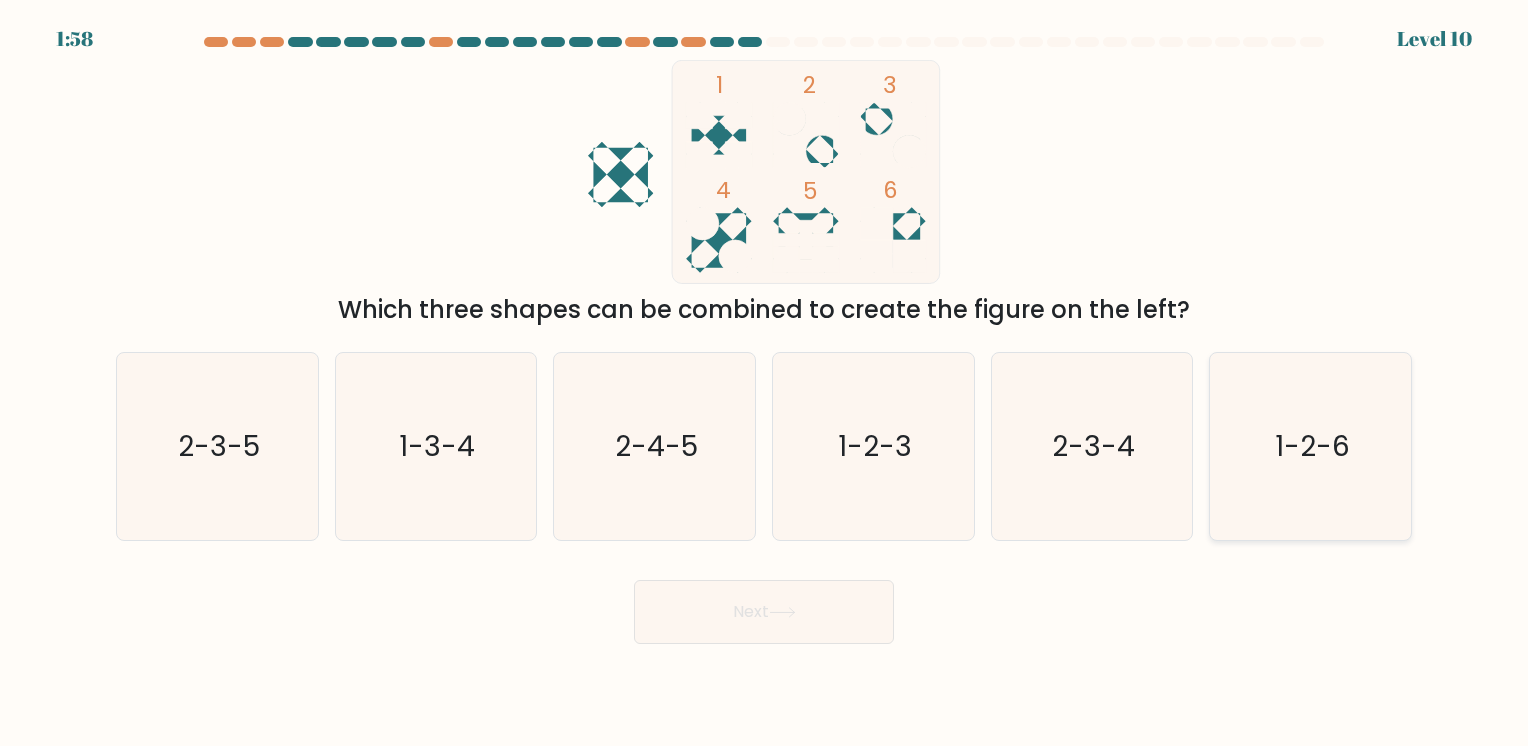 click on "1-2-6" 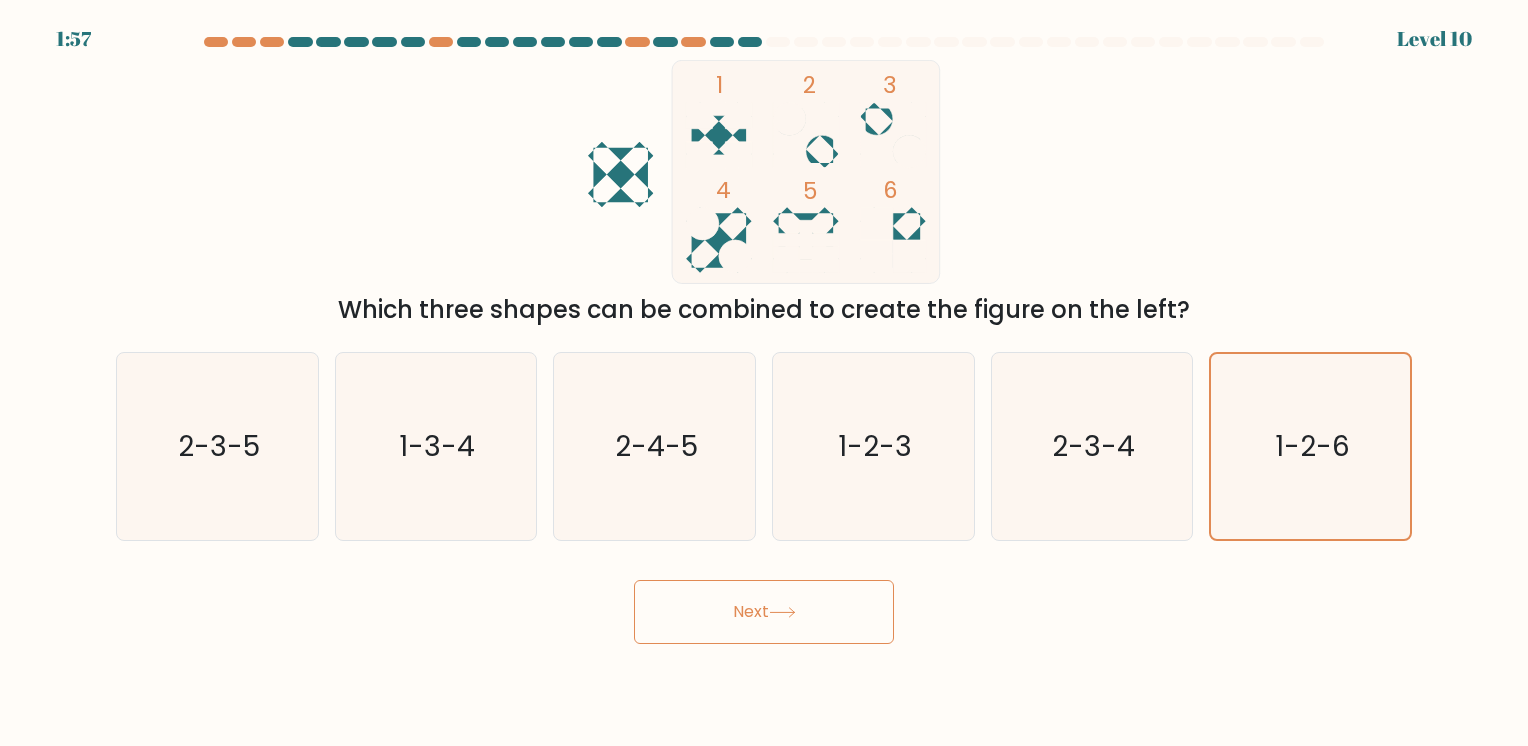 click on "Next" at bounding box center [764, 612] 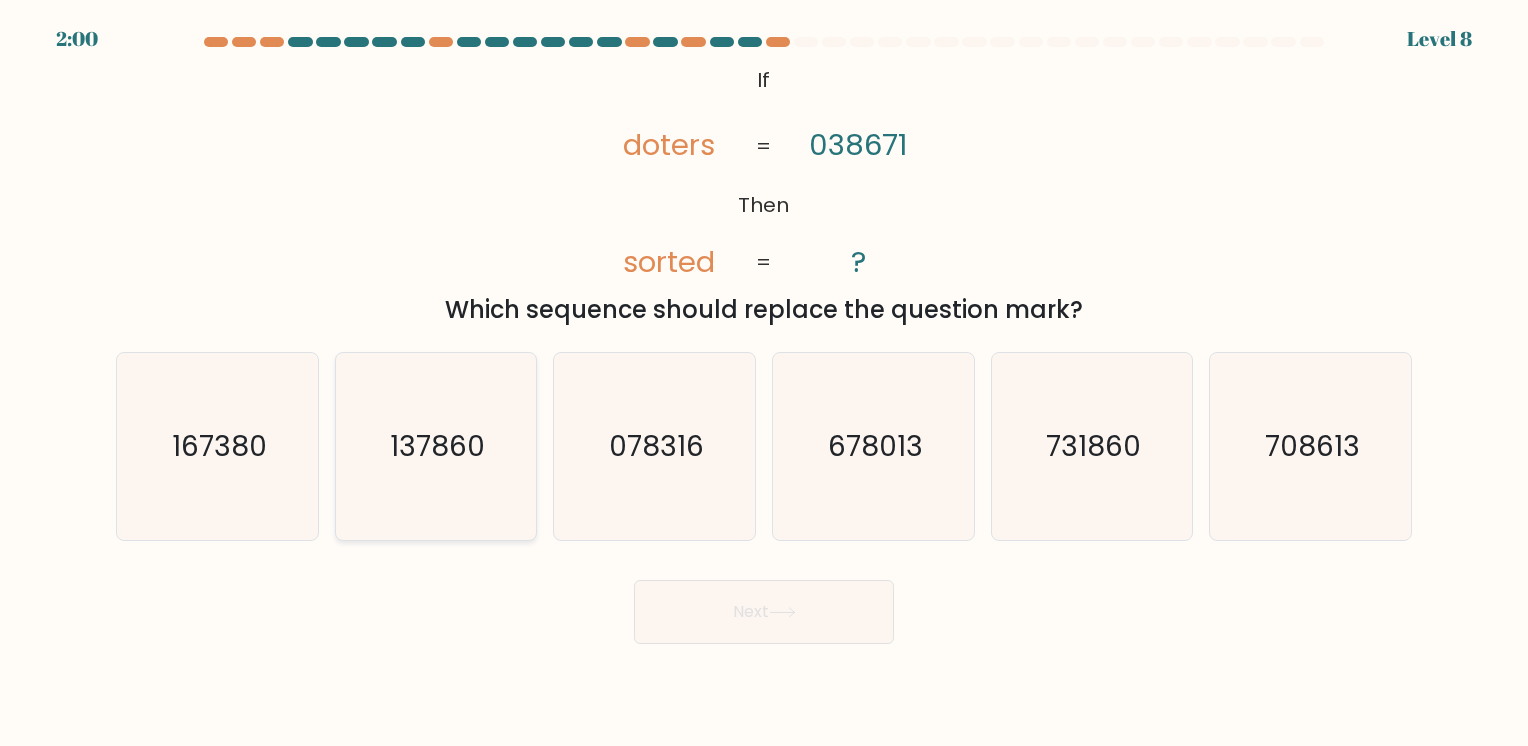 click on "137860" 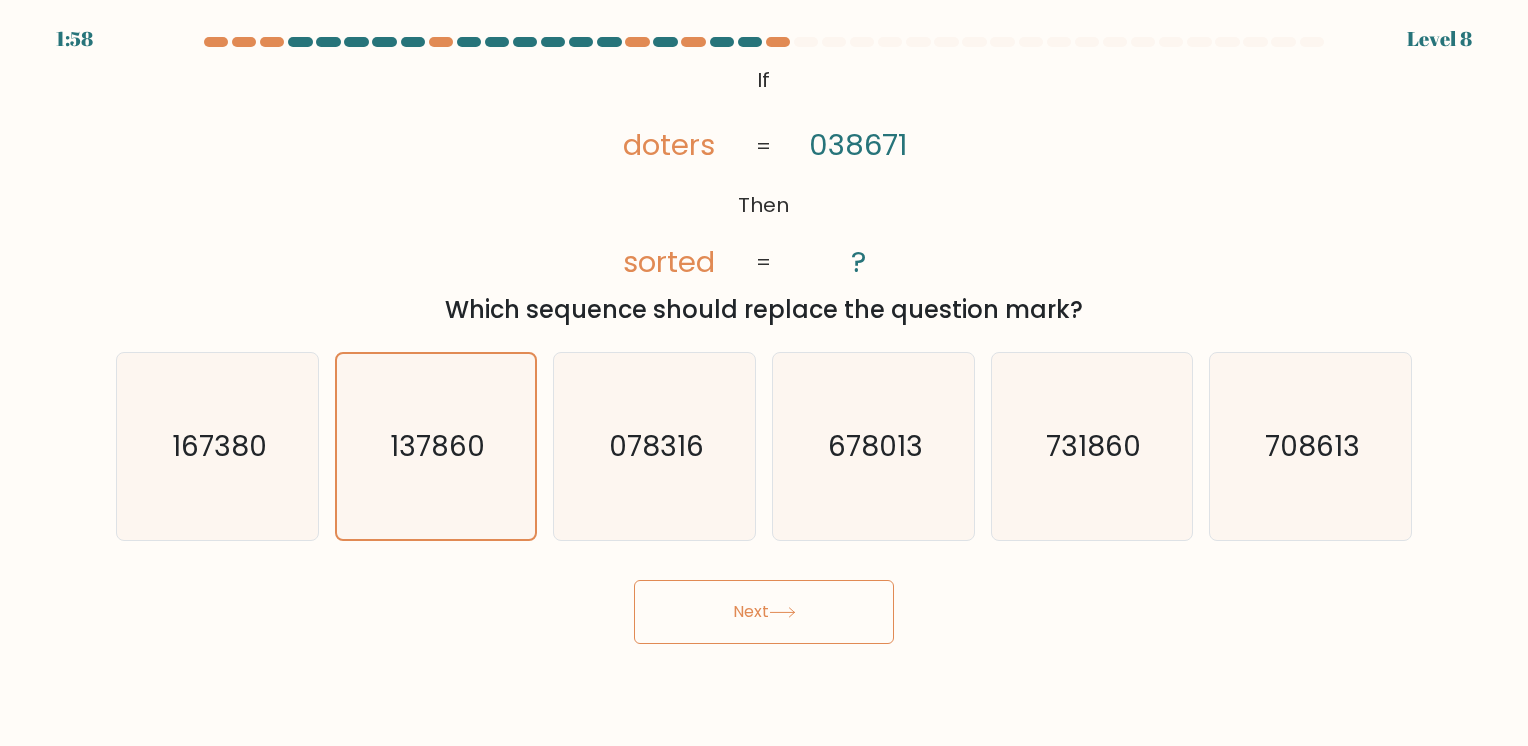 click on "Next" at bounding box center (764, 612) 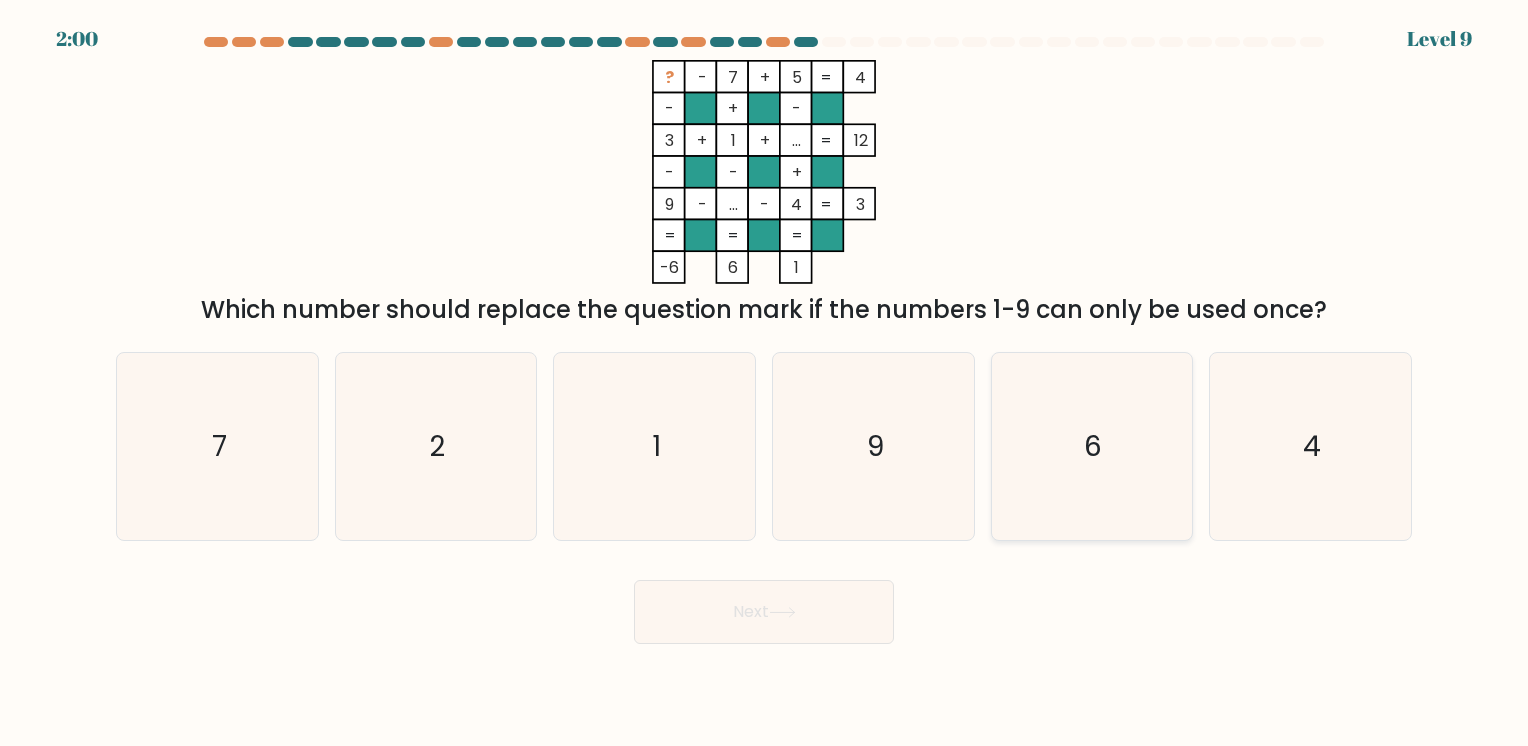 click on "6" 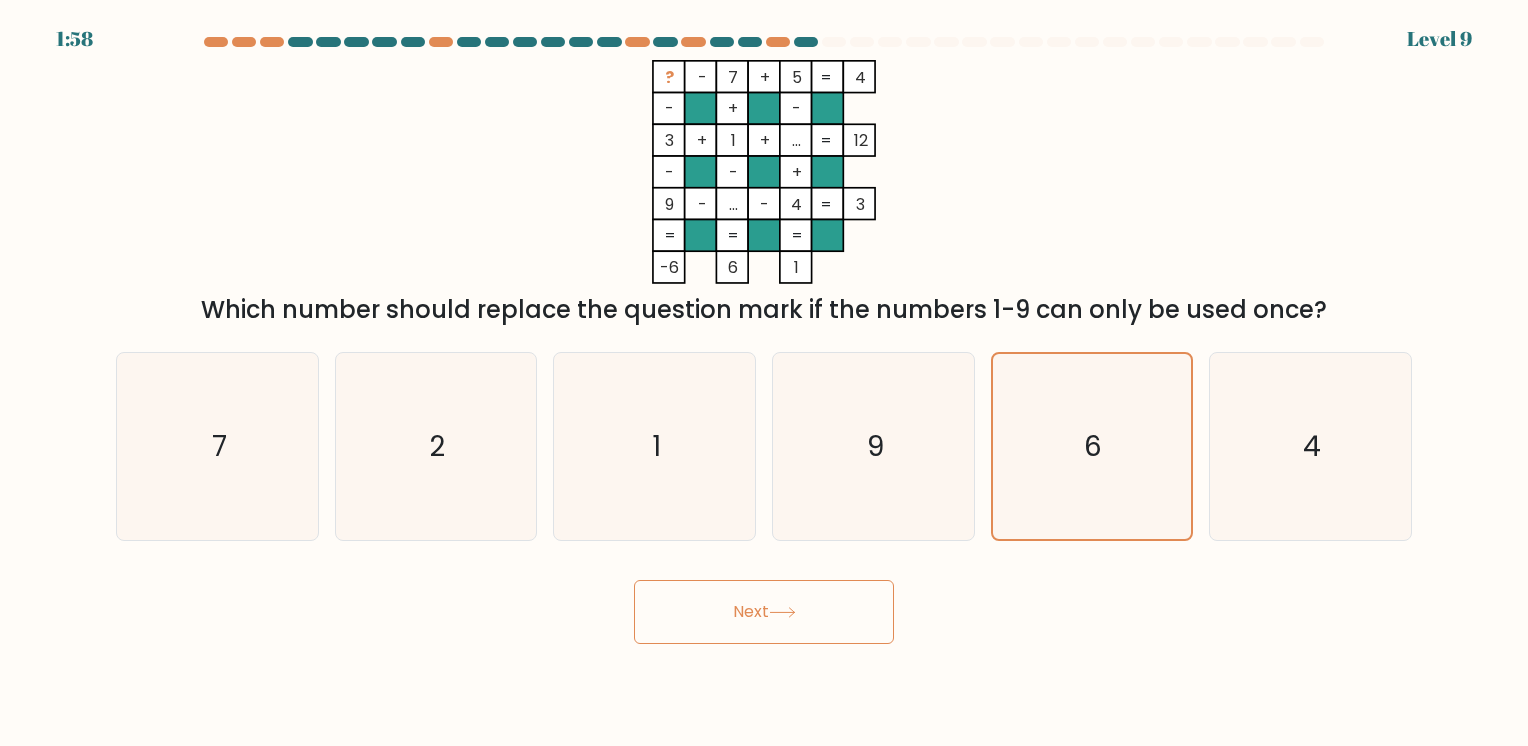 click on "Next" at bounding box center (764, 612) 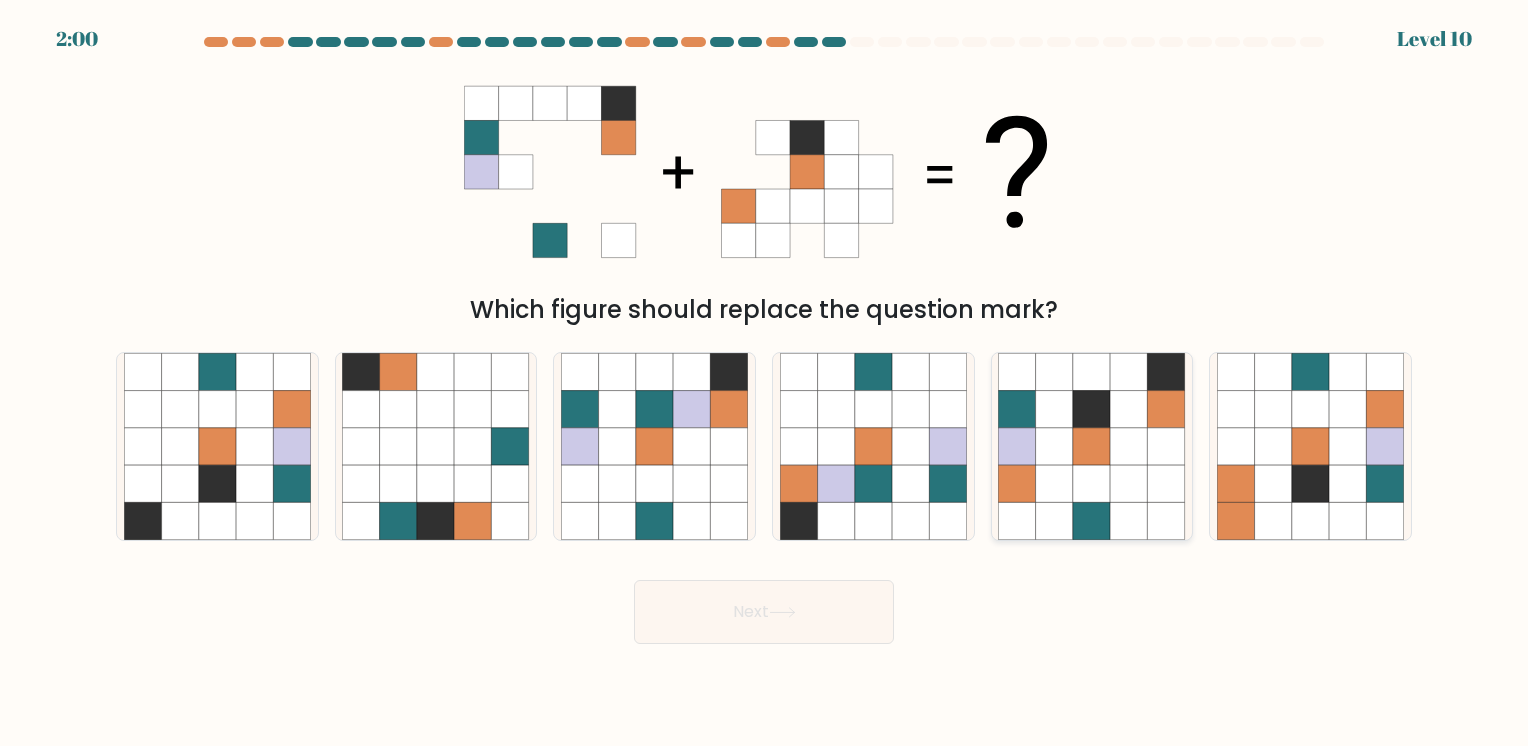 click 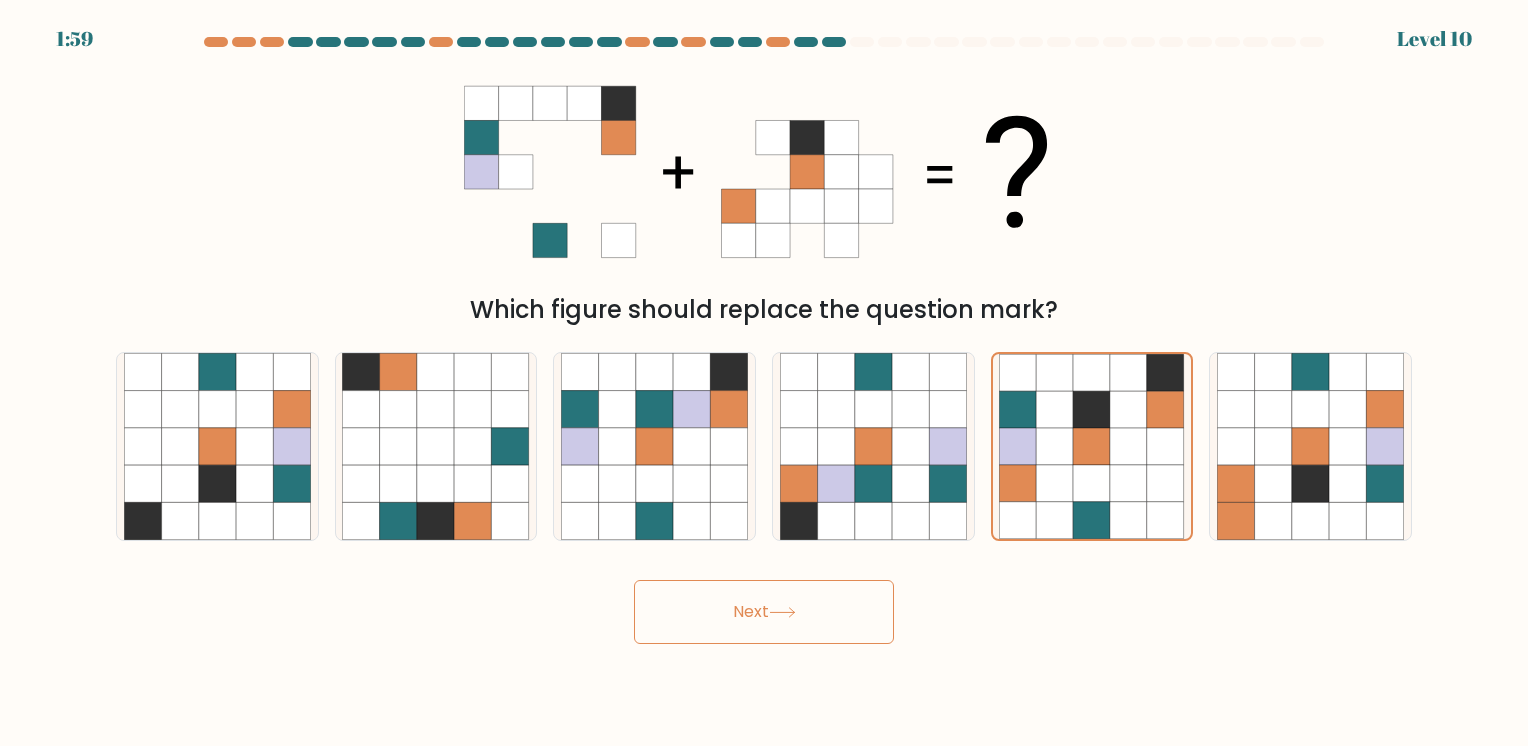click on "Next" at bounding box center [764, 612] 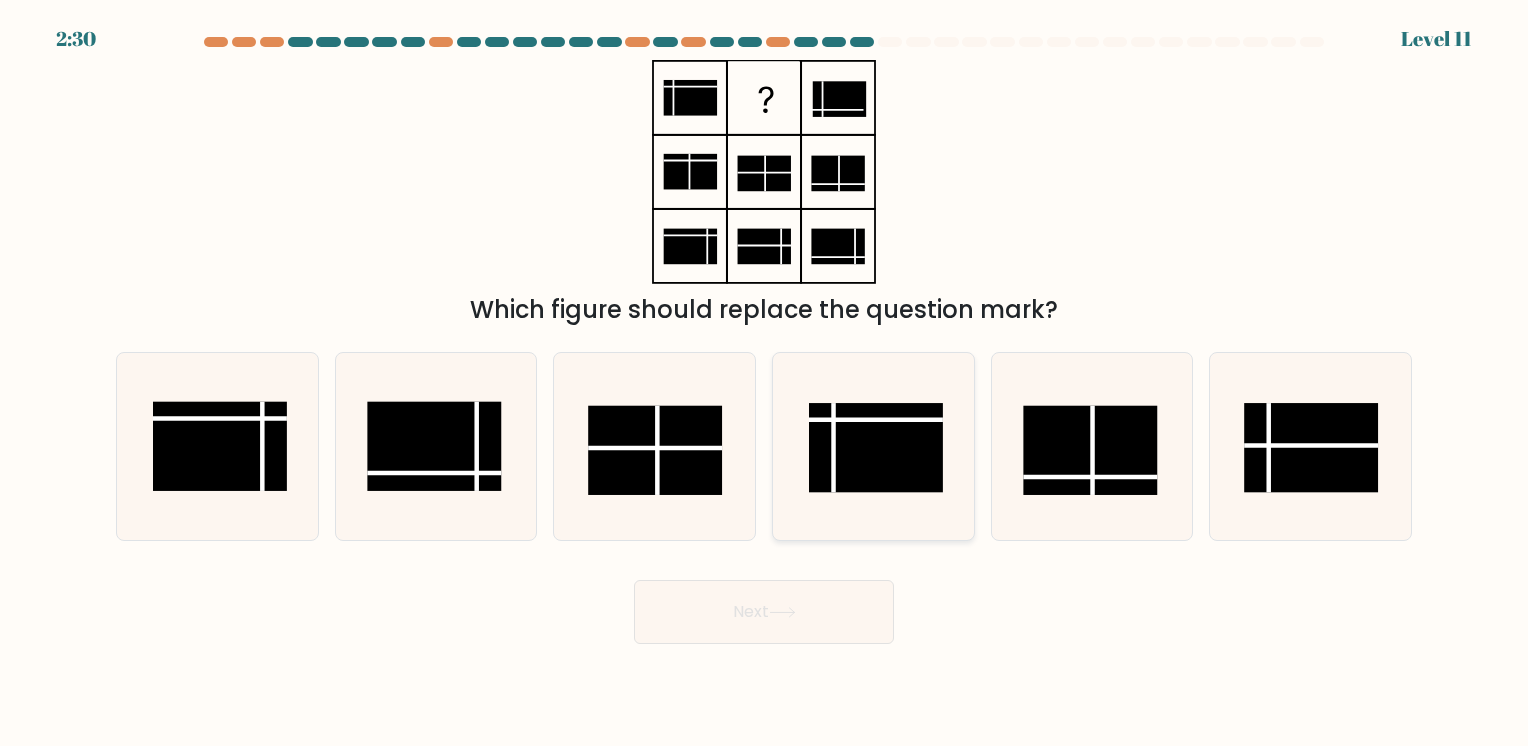 click 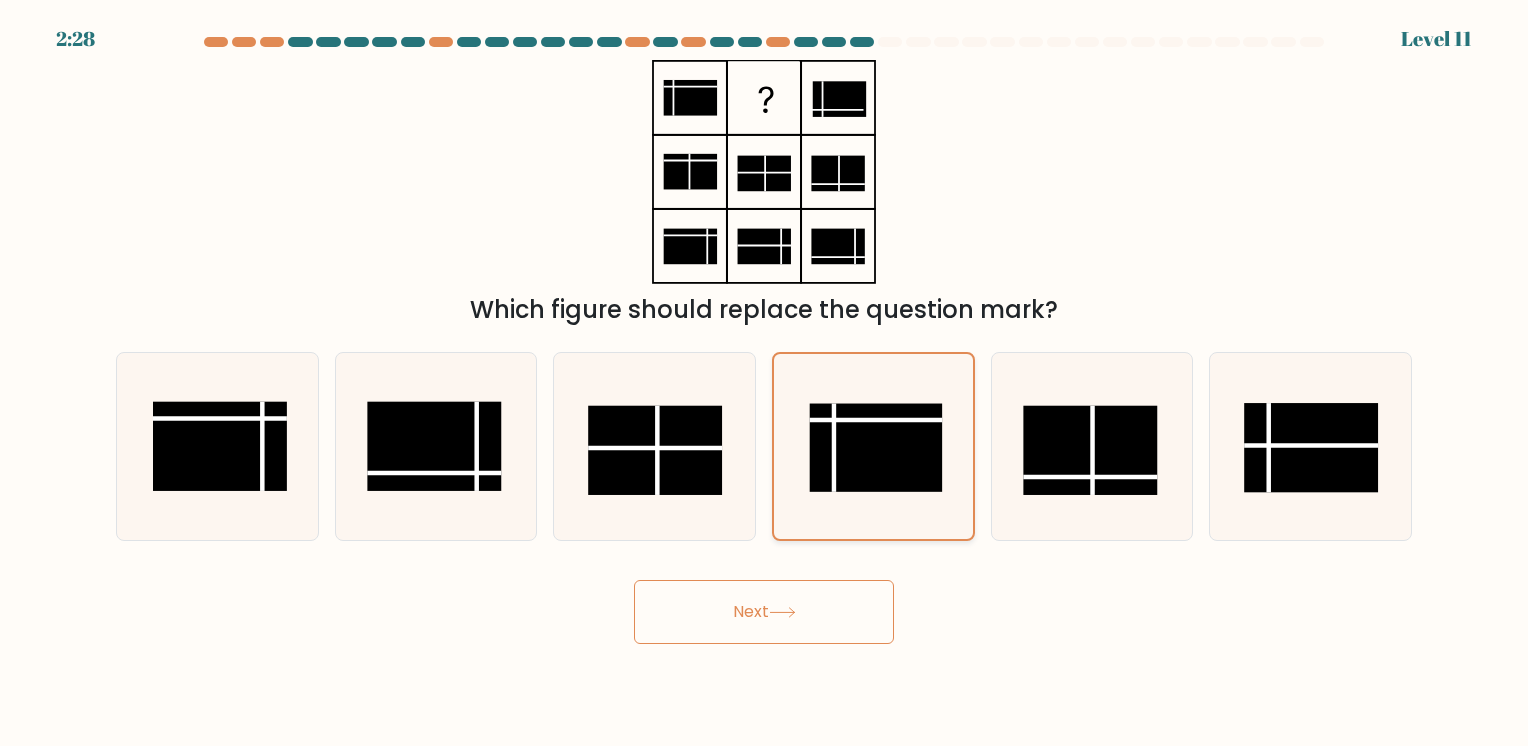 click 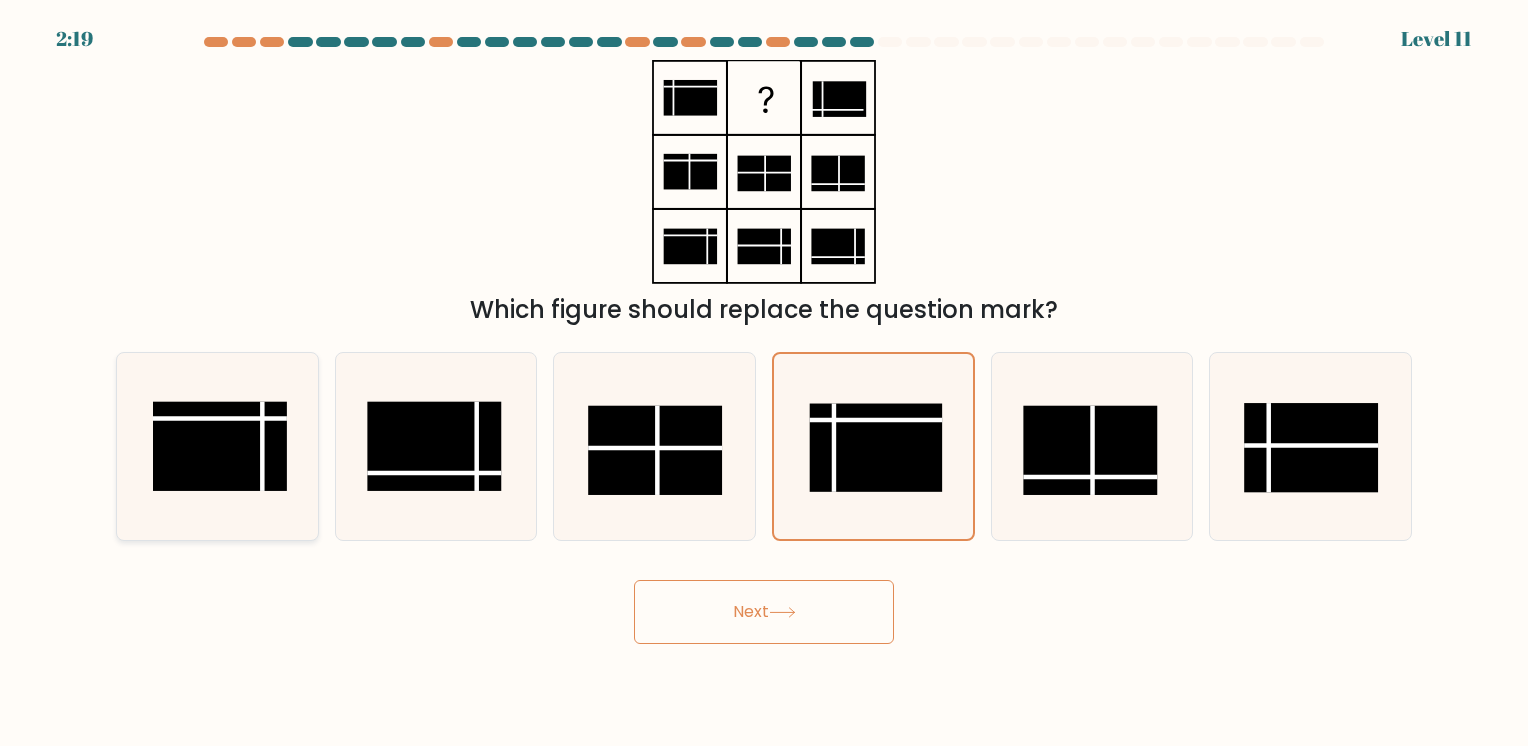 click 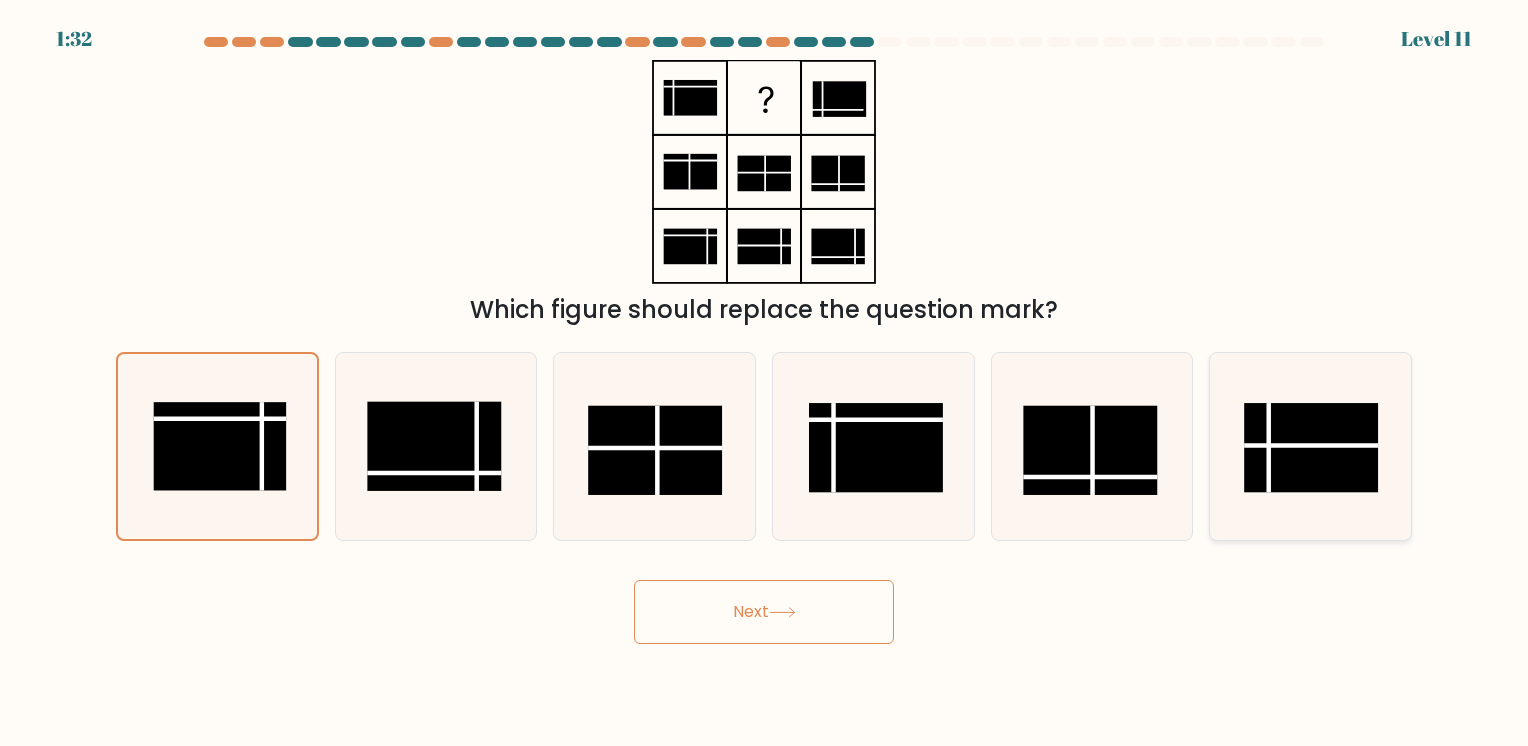 click 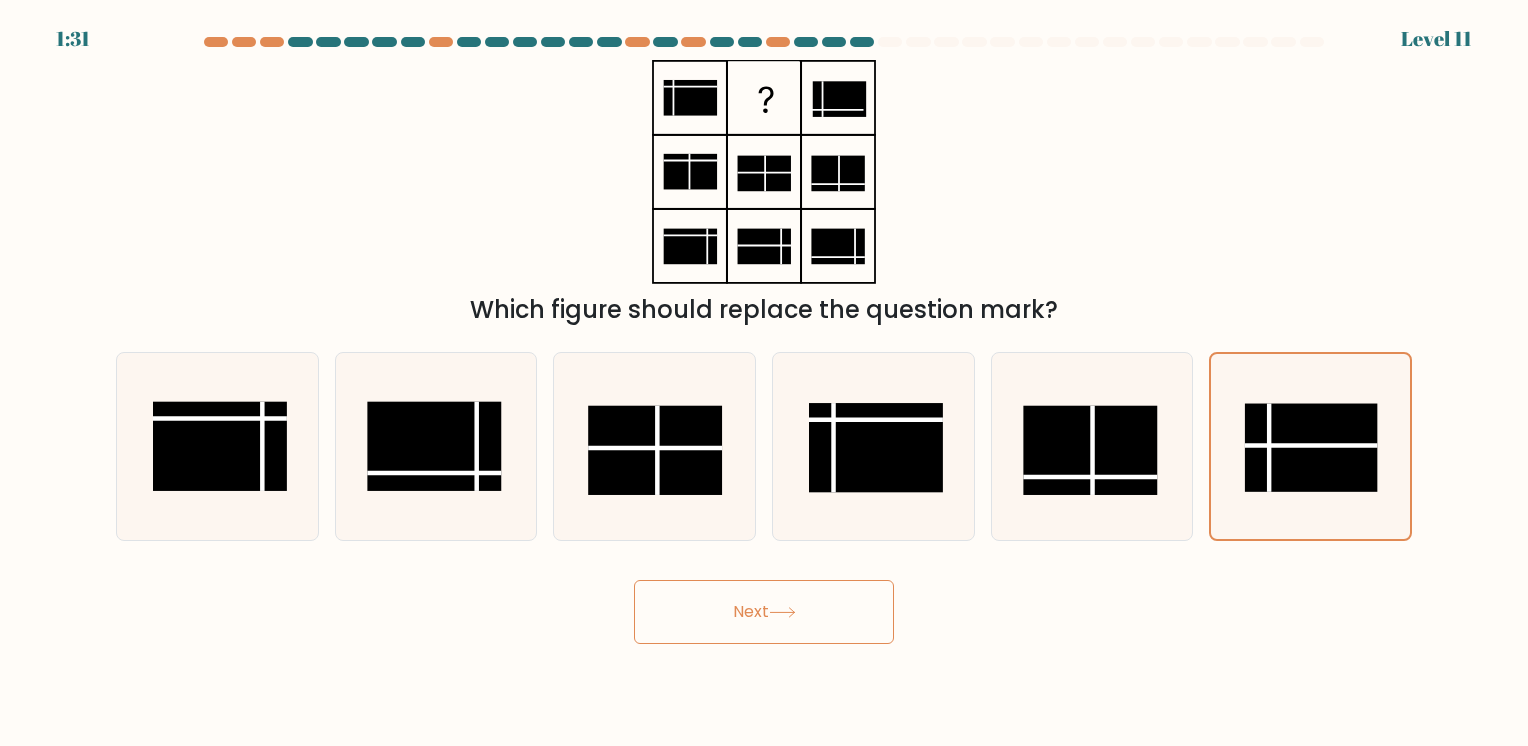 click on "Next" at bounding box center (764, 612) 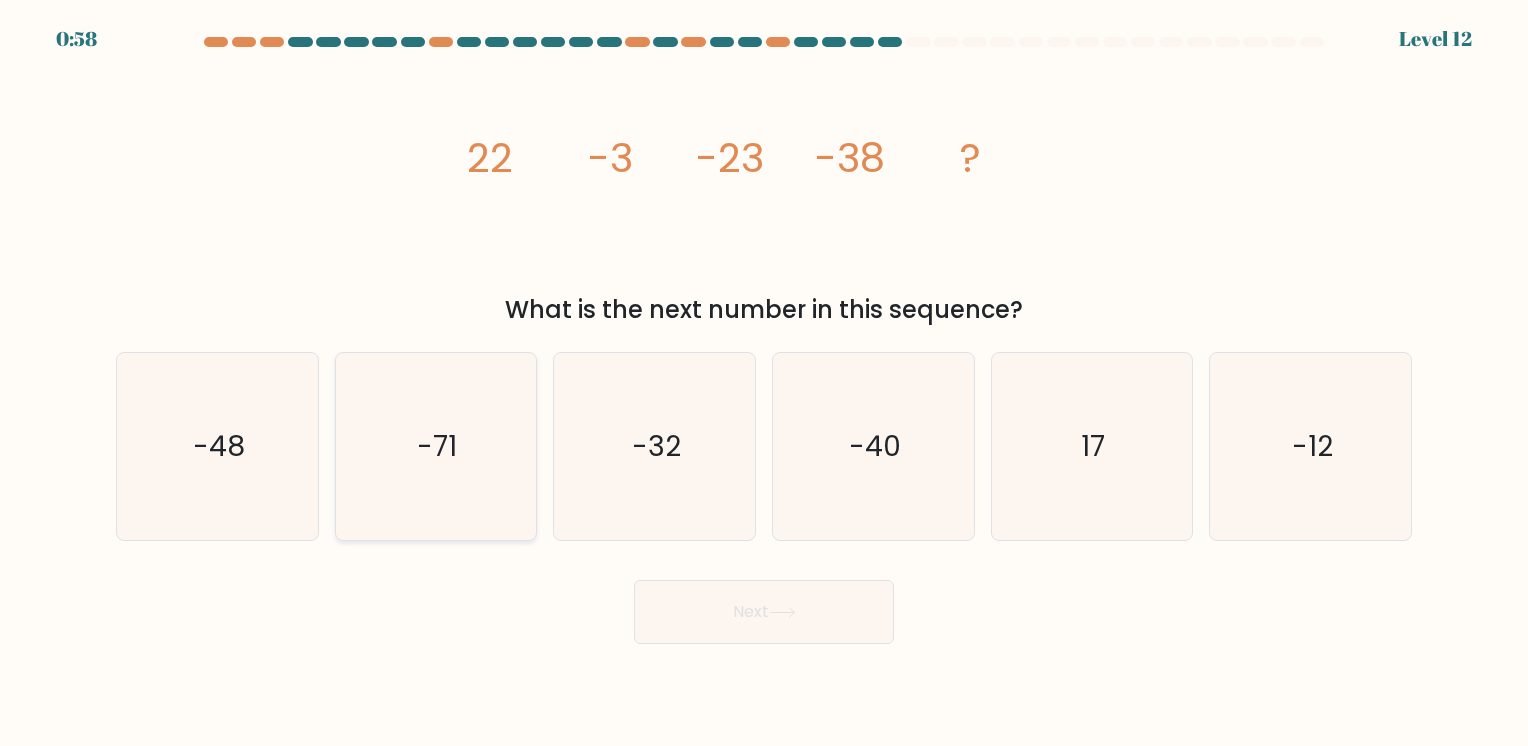 click on "-71" 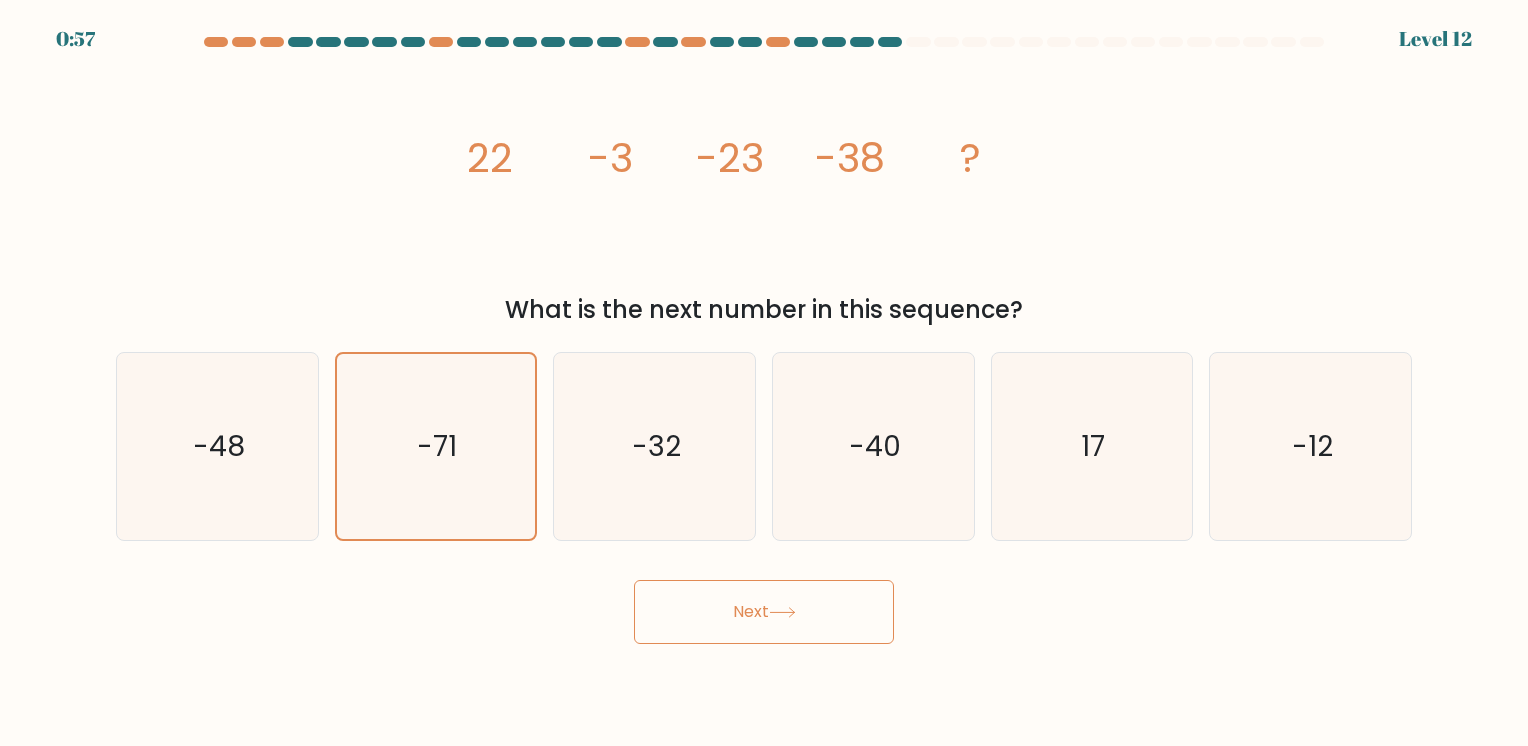 click on "Next" at bounding box center [764, 612] 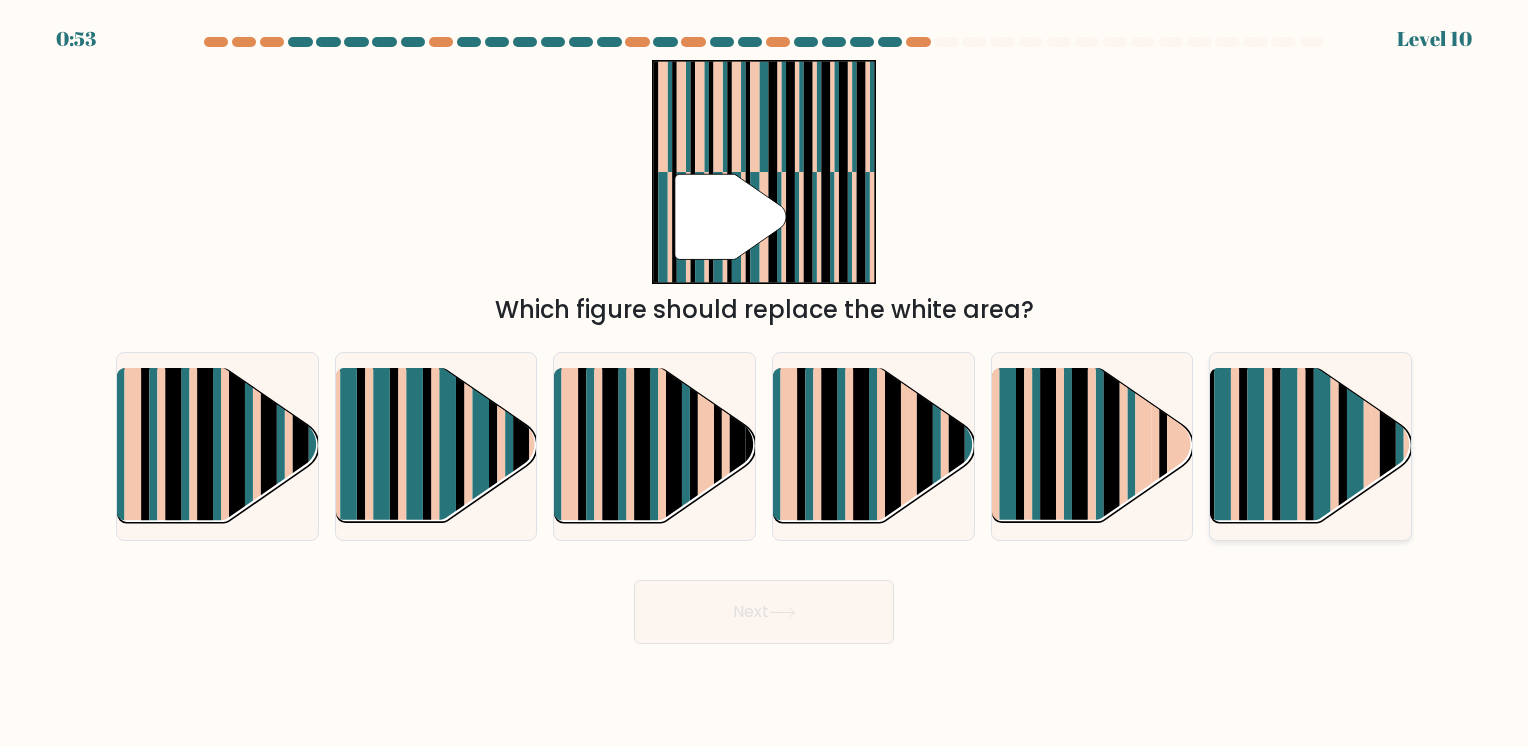 click 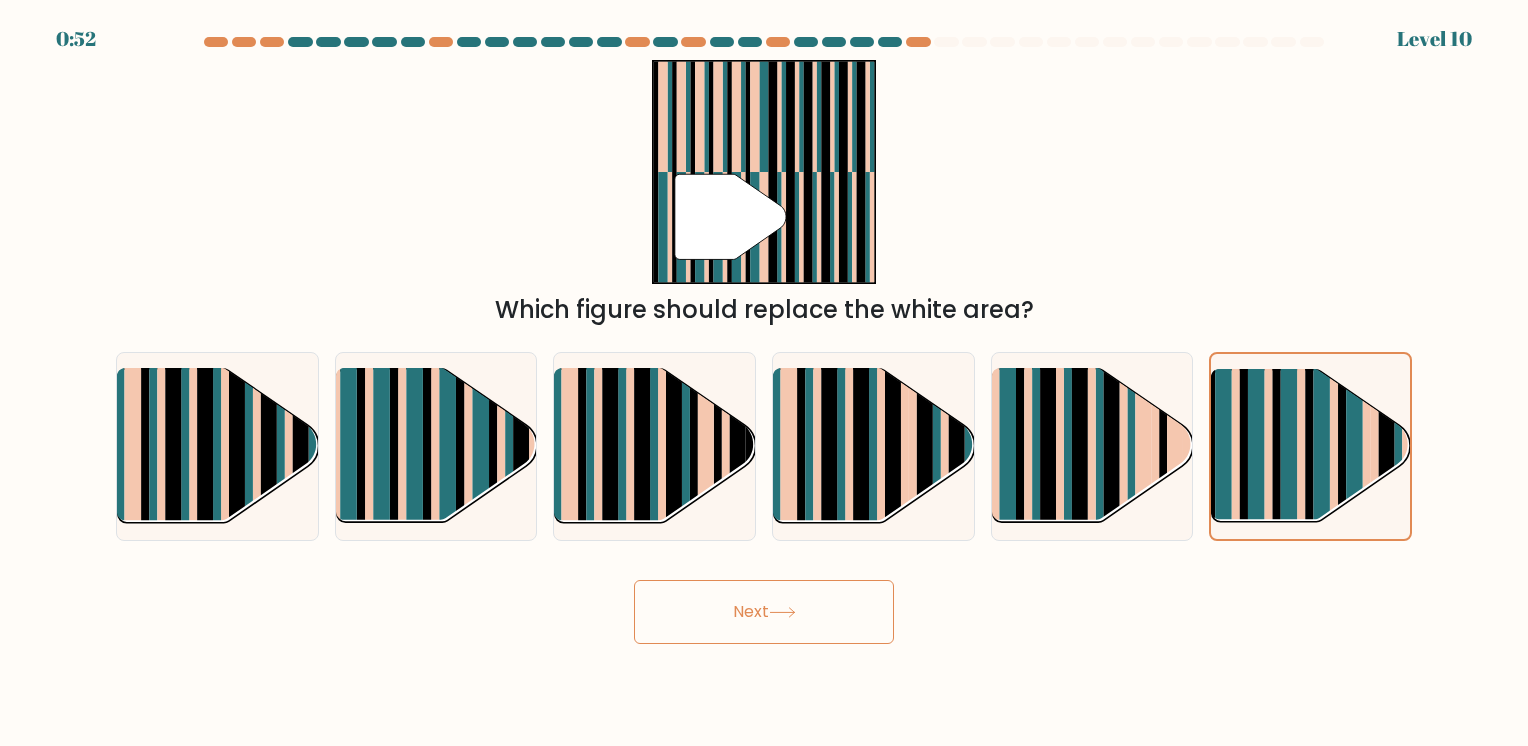 click on "Next" at bounding box center (764, 612) 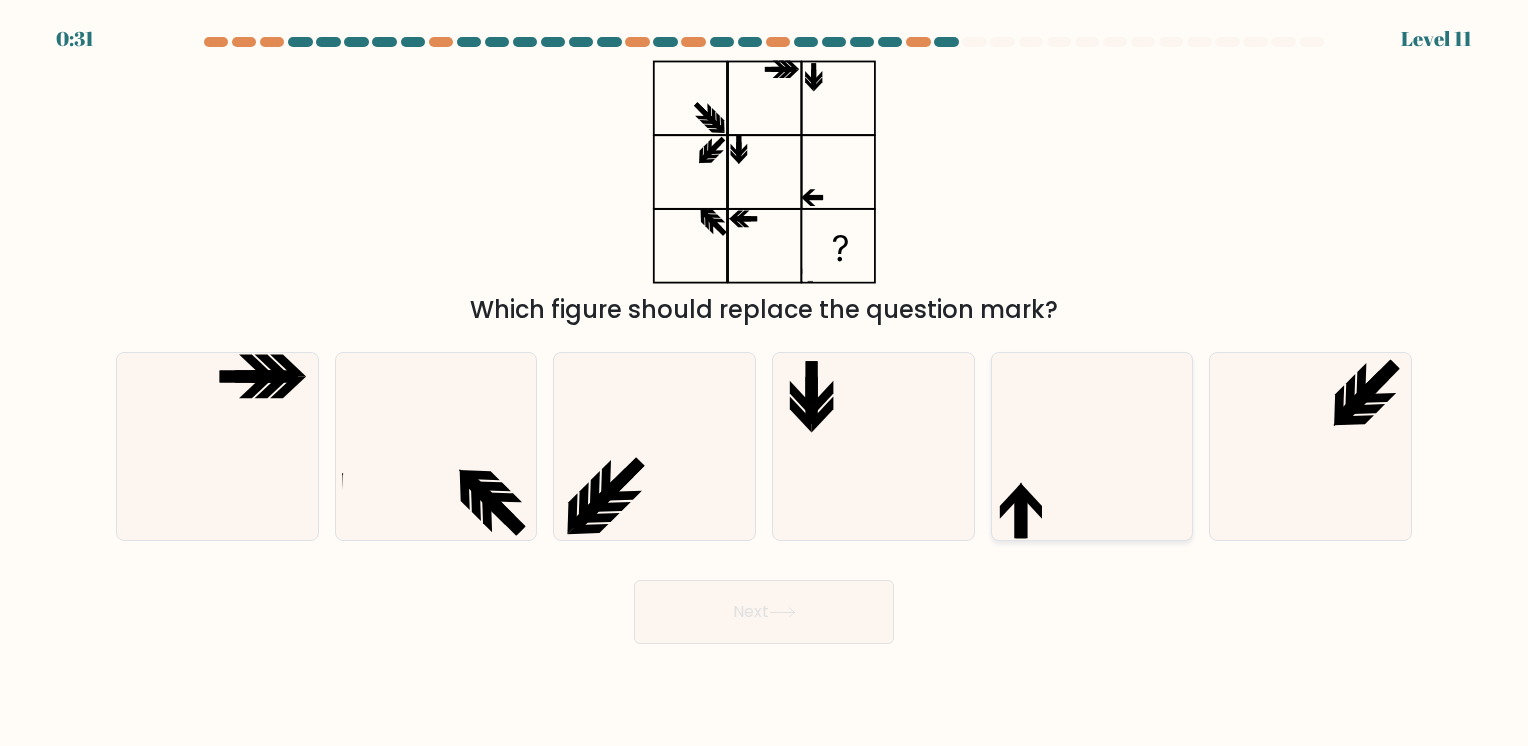 click 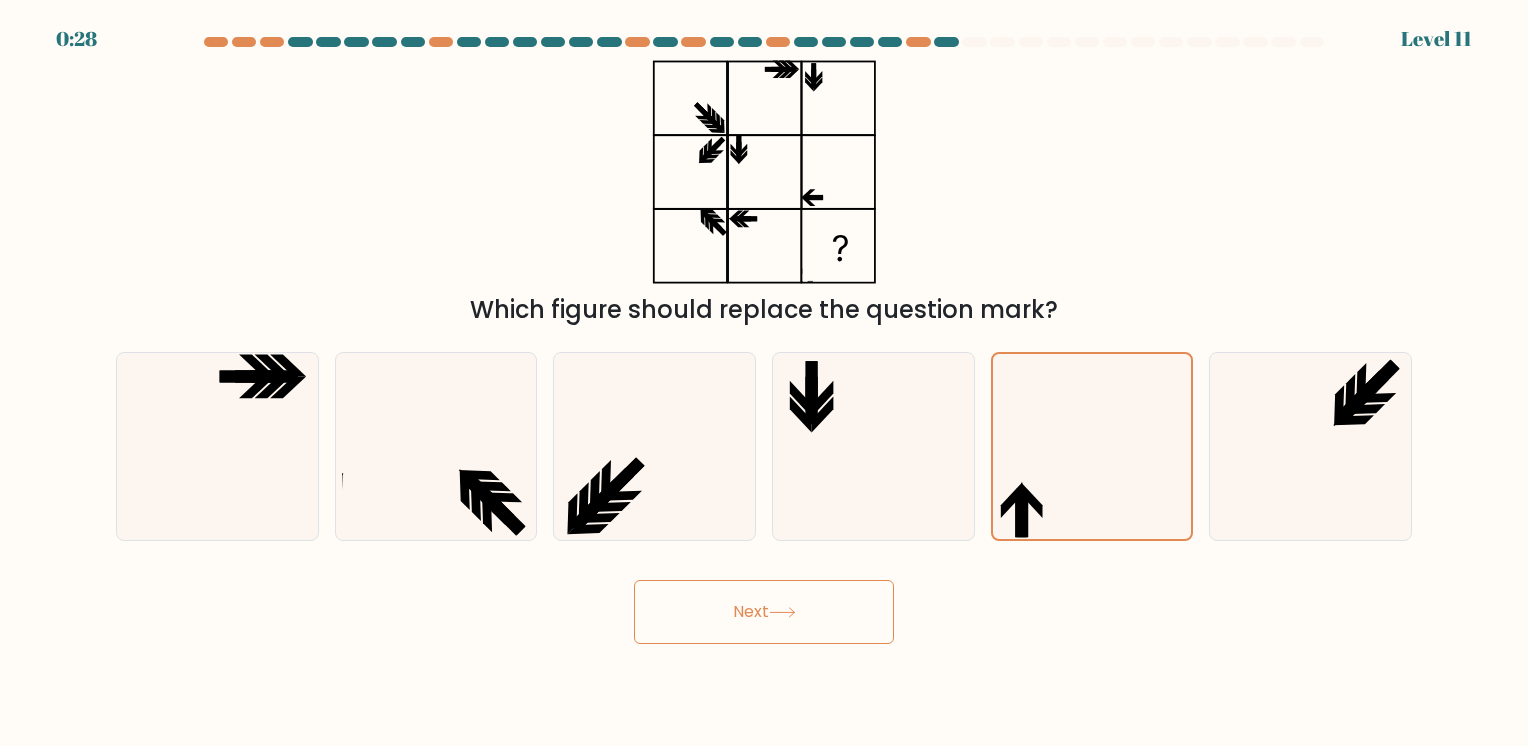click on "Next" at bounding box center [764, 612] 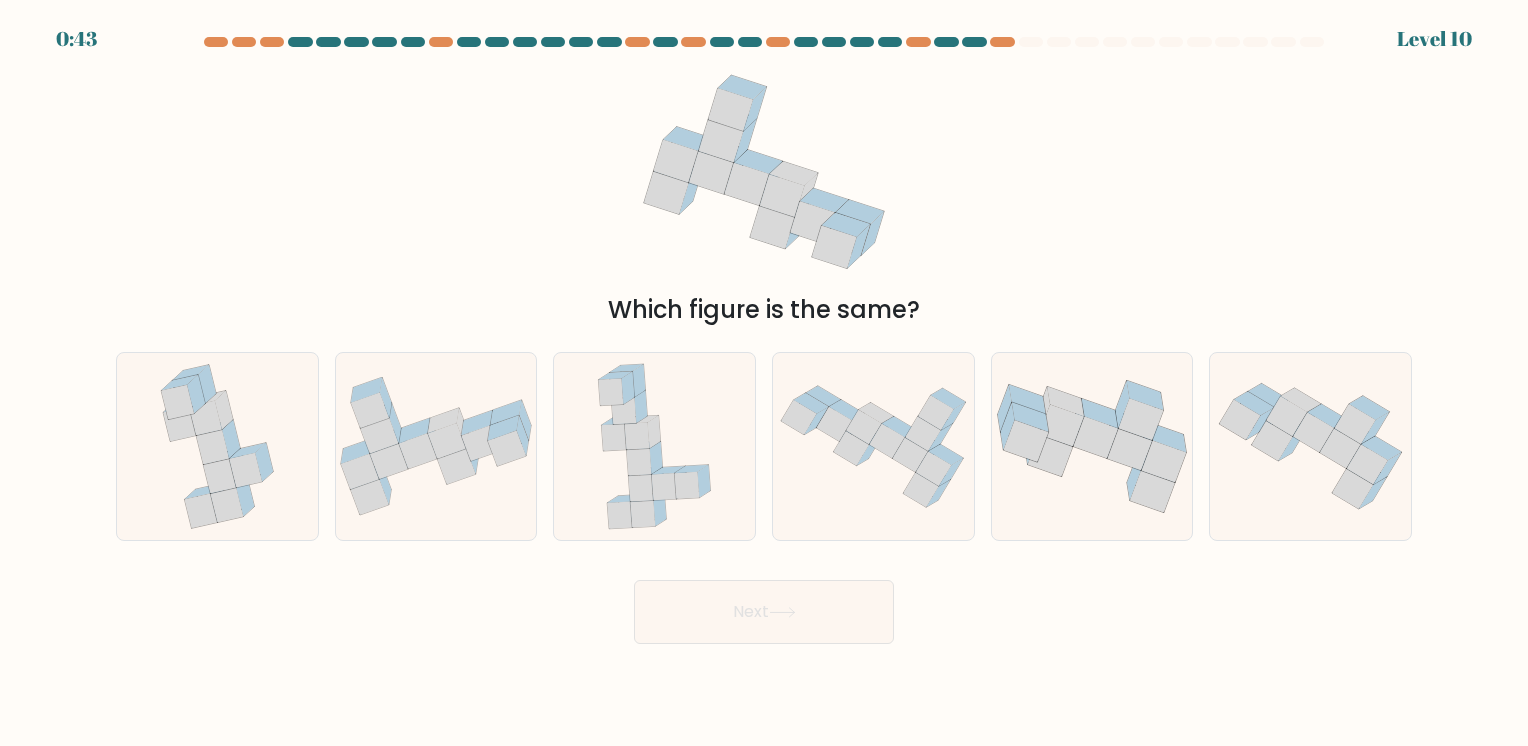 scroll, scrollTop: 0, scrollLeft: 0, axis: both 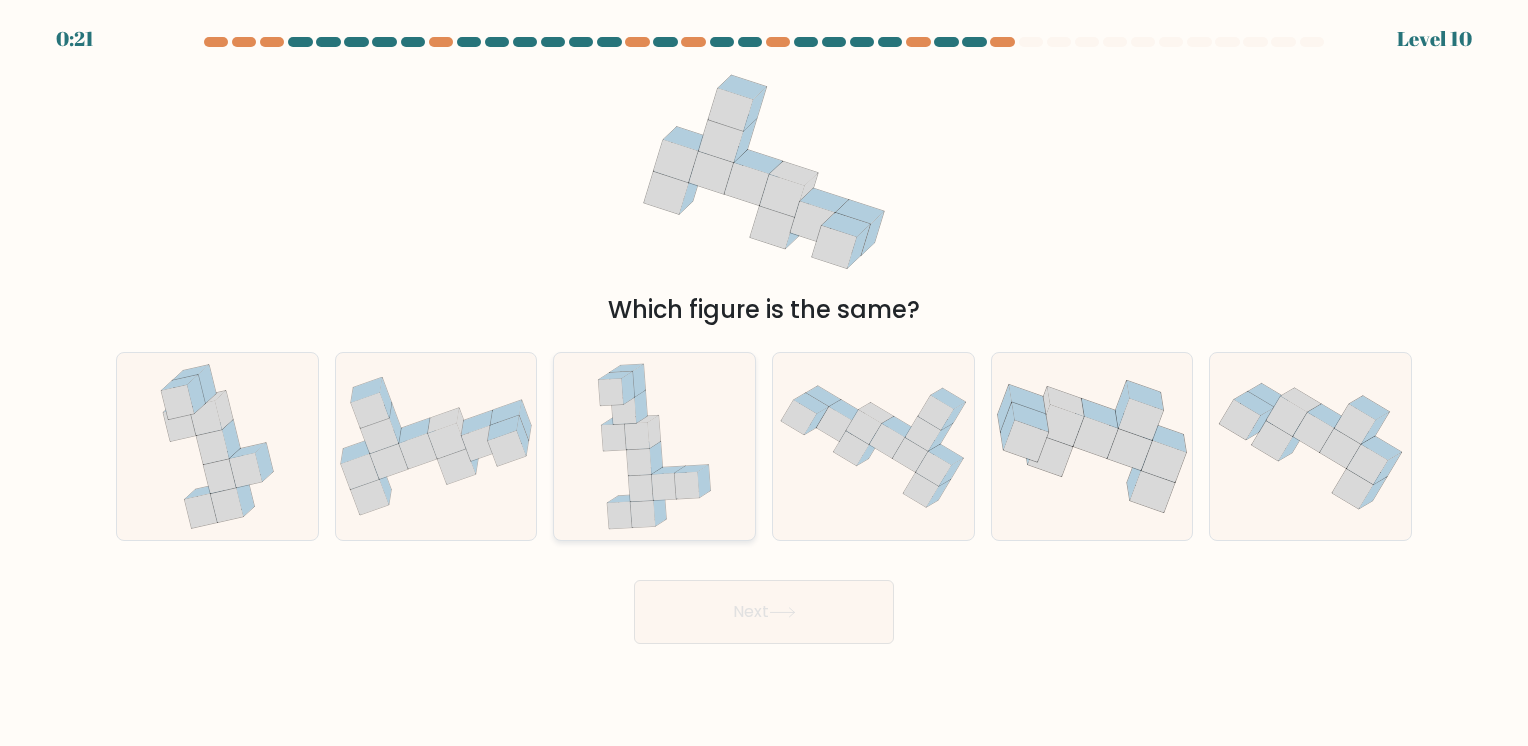 click 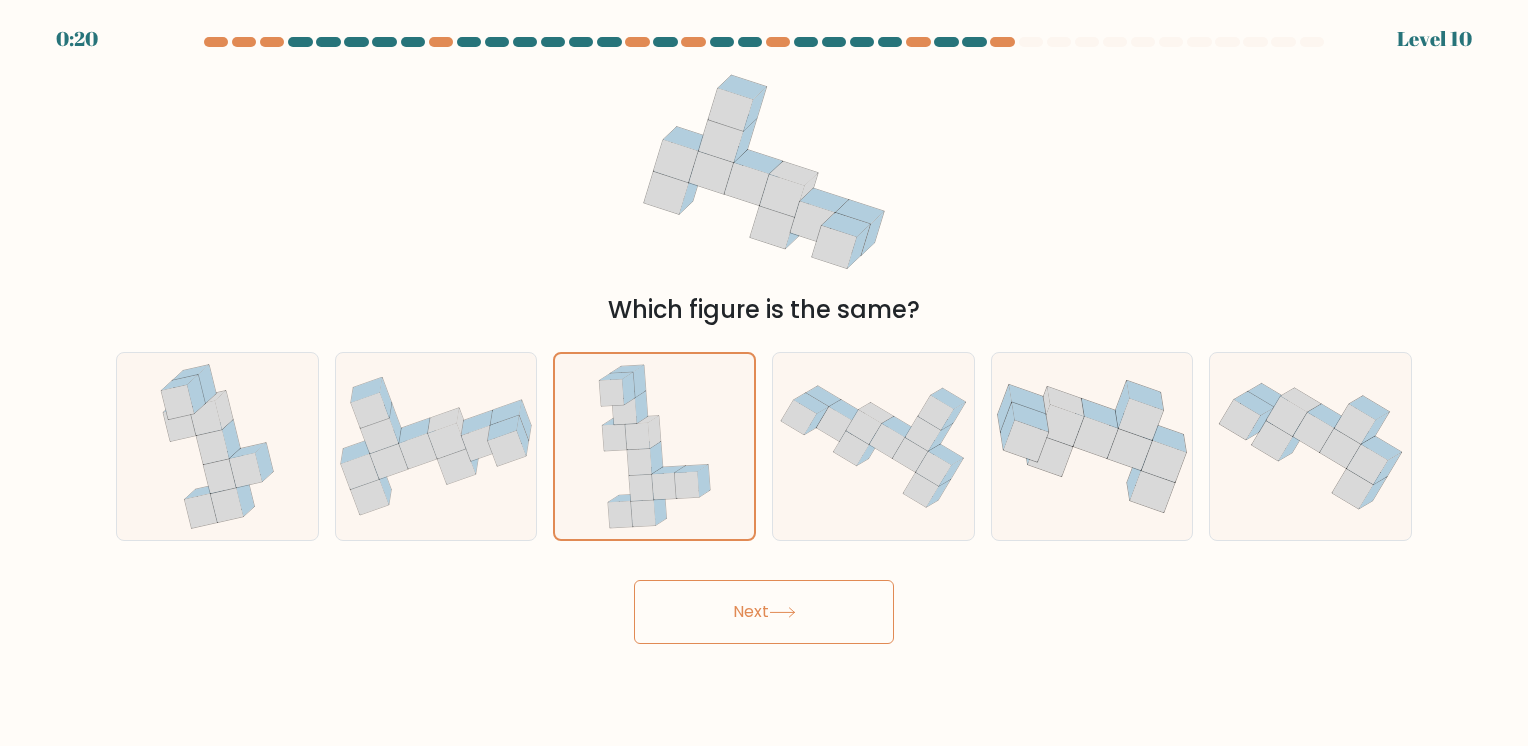 click on "Next" at bounding box center [764, 612] 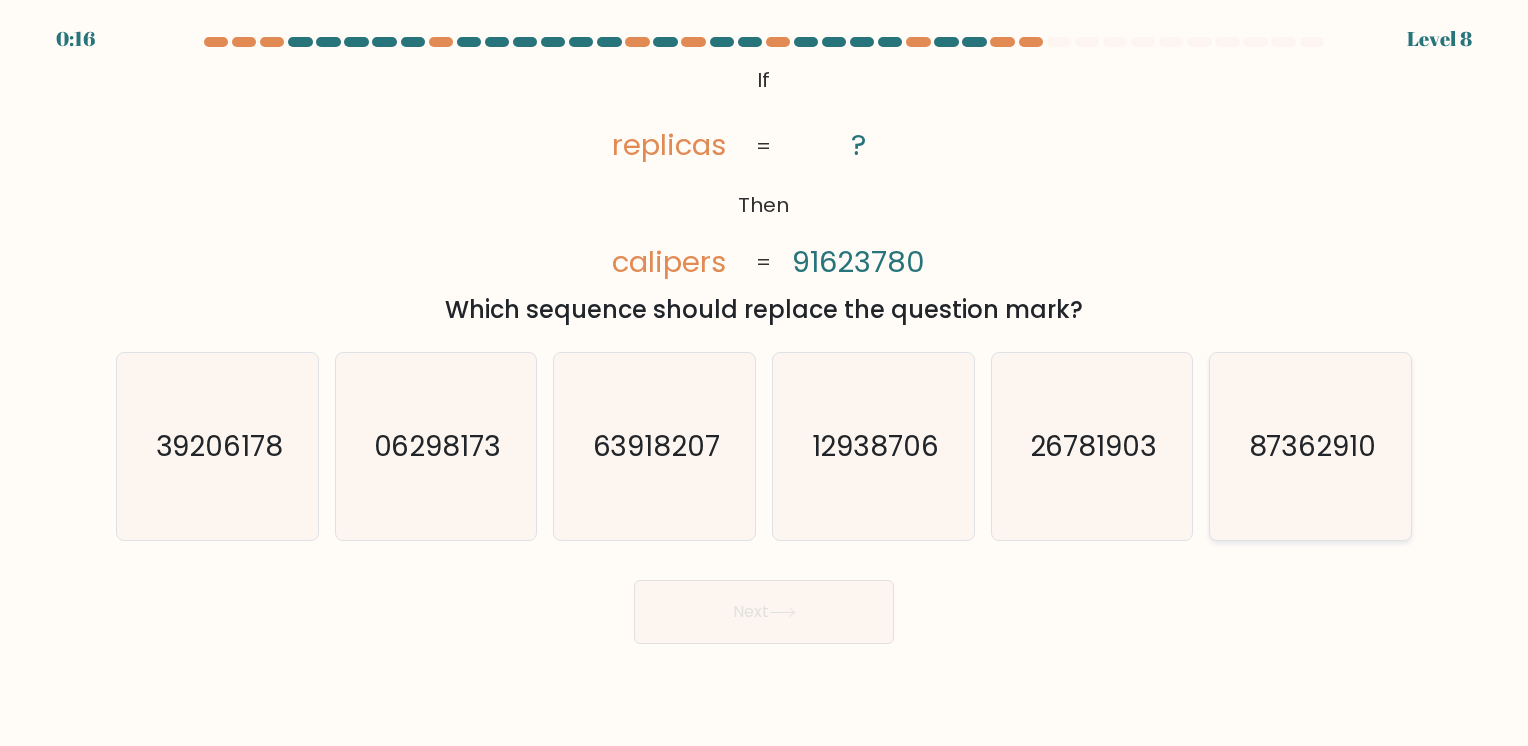 click on "87362910" 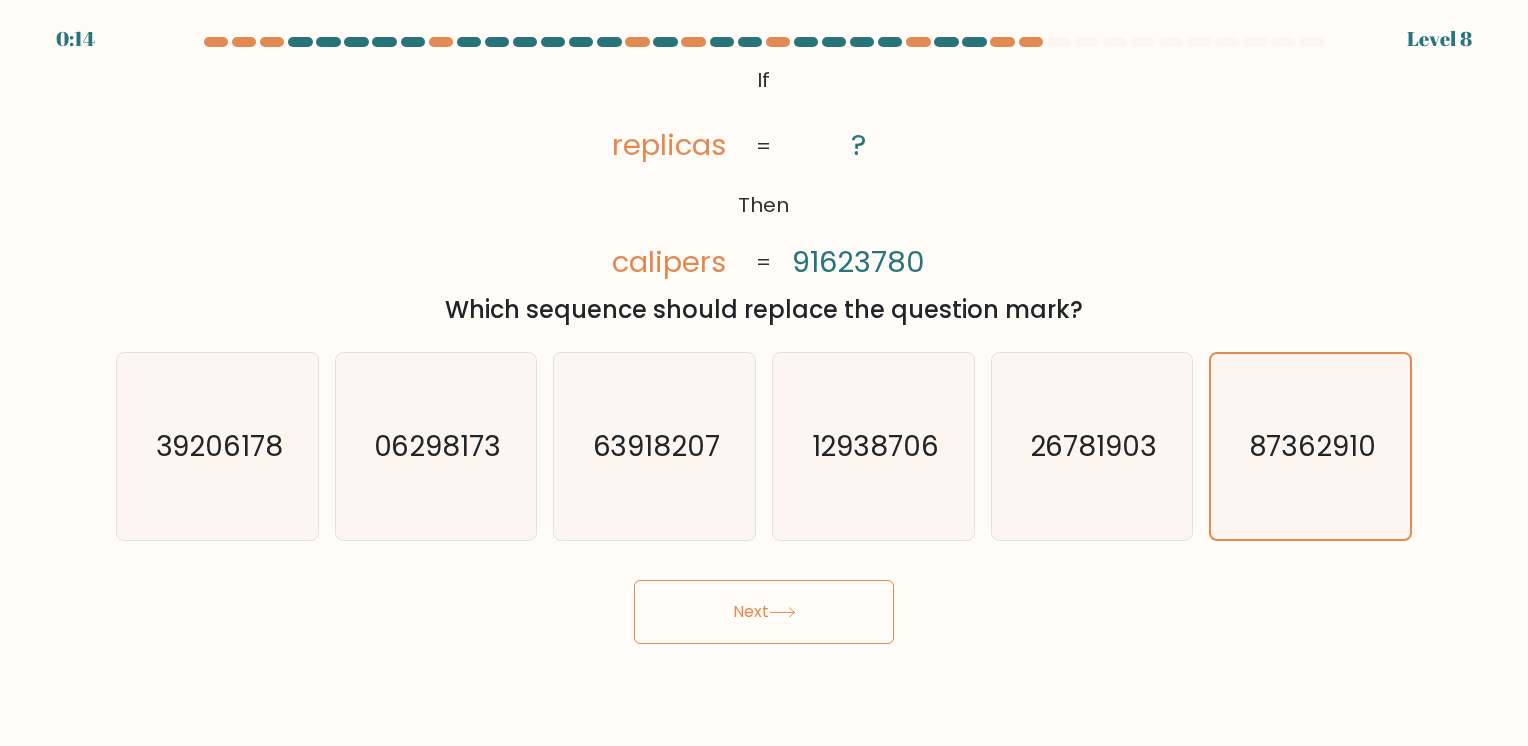 click on "Next" at bounding box center [764, 612] 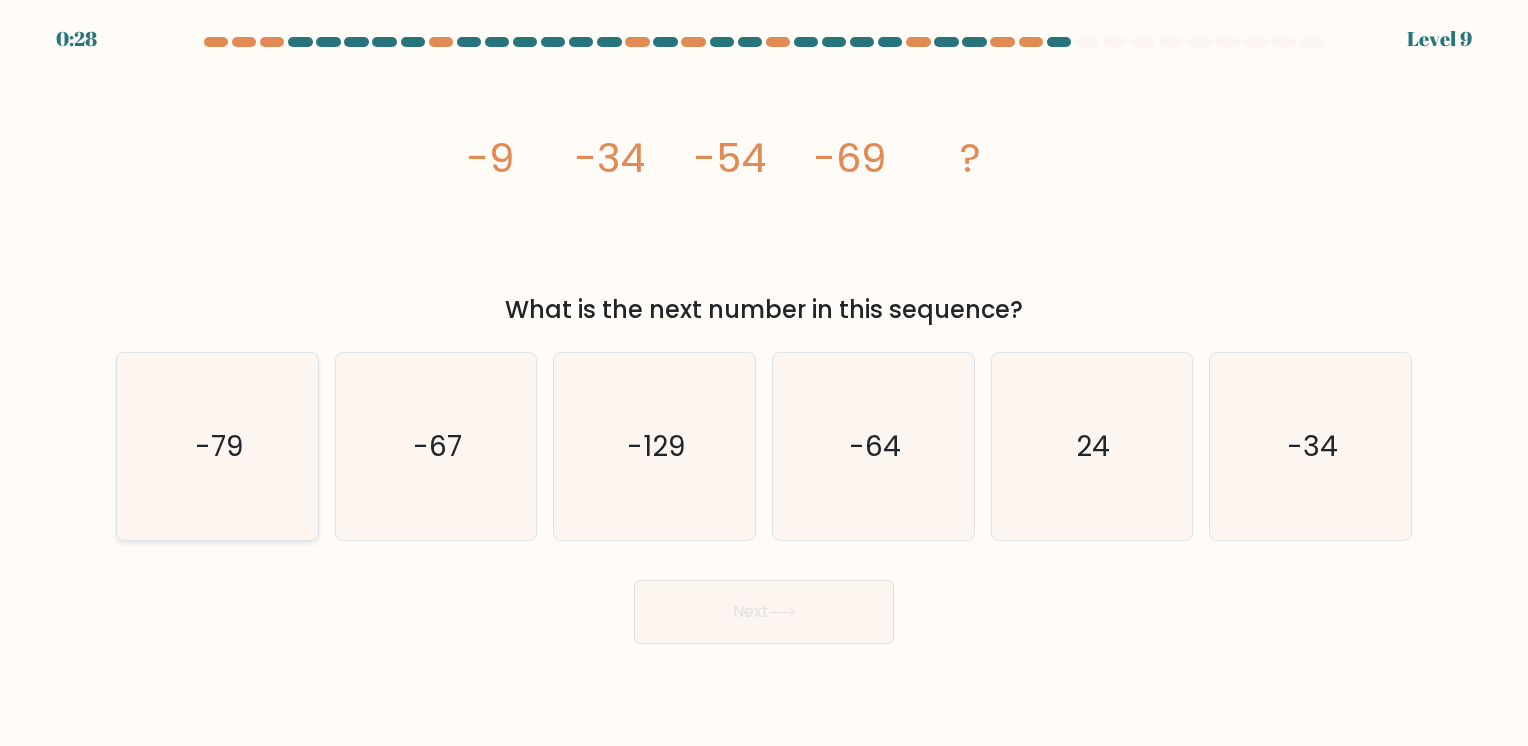 click on "-79" 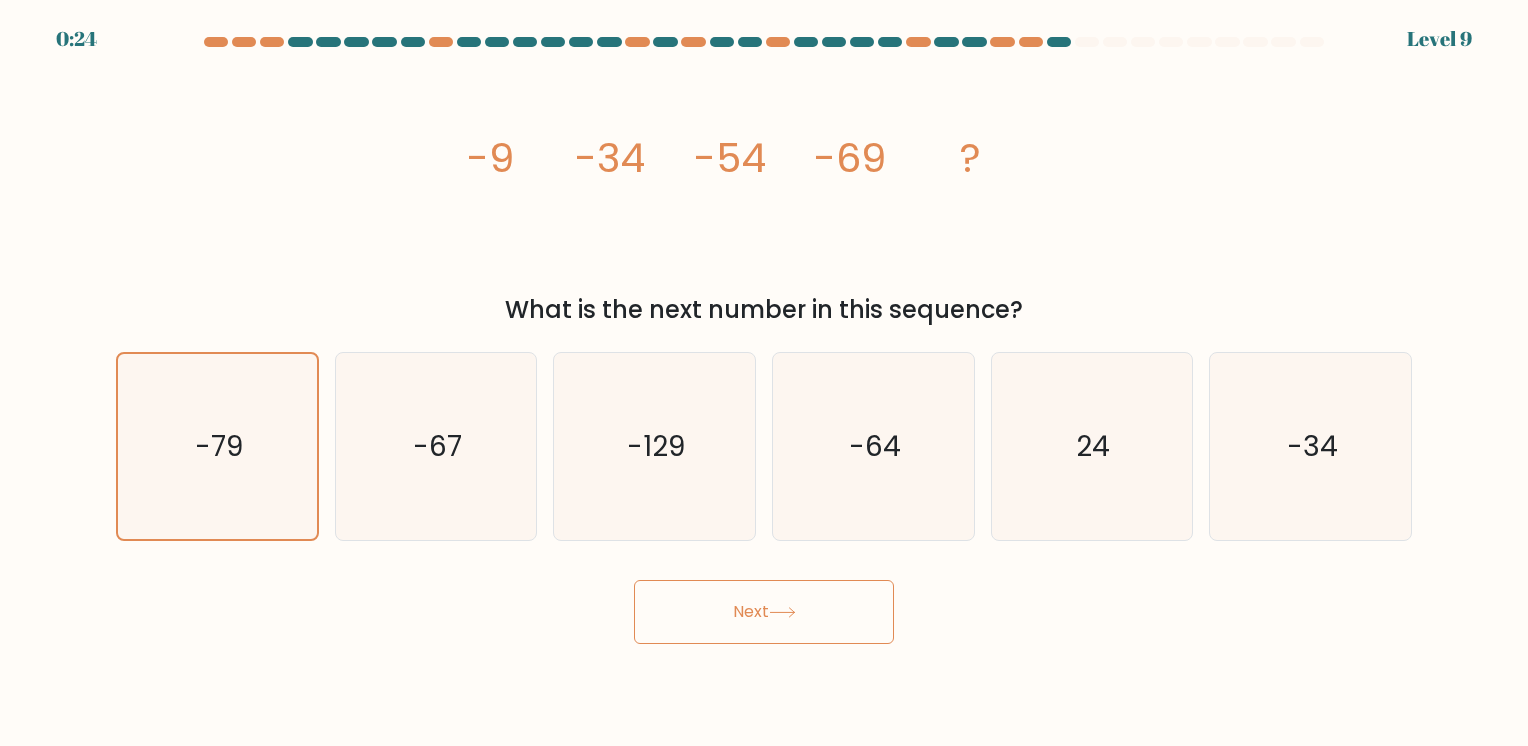 click on "Next" at bounding box center (764, 612) 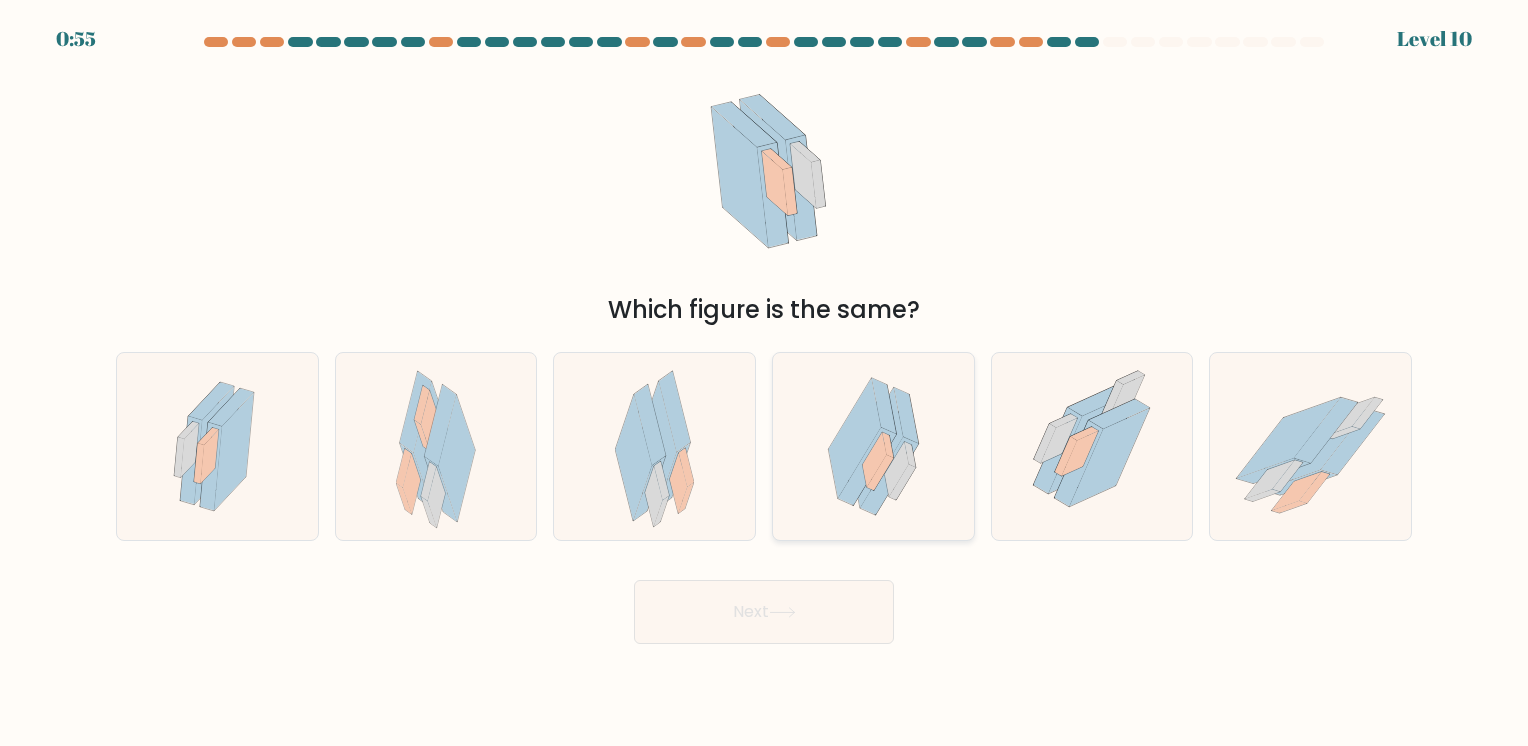 click 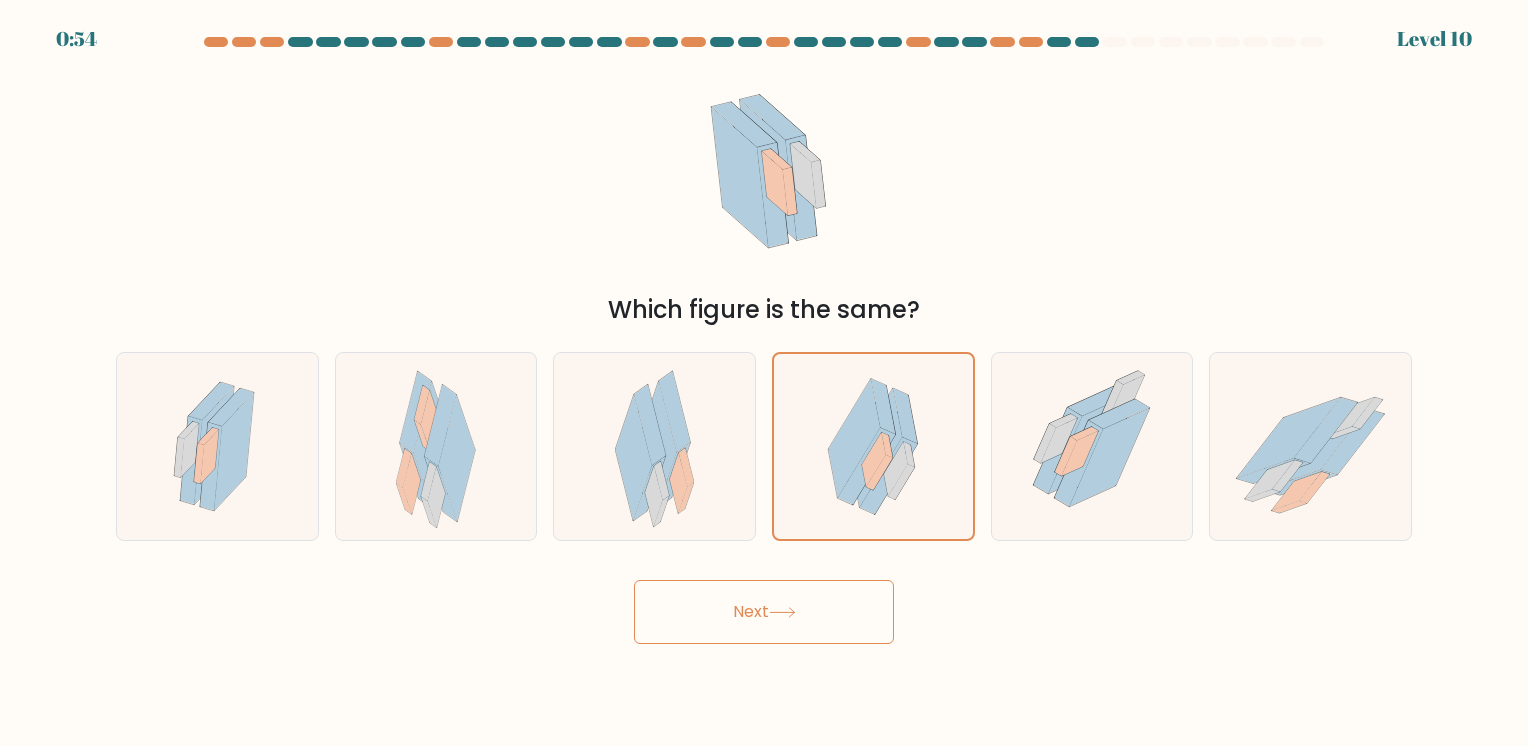 click on "Next" at bounding box center (764, 612) 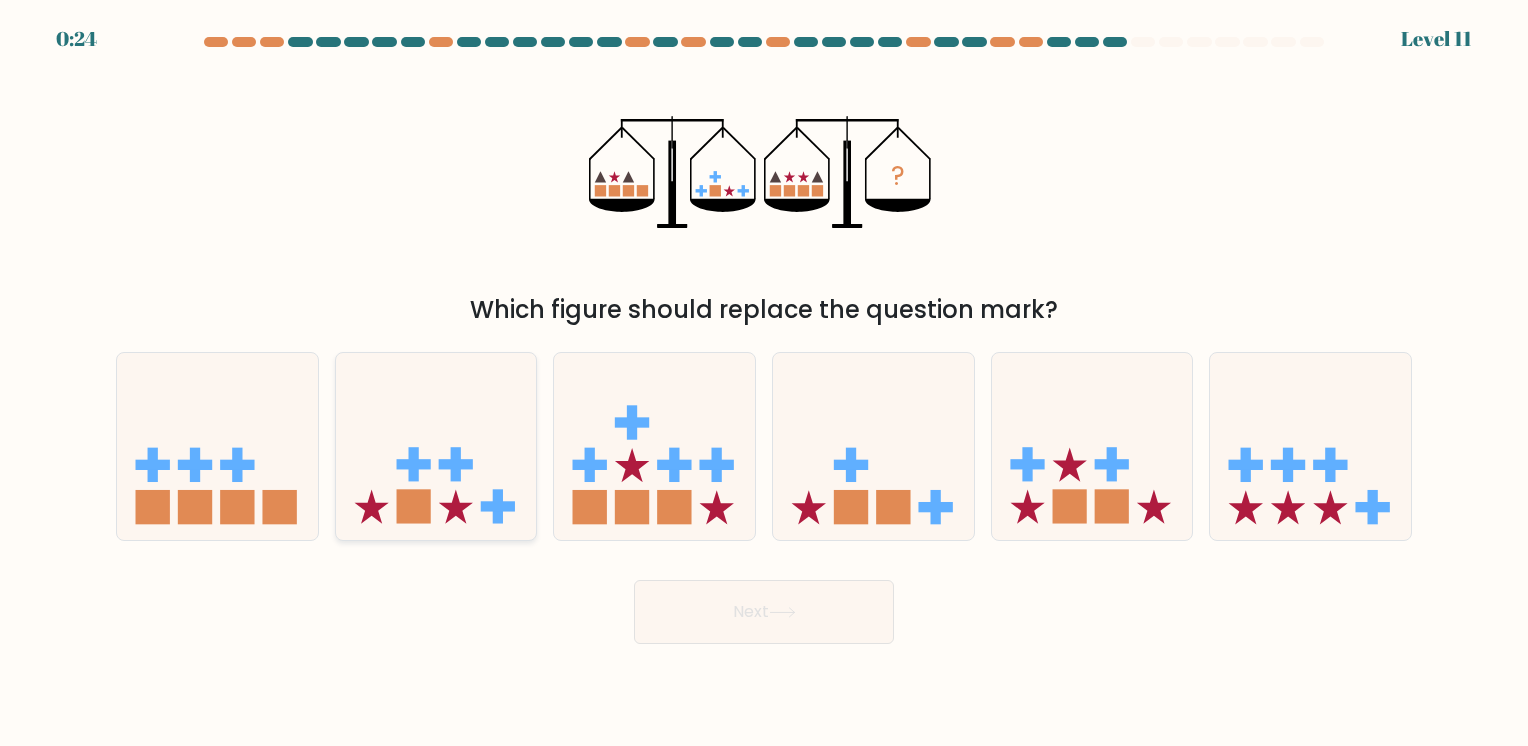 click 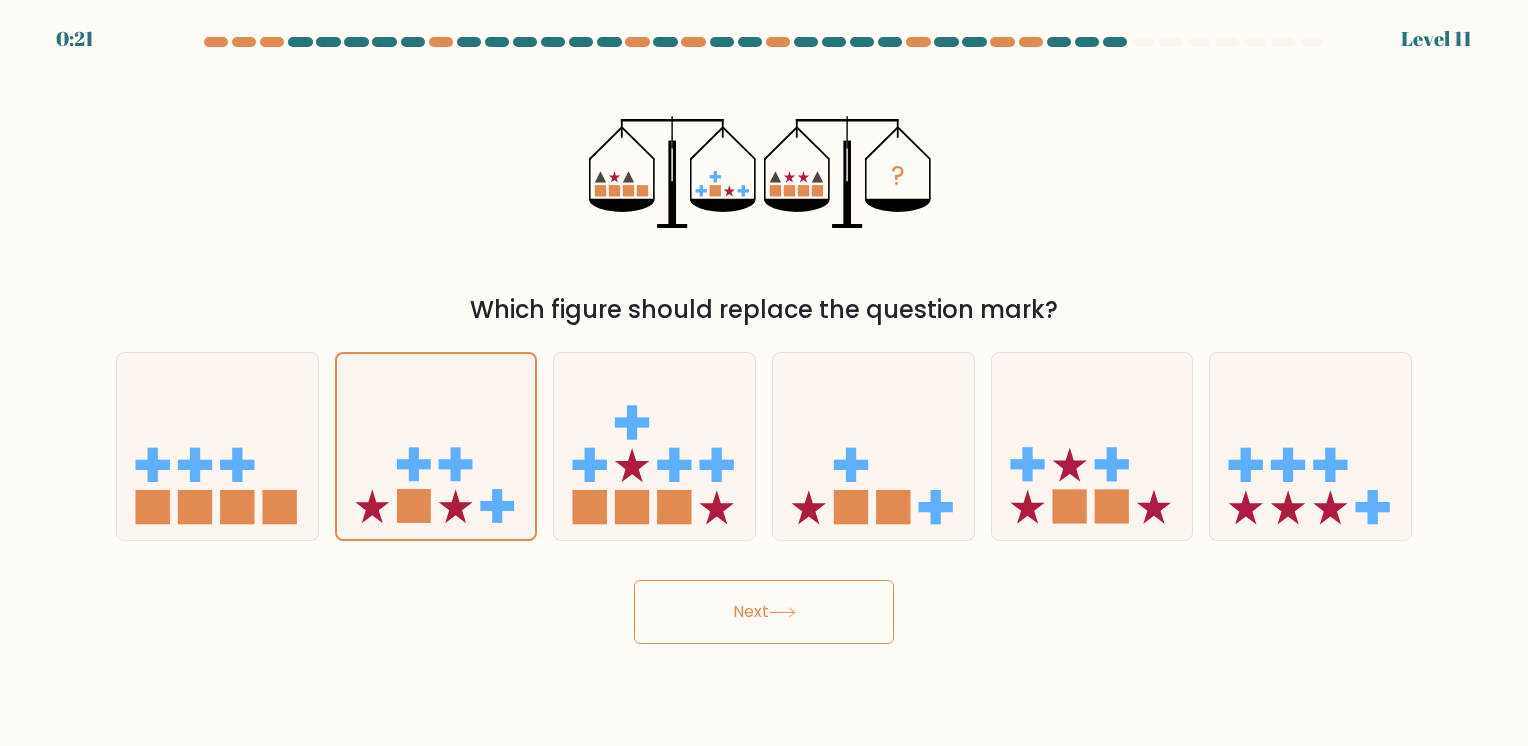 click on "Next" at bounding box center (764, 612) 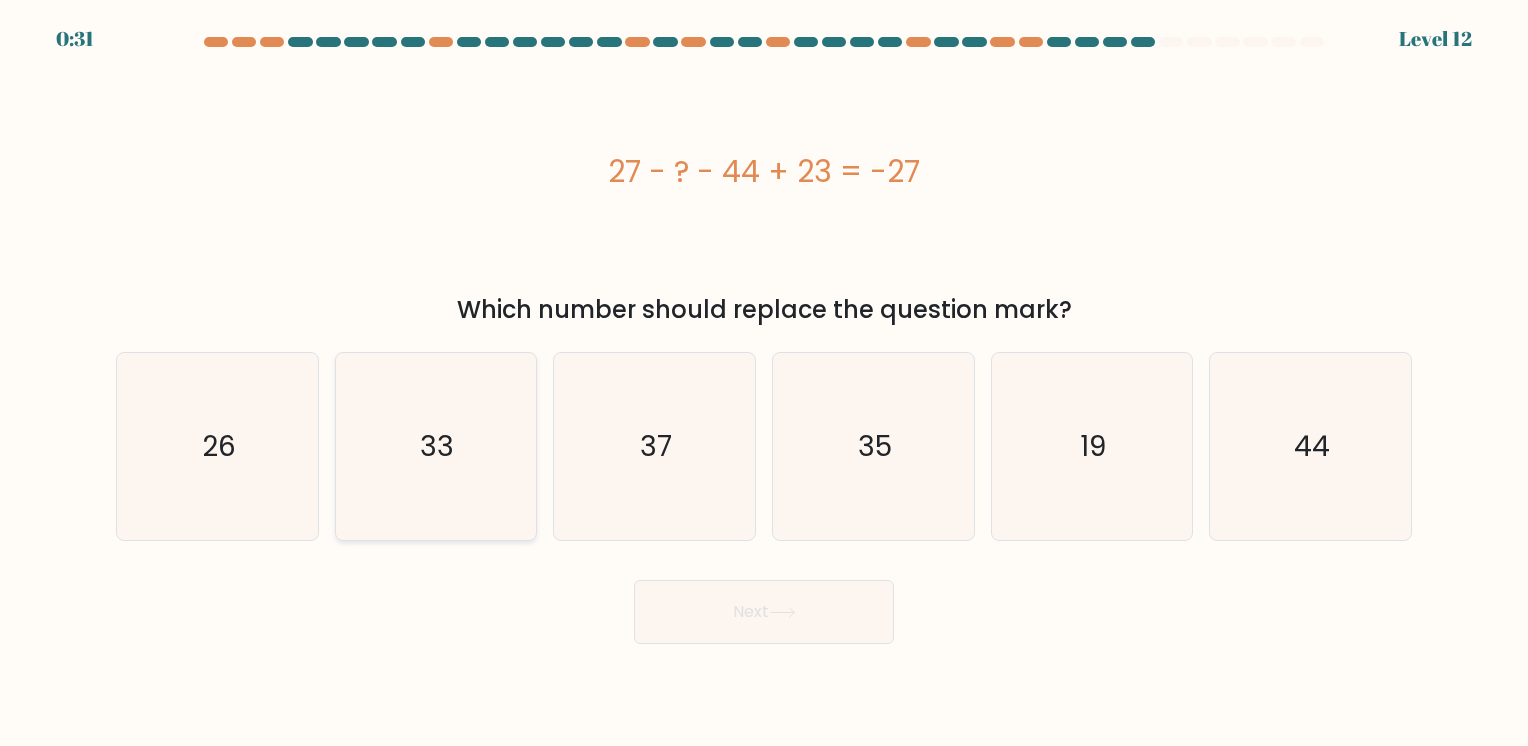 click on "33" 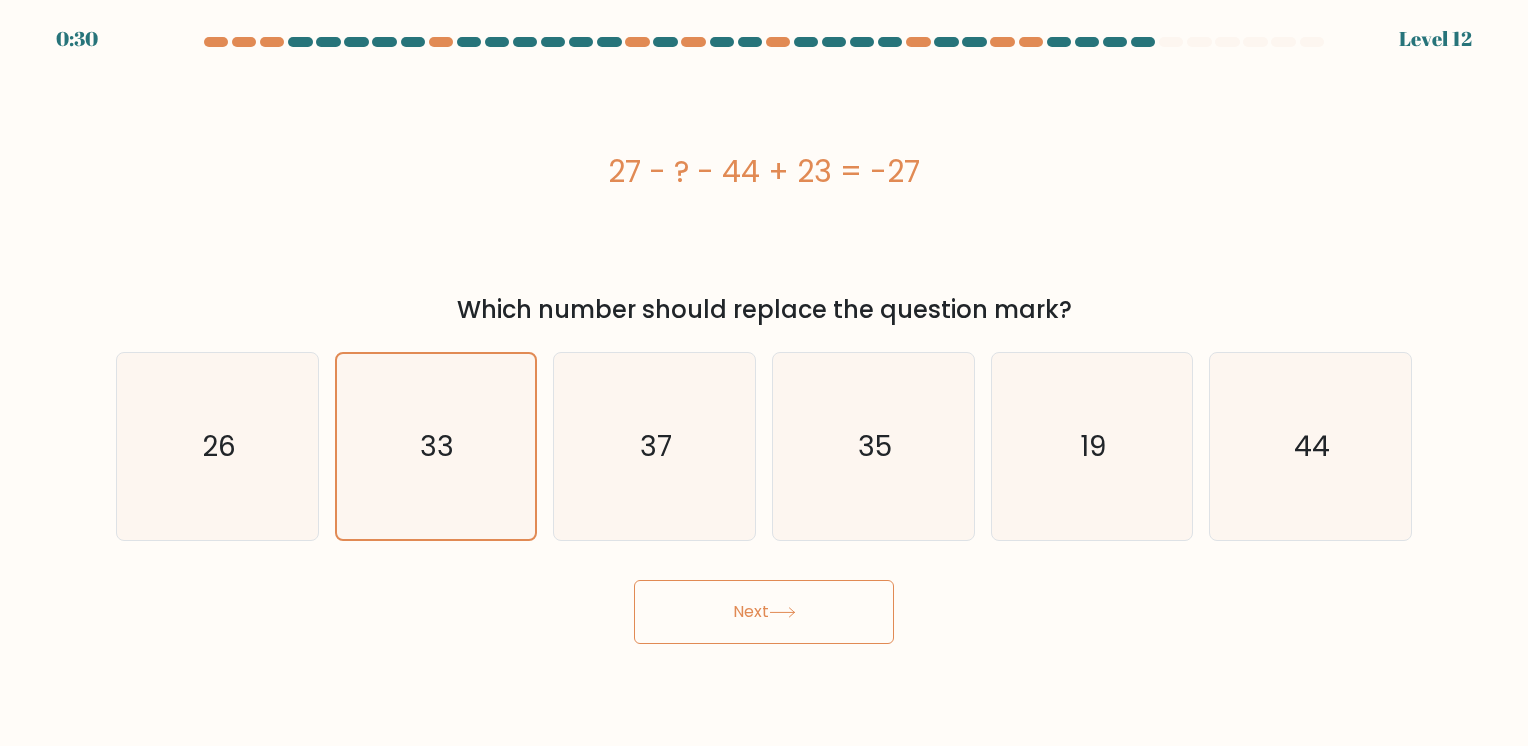 click on "Next" at bounding box center (764, 612) 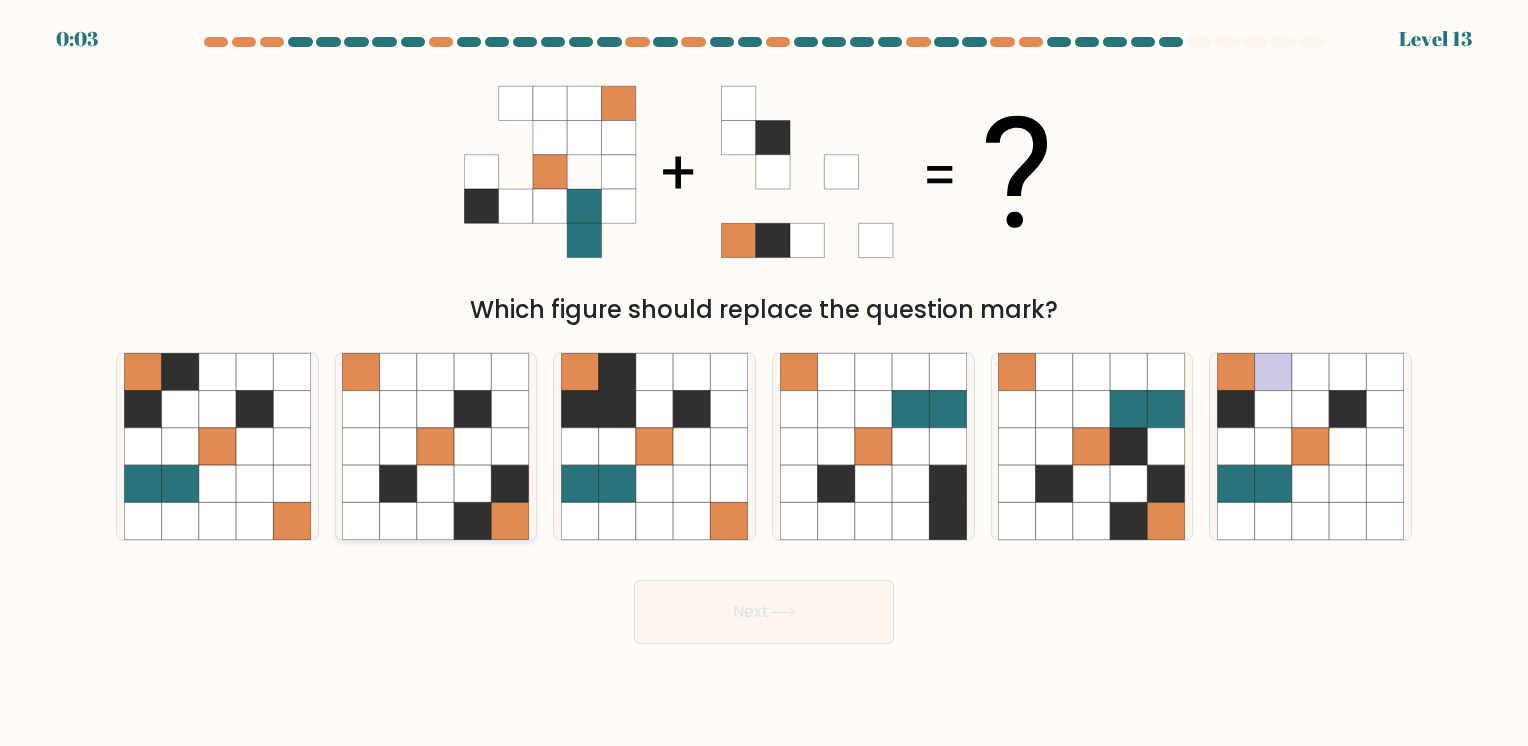 click 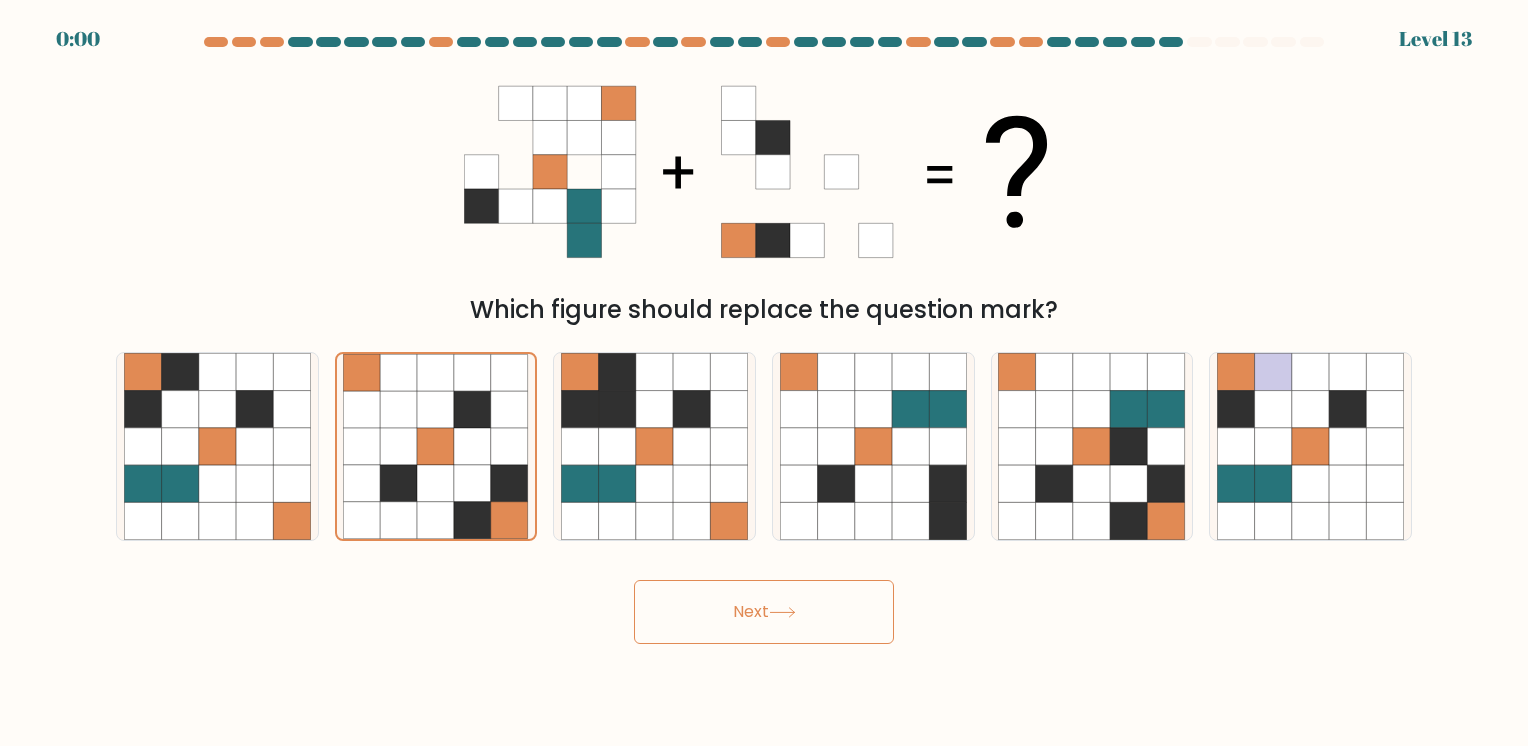 drag, startPoint x: 275, startPoint y: 486, endPoint x: 820, endPoint y: 542, distance: 547.8695 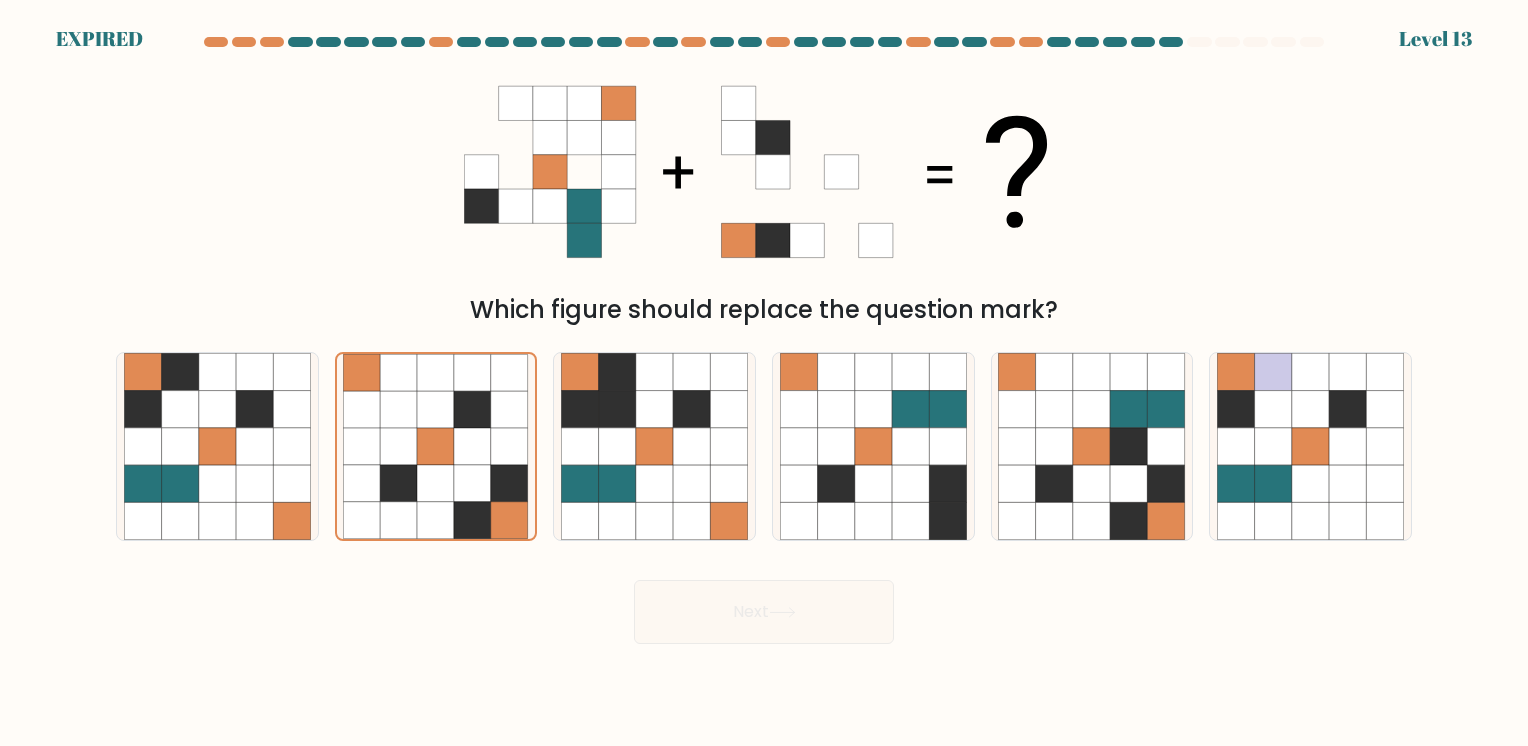 drag, startPoint x: 820, startPoint y: 542, endPoint x: 777, endPoint y: 624, distance: 92.5905 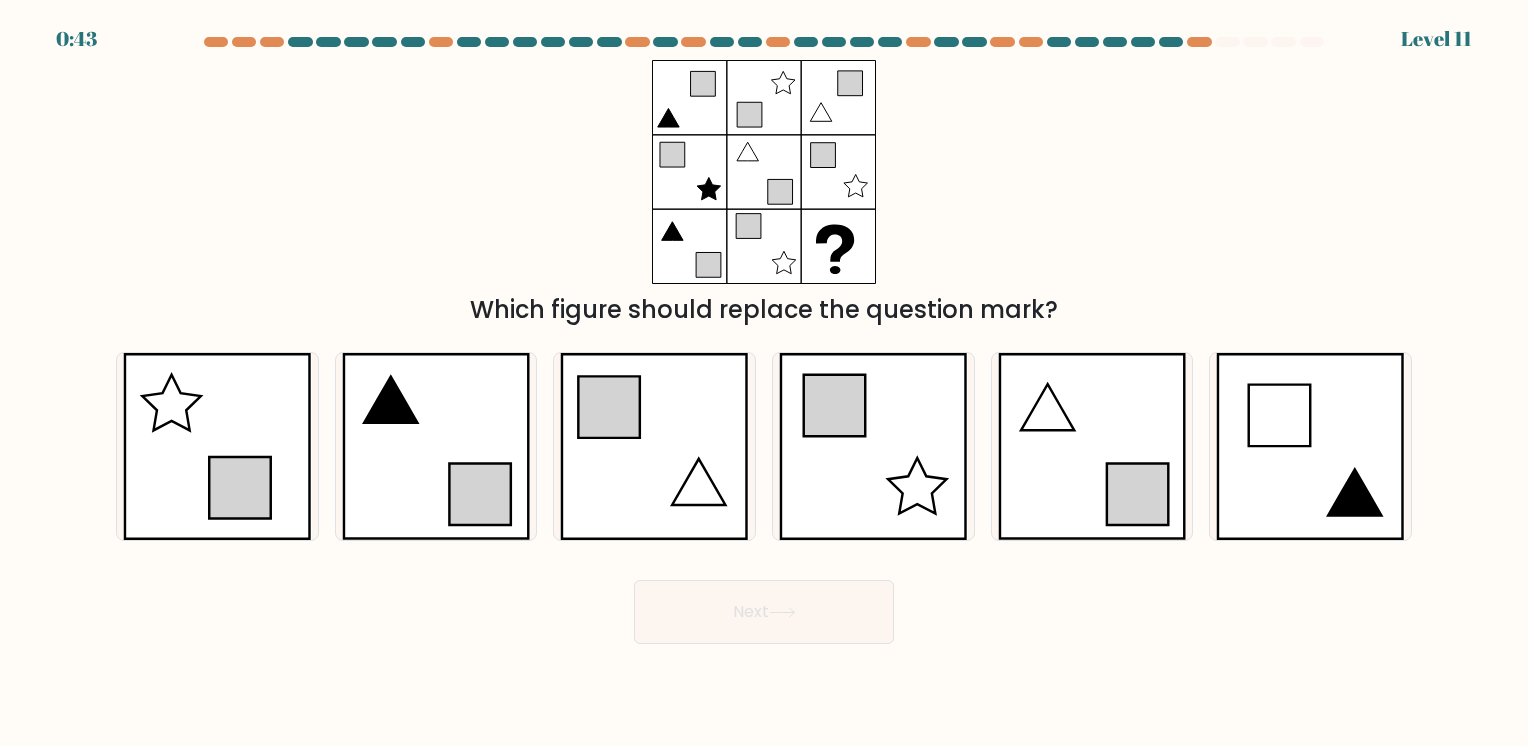 scroll, scrollTop: 0, scrollLeft: 0, axis: both 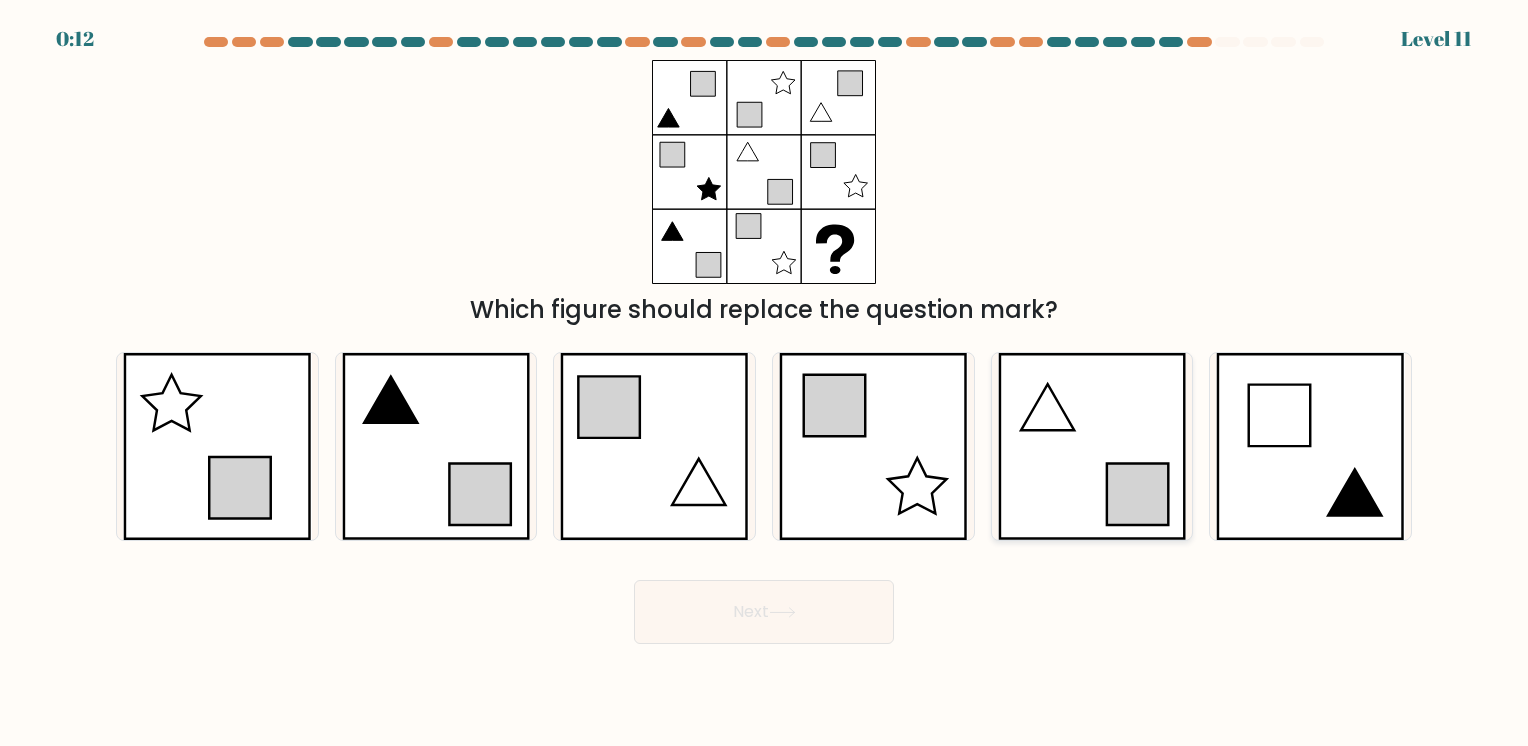 click 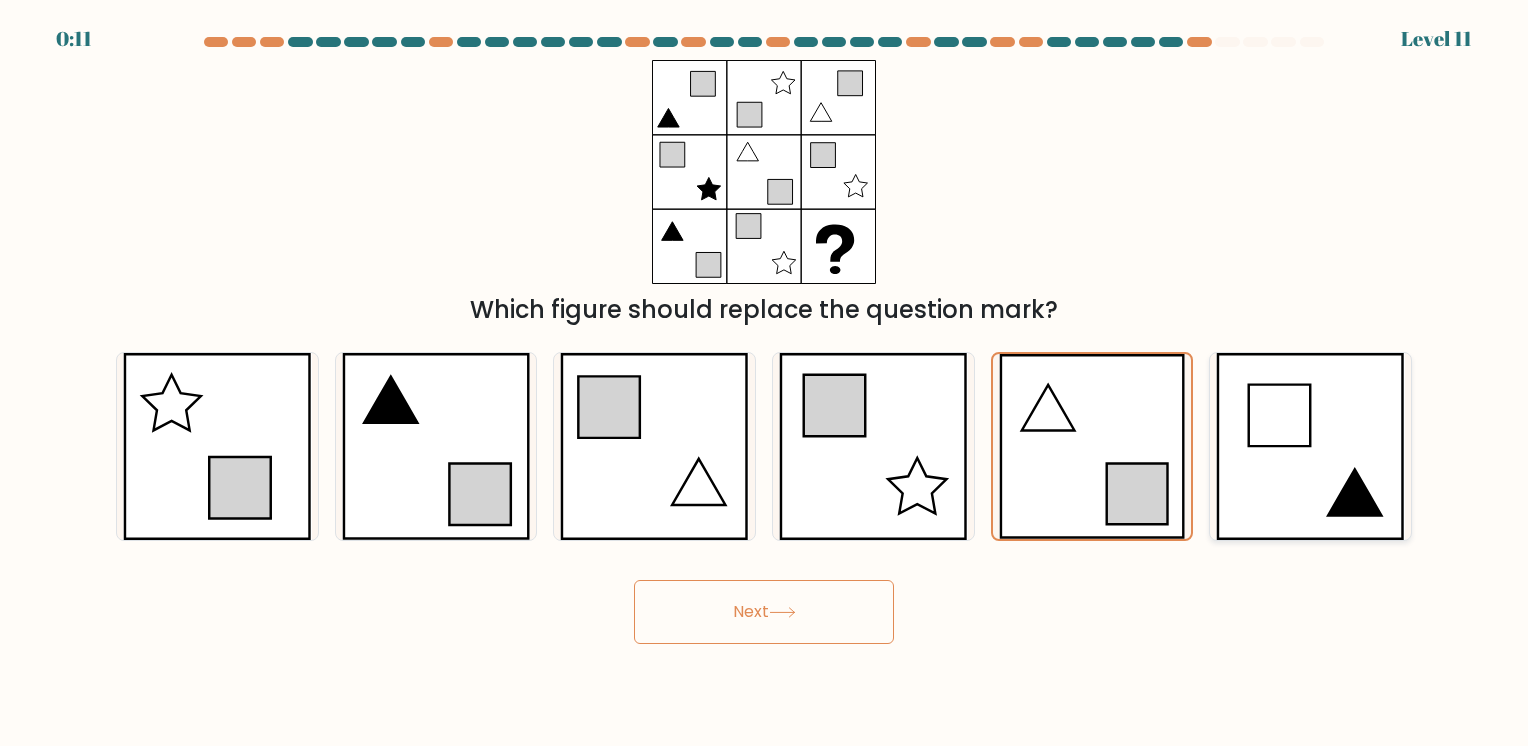 click 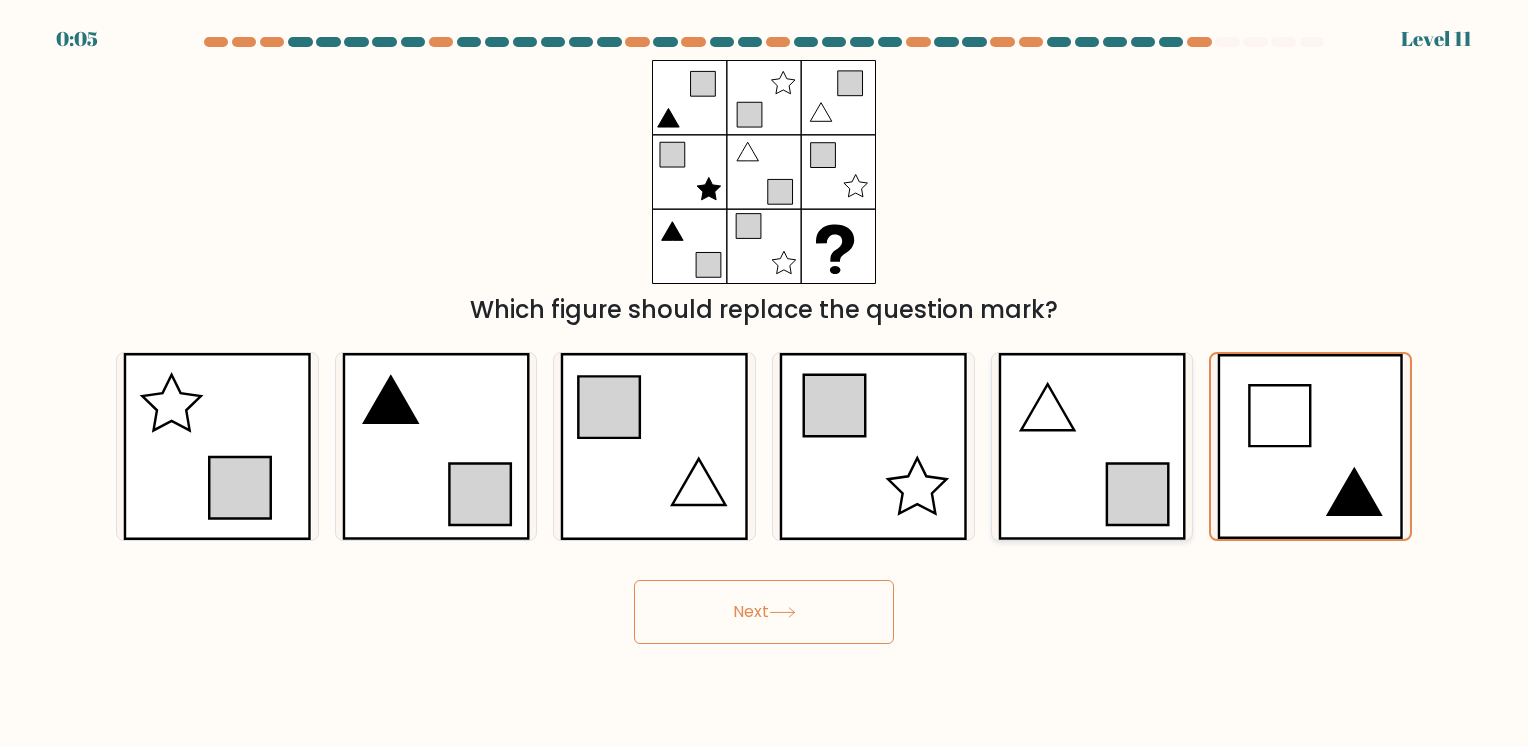 click 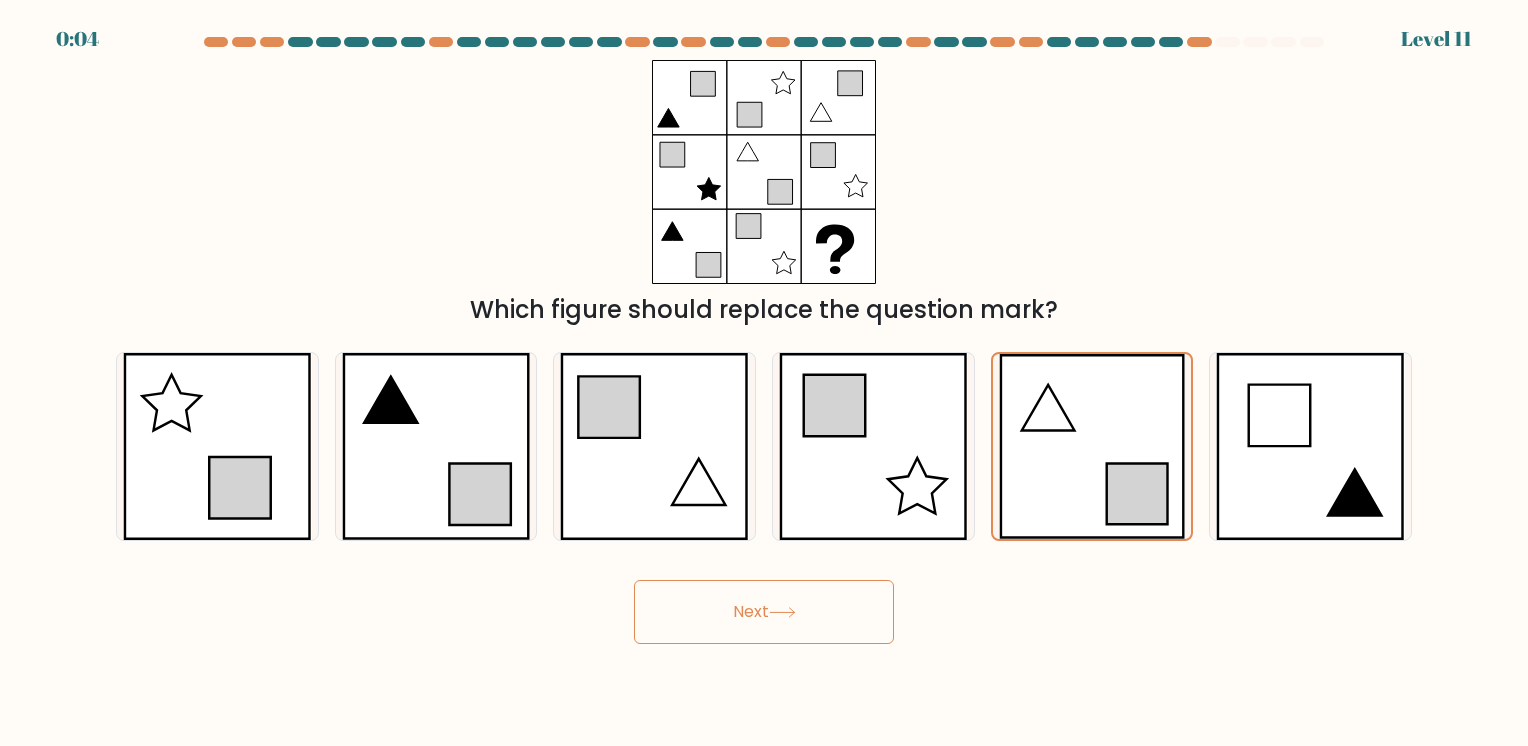 click 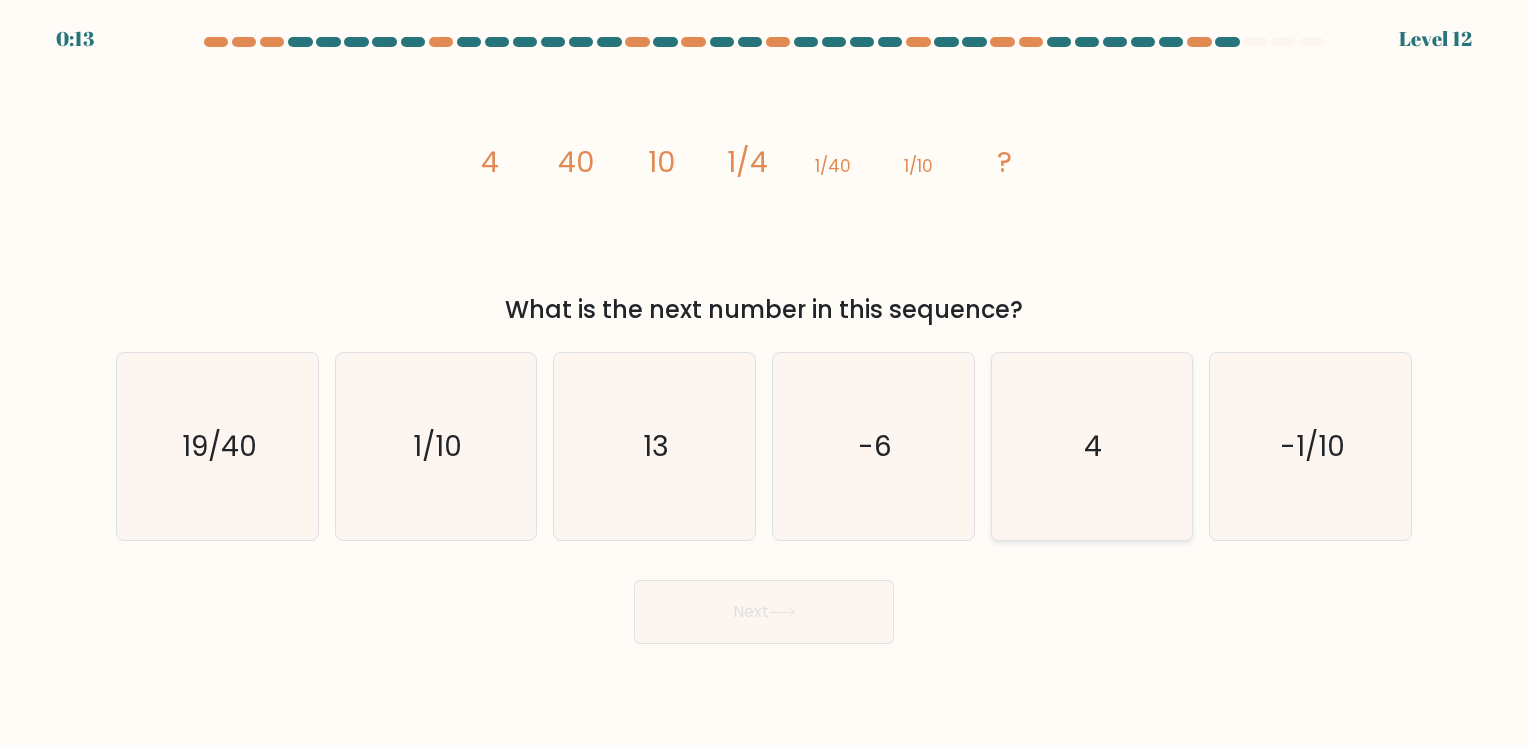 click on "4" 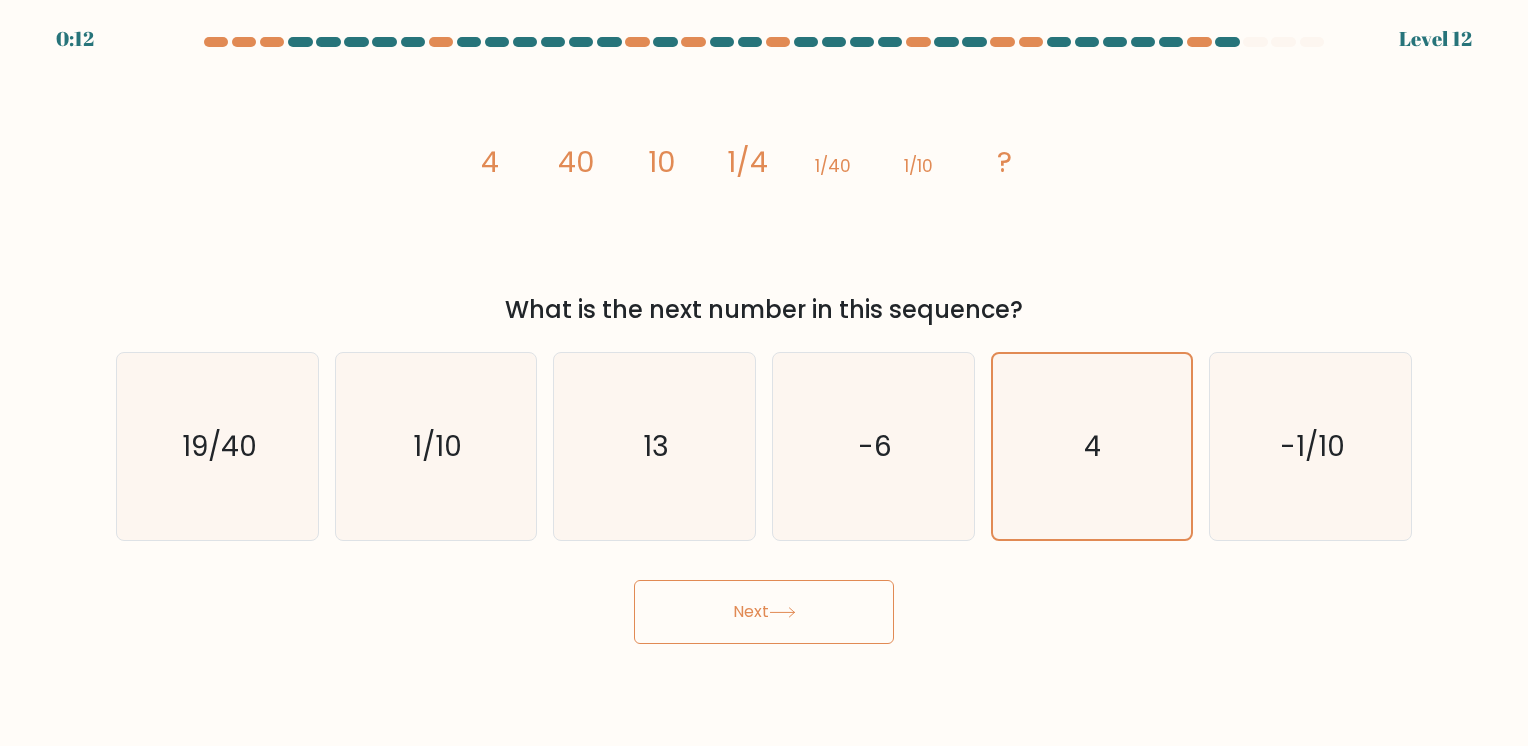 click on "Next" at bounding box center [764, 612] 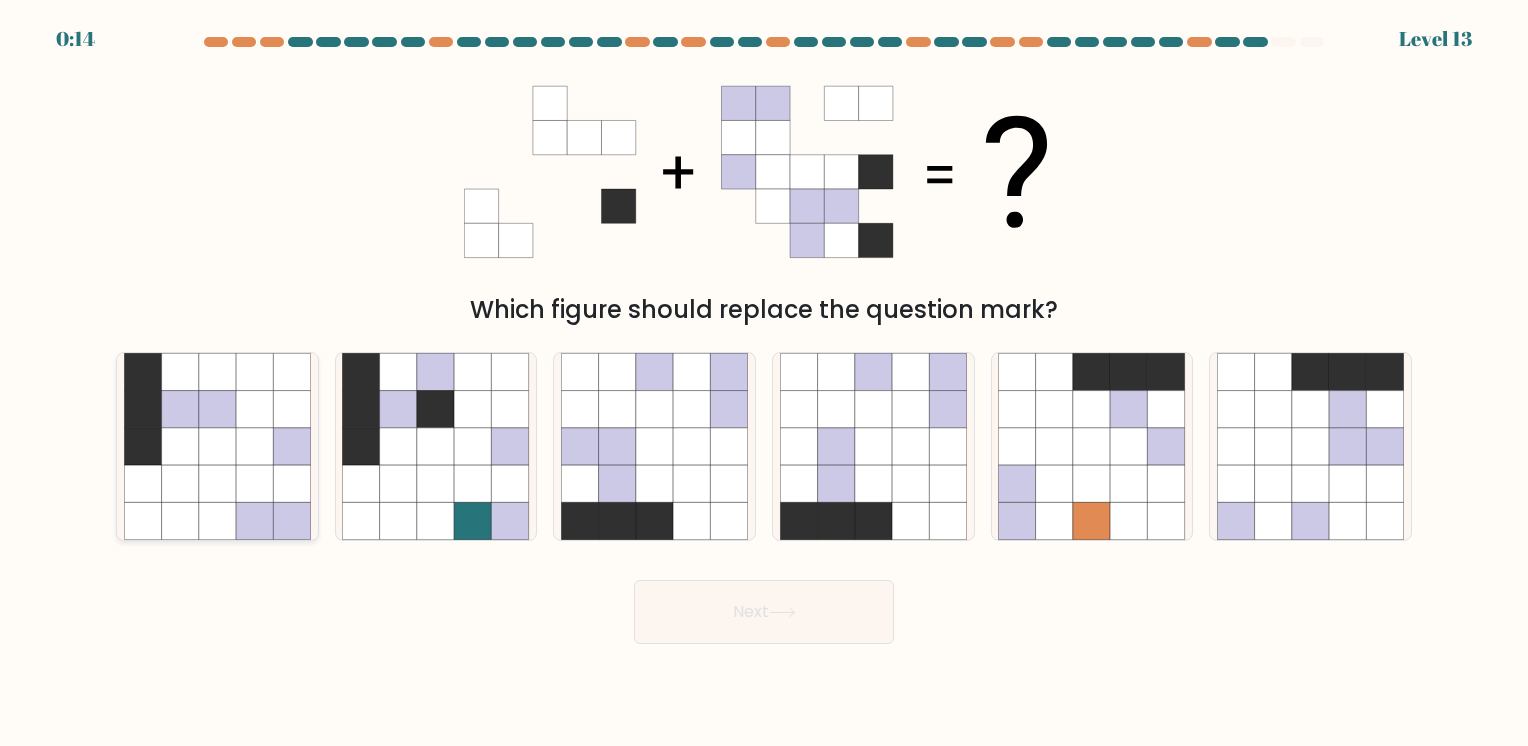 click 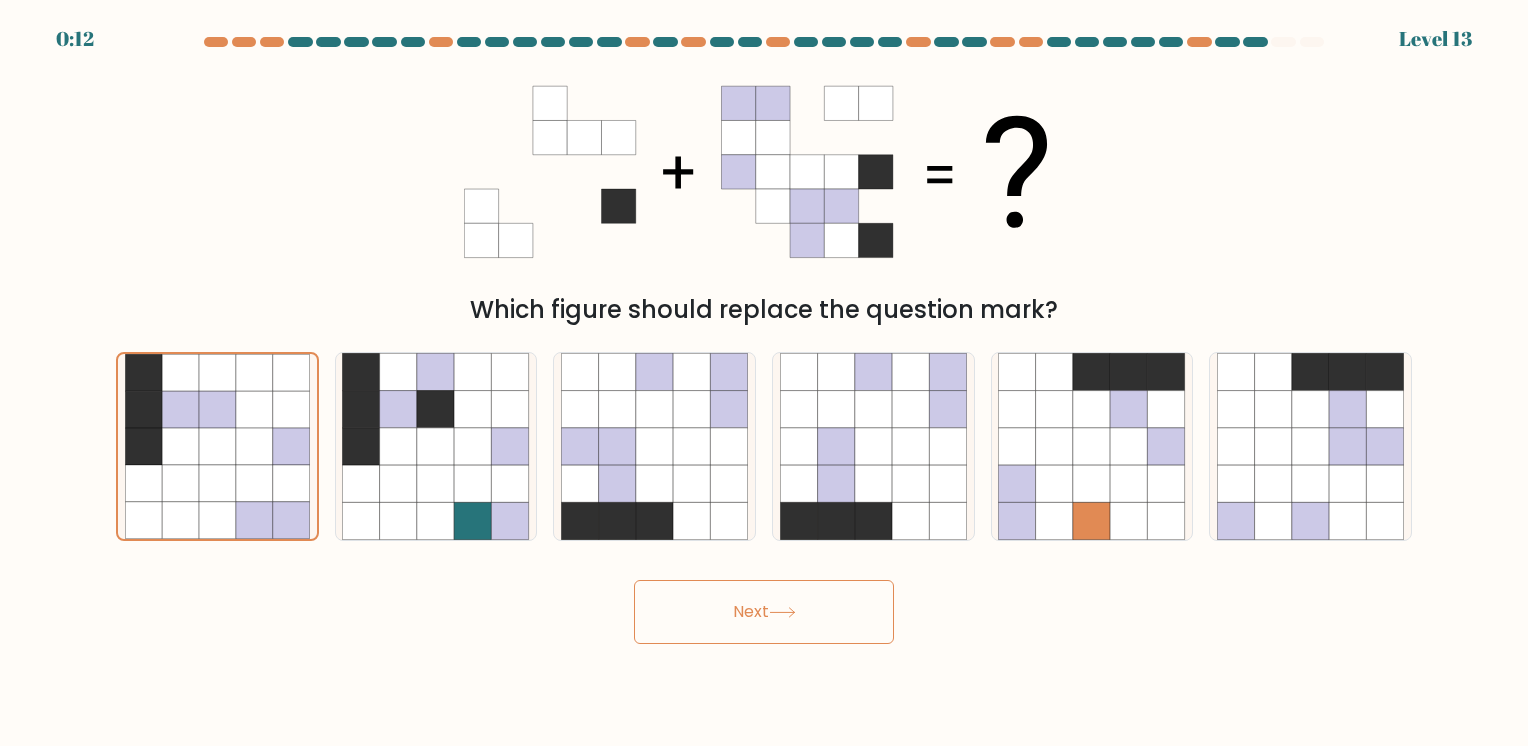 click on "Next" at bounding box center [764, 612] 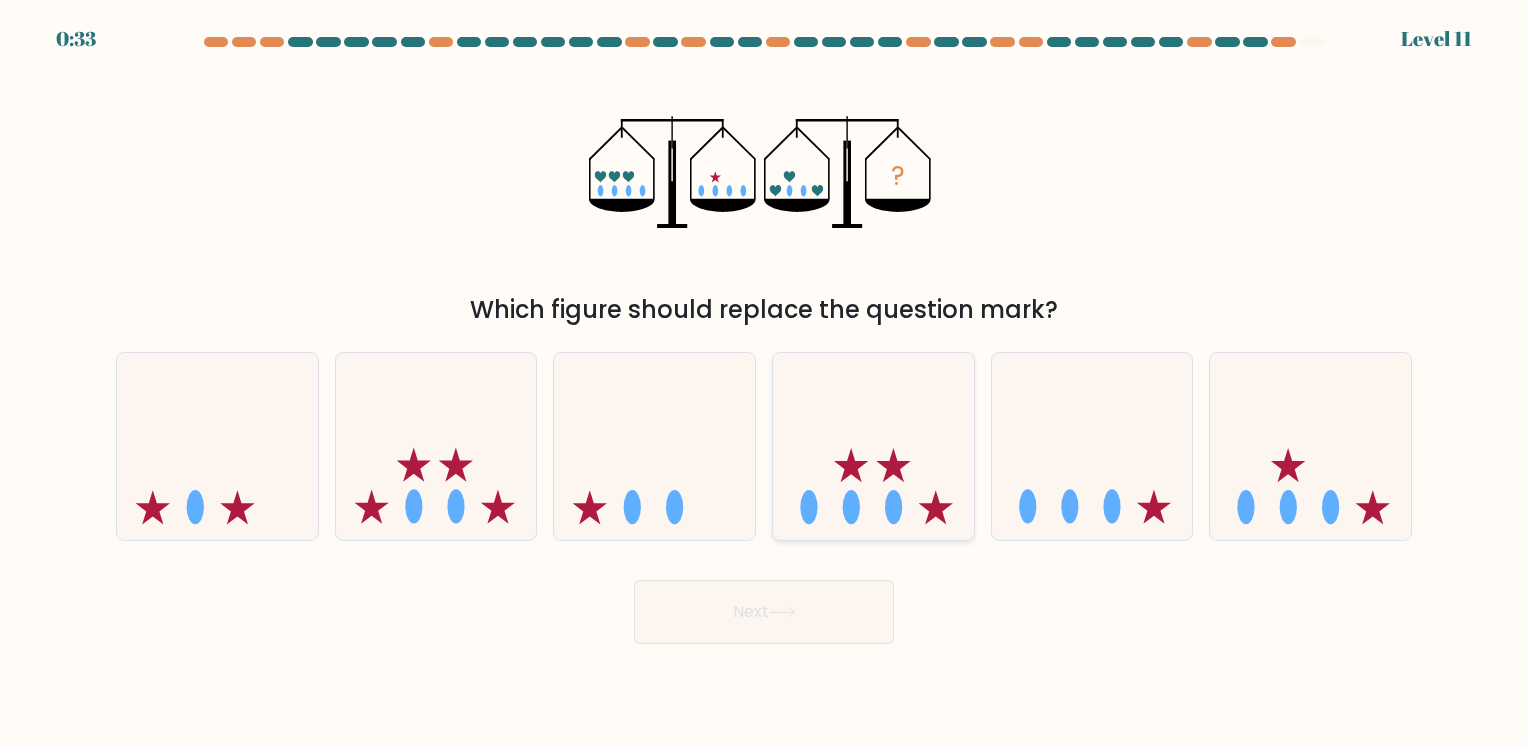 click 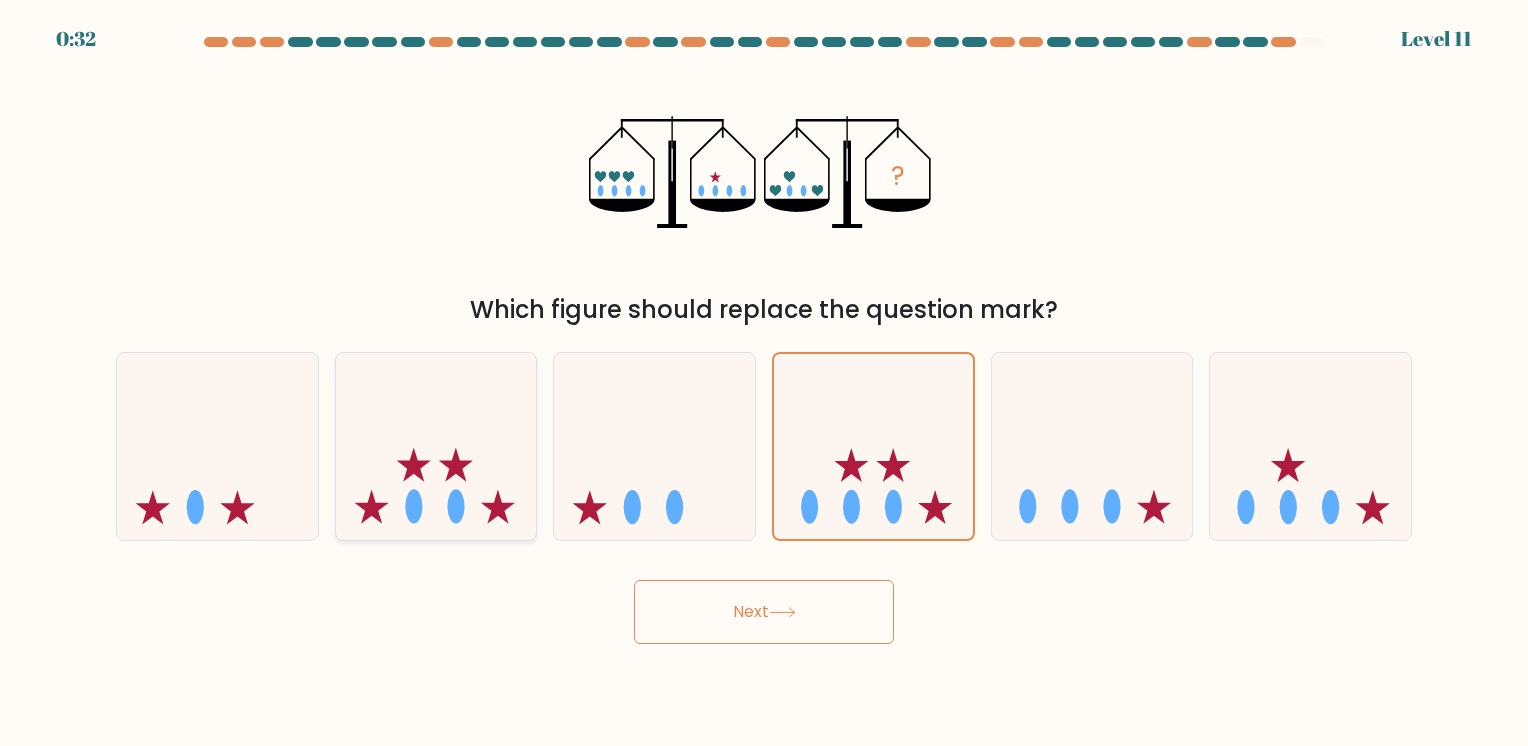 click 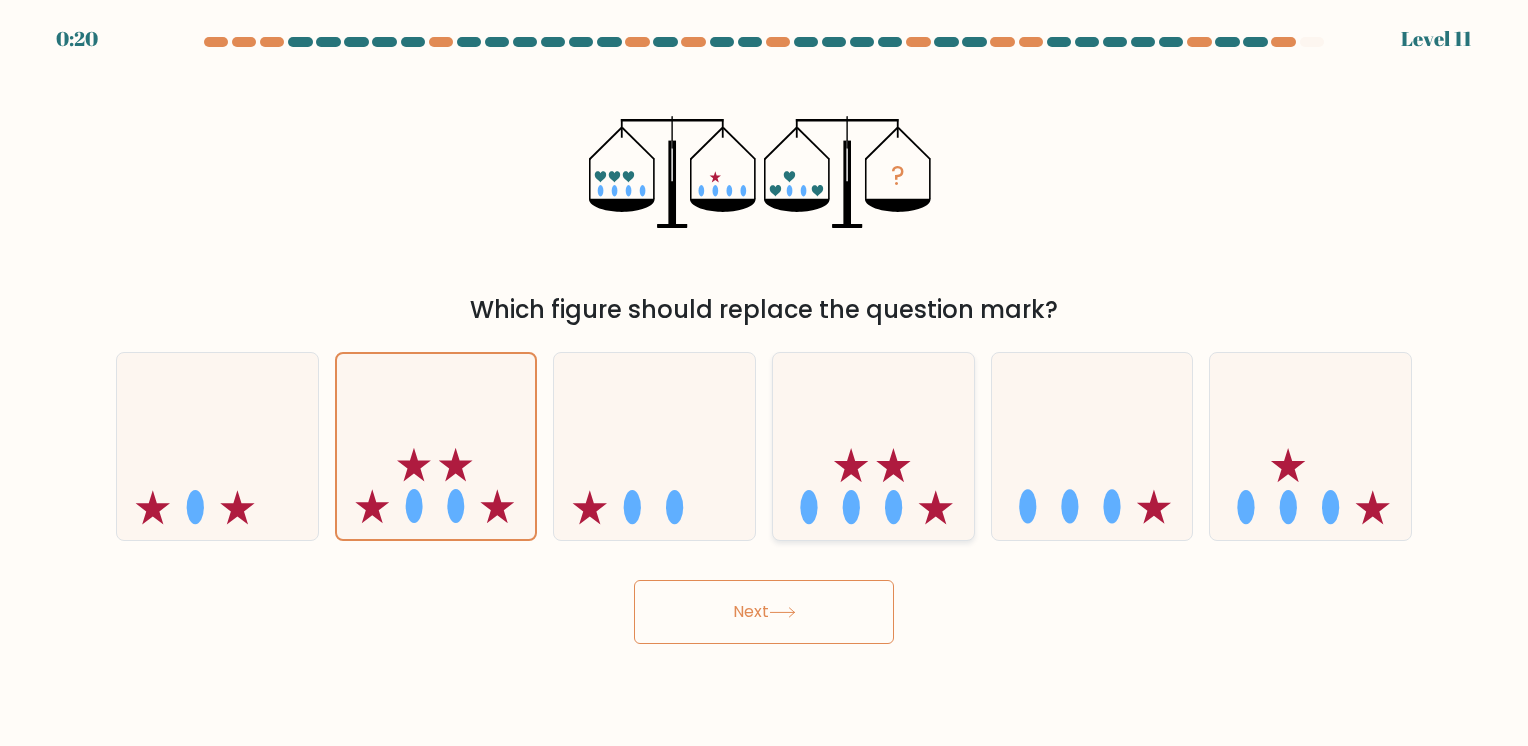 click 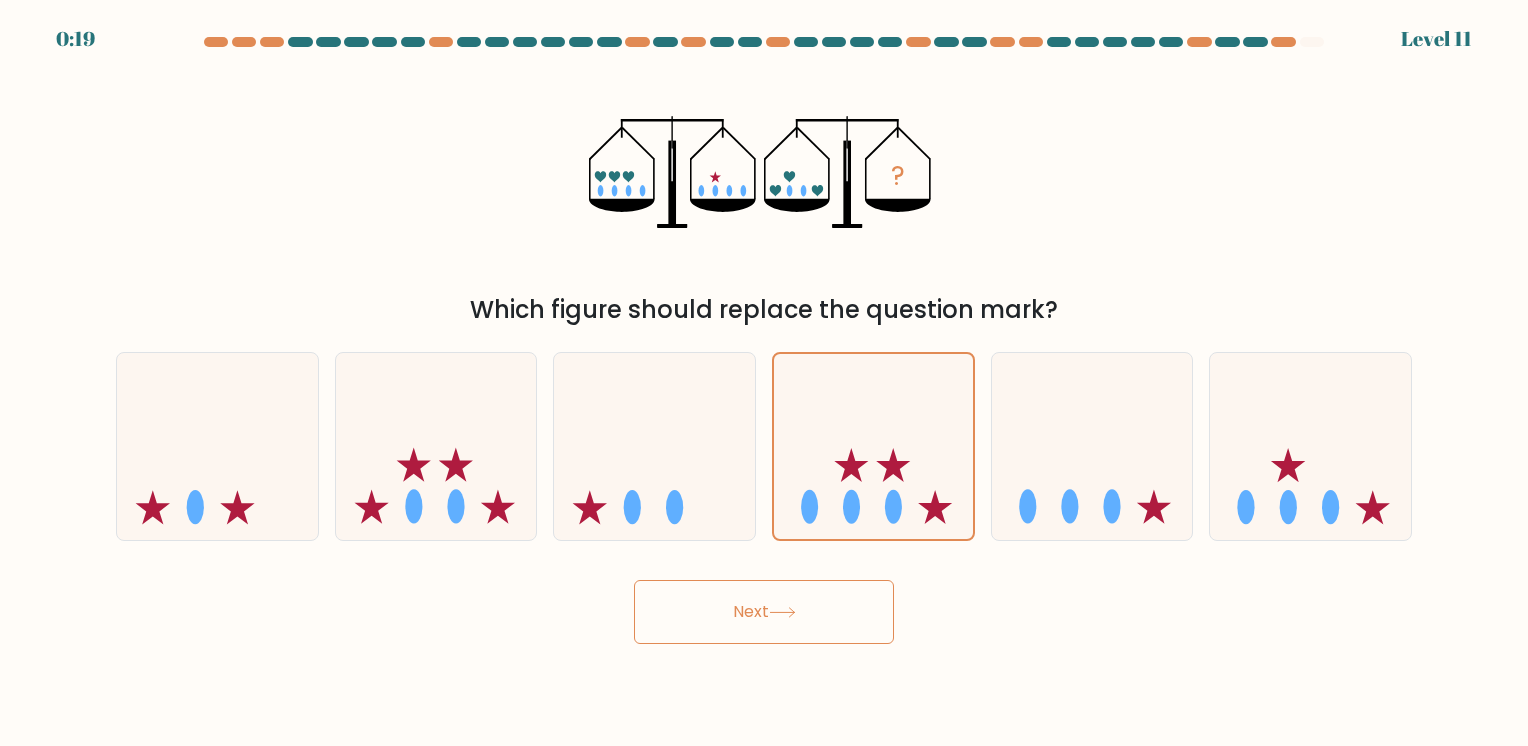 click on "Next" at bounding box center (764, 612) 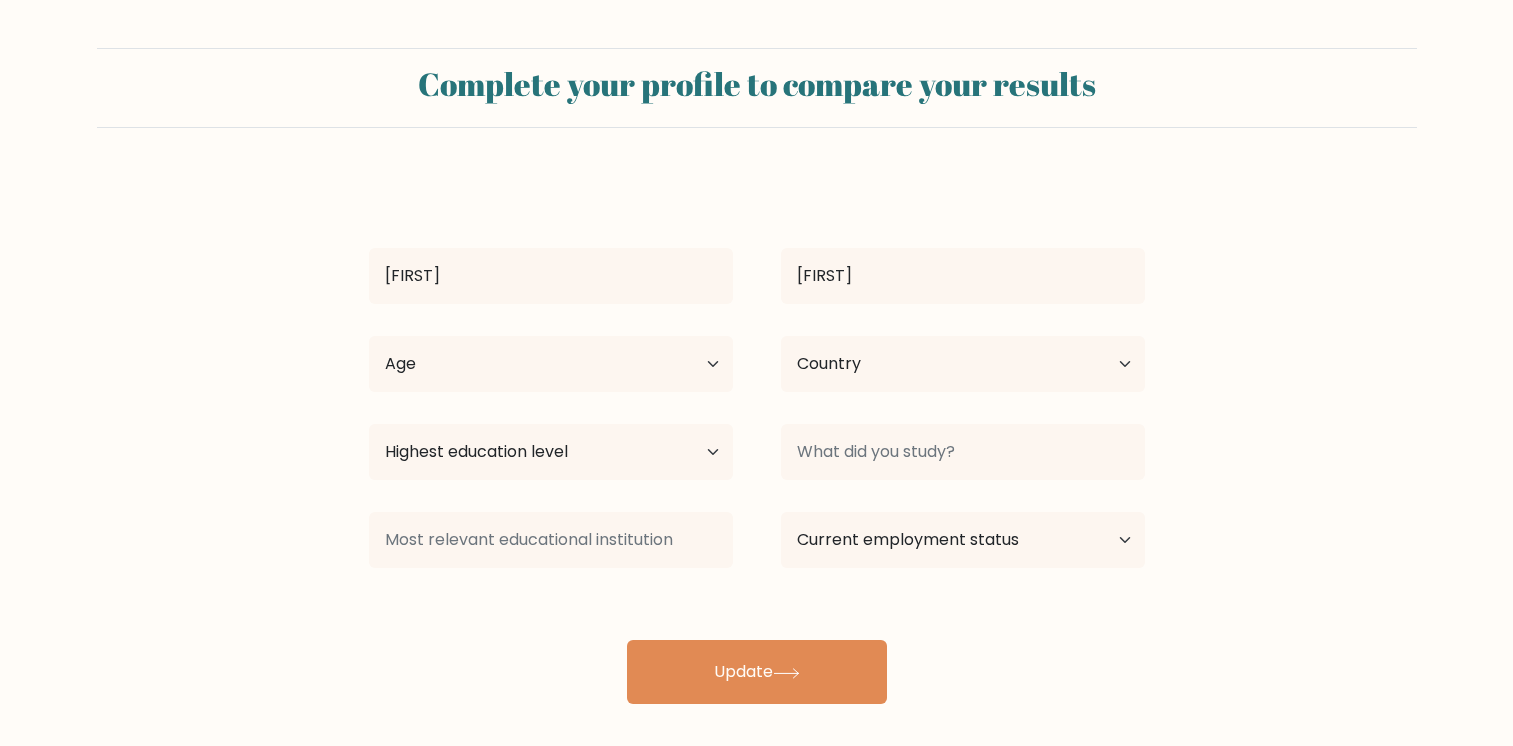 select on "[STATE_CODE]" 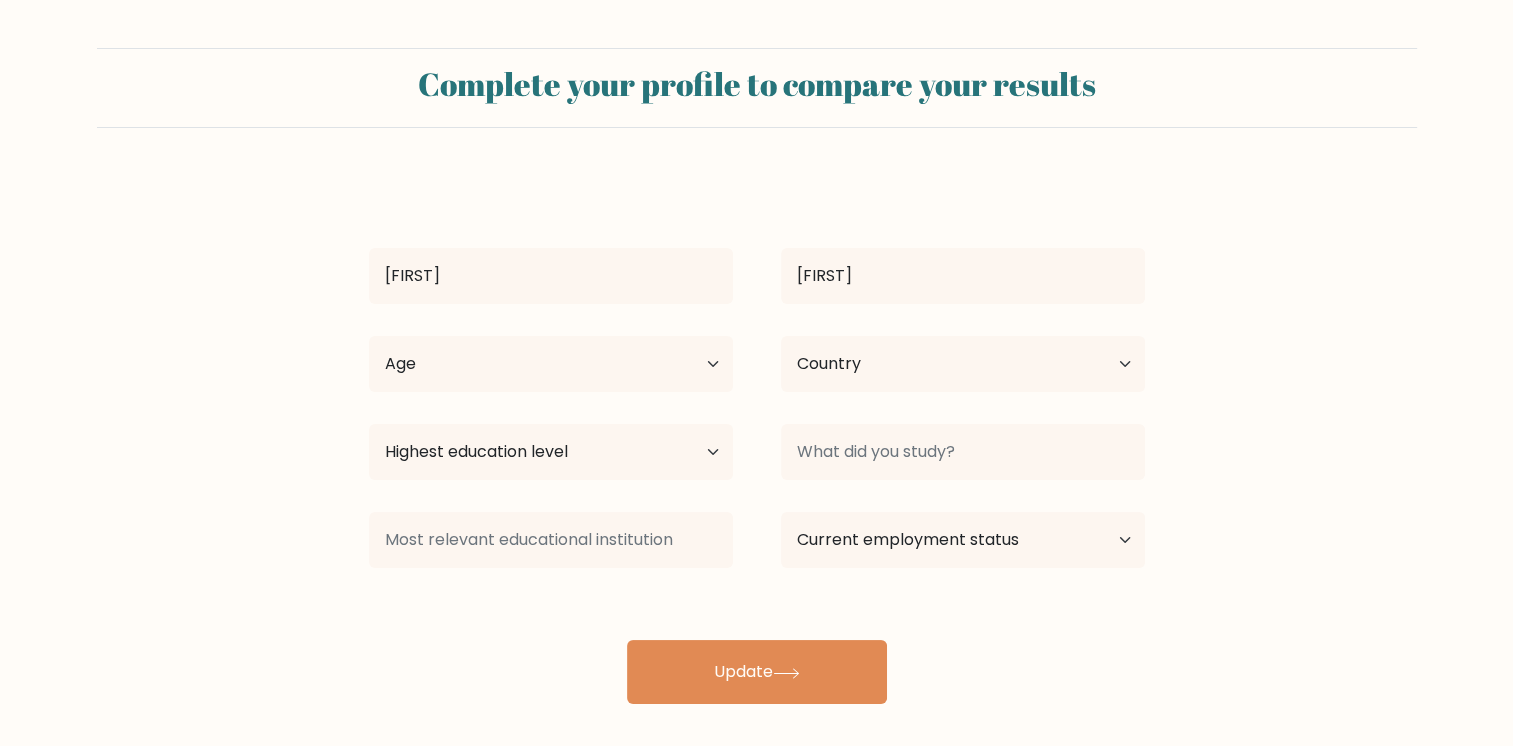 scroll, scrollTop: 12, scrollLeft: 0, axis: vertical 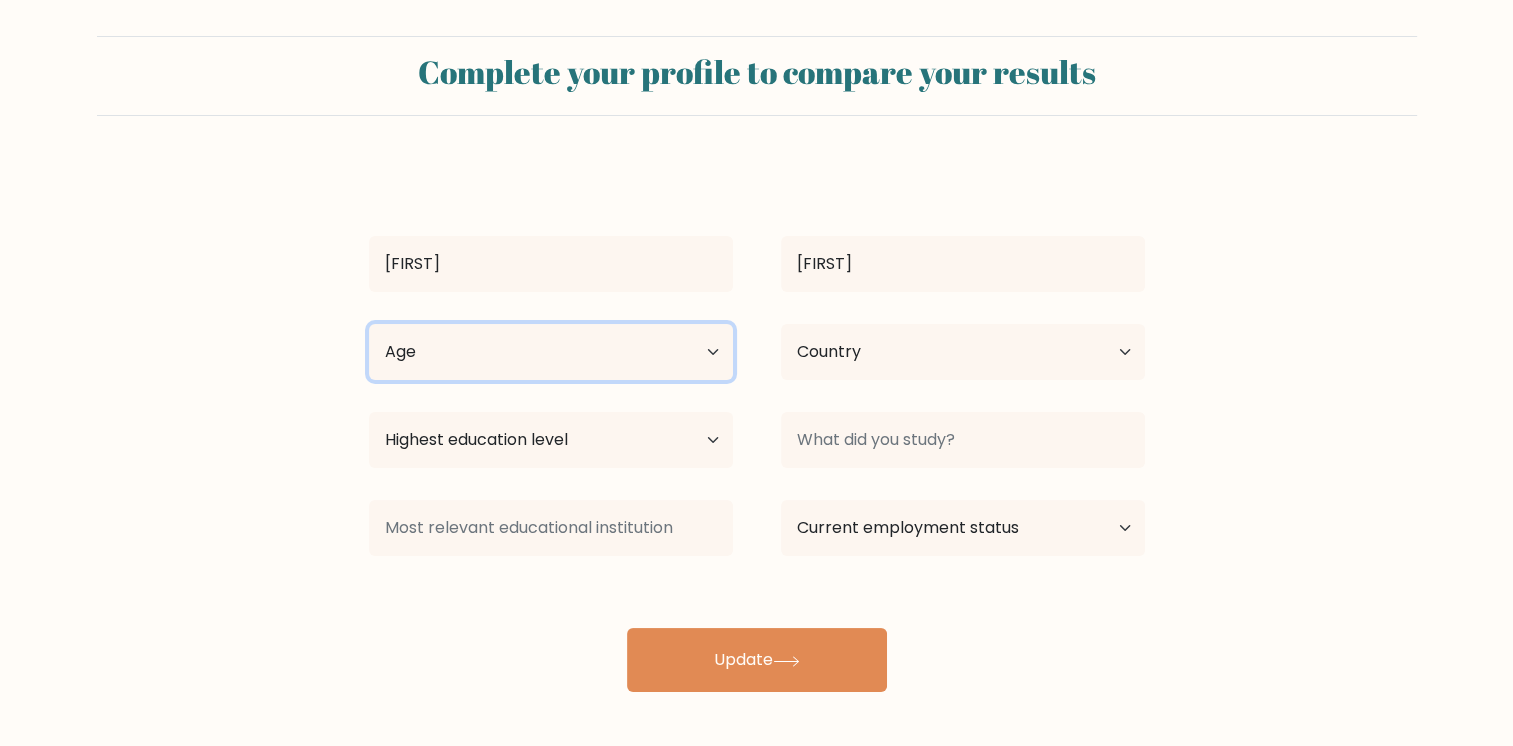 click on "Age
Under 18 years old
18-24 years old
25-34 years old
35-44 years old
45-54 years old
55-64 years old
65 years old and above" at bounding box center [551, 352] 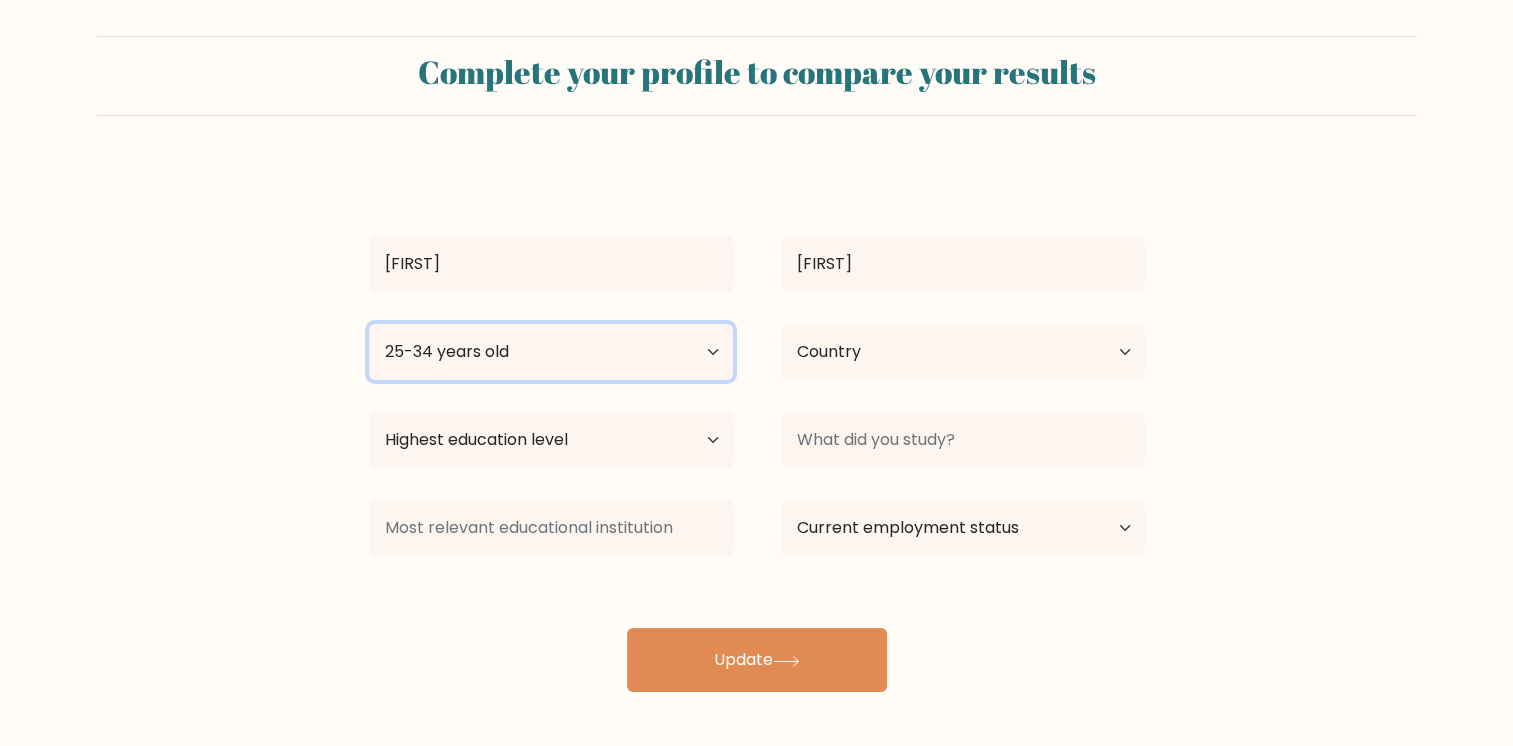 click on "Age
Under 18 years old
18-24 years old
25-34 years old
35-44 years old
45-54 years old
55-64 years old
65 years old and above" at bounding box center [551, 352] 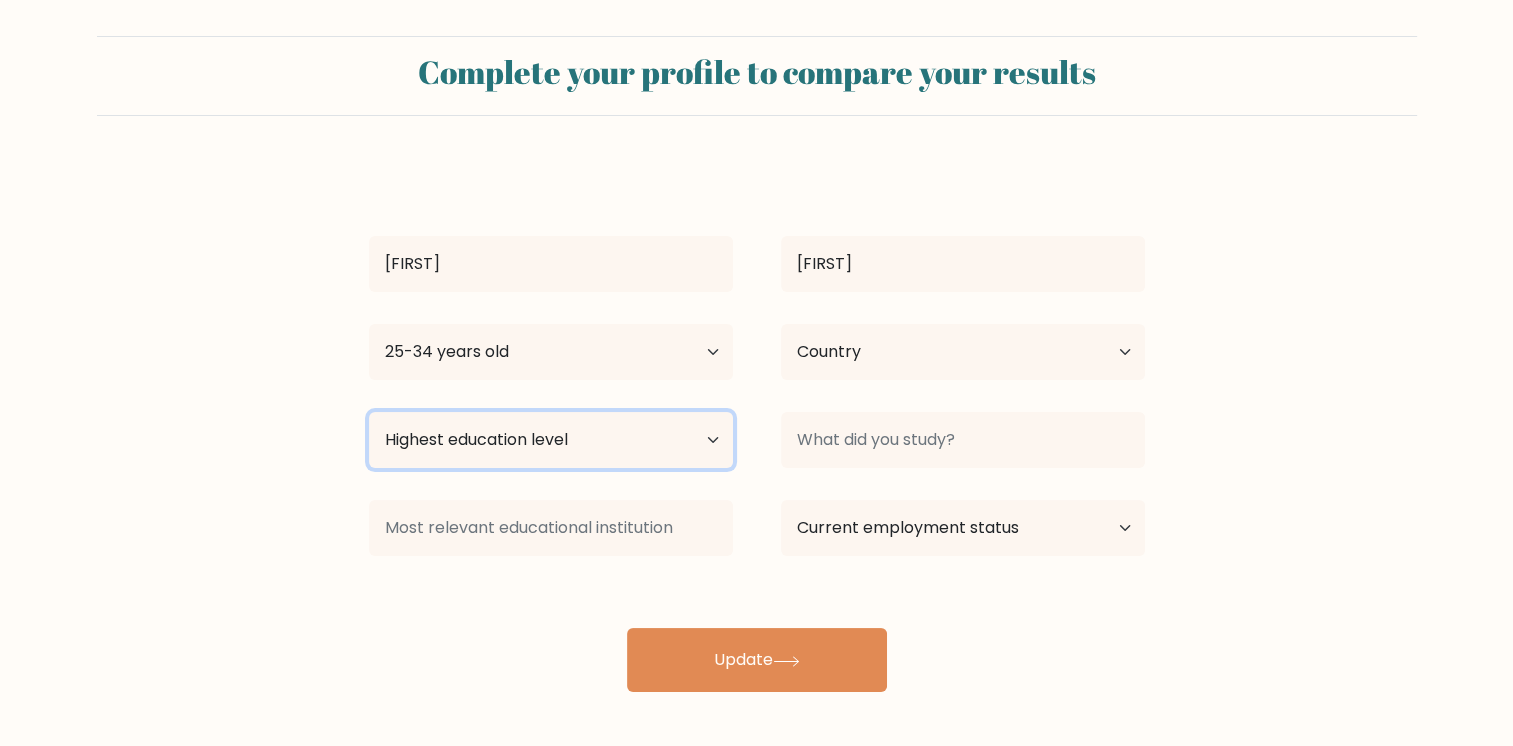 click on "Highest education level
No schooling
Primary
Lower Secondary
Upper Secondary
Occupation Specific
Bachelor's degree
Master's degree
Doctoral degree" at bounding box center (551, 440) 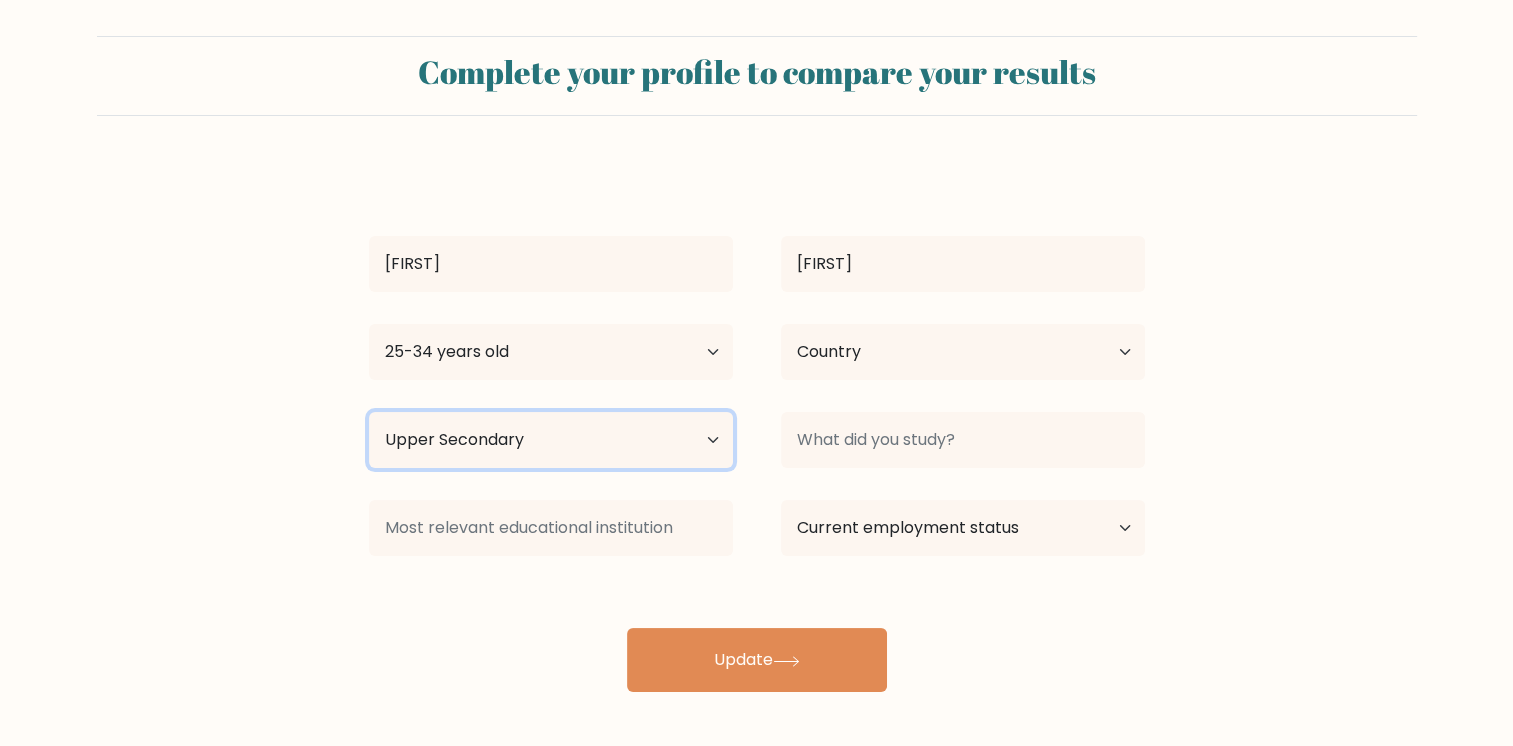 click on "Highest education level
No schooling
Primary
Lower Secondary
Upper Secondary
Occupation Specific
Bachelor's degree
Master's degree
Doctoral degree" at bounding box center (551, 440) 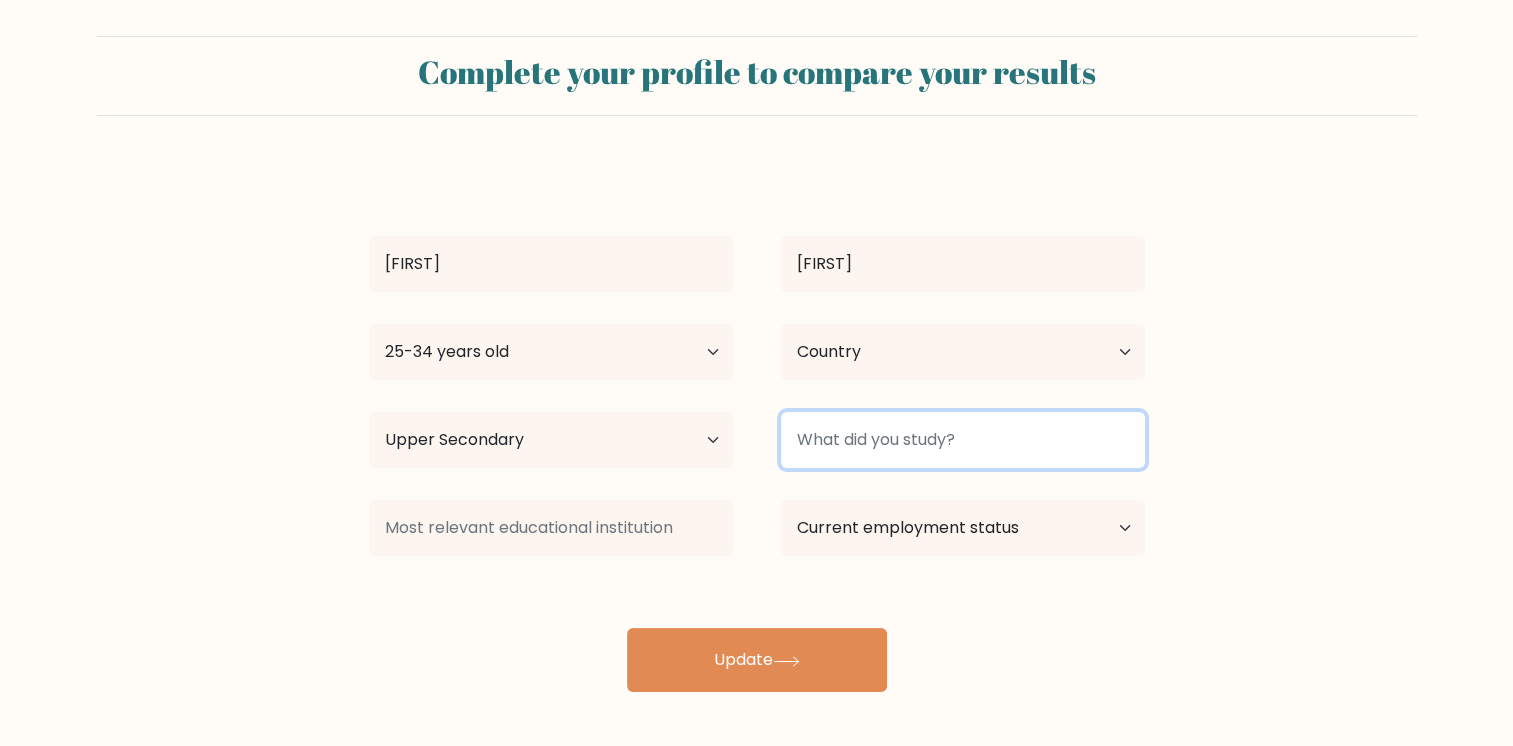 click at bounding box center (963, 440) 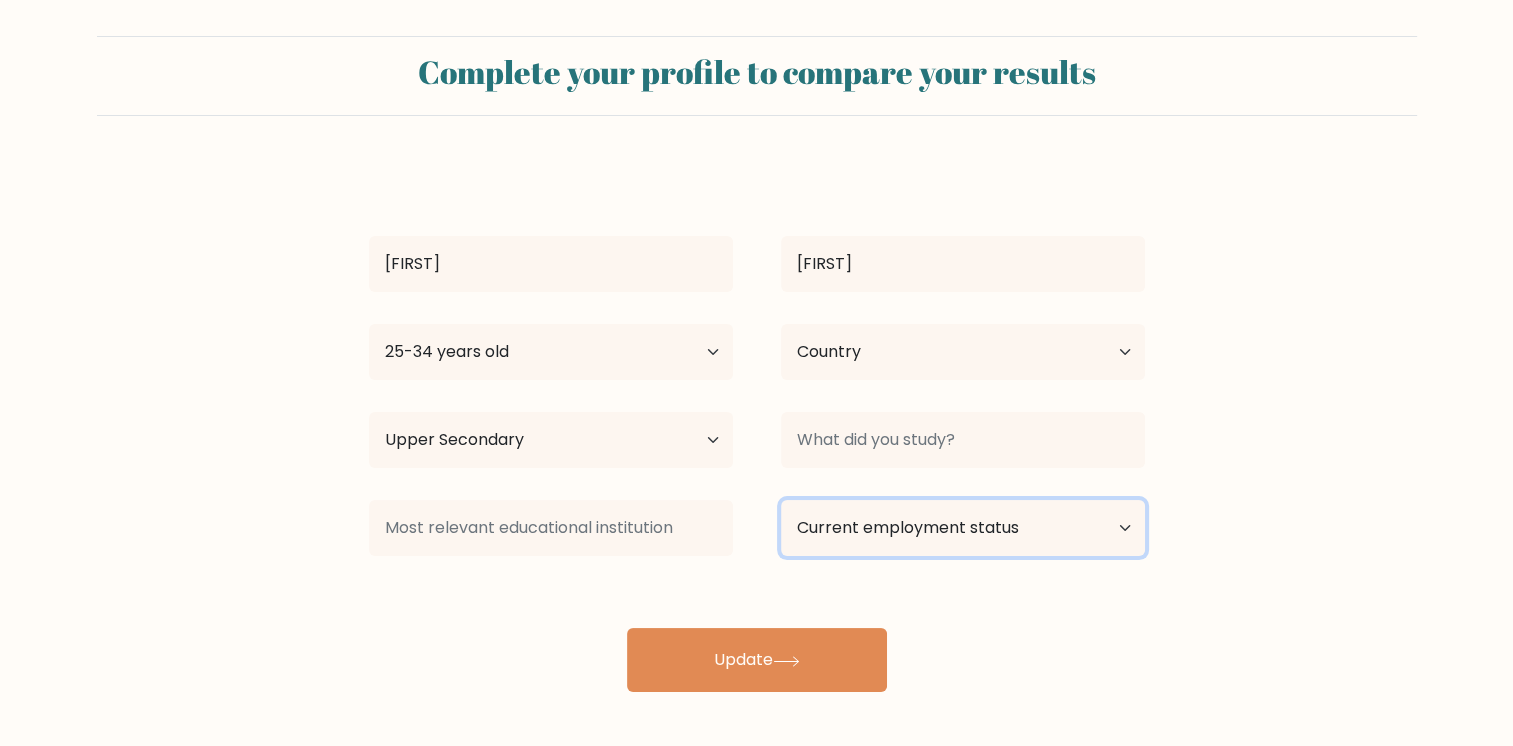 click on "Current employment status
Employed
Student
Retired
Other / prefer not to answer" at bounding box center [963, 528] 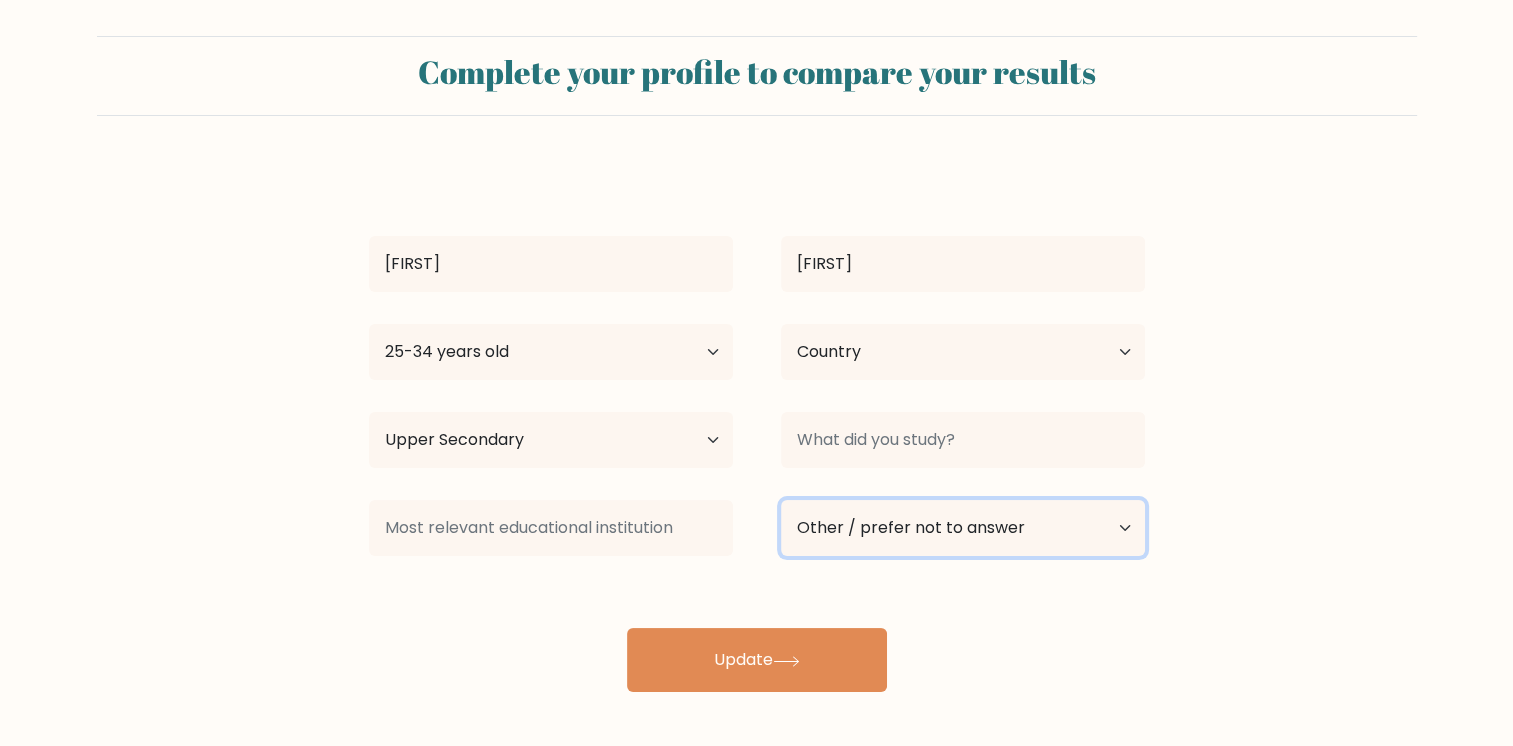 click on "Current employment status
Employed
Student
Retired
Other / prefer not to answer" at bounding box center [963, 528] 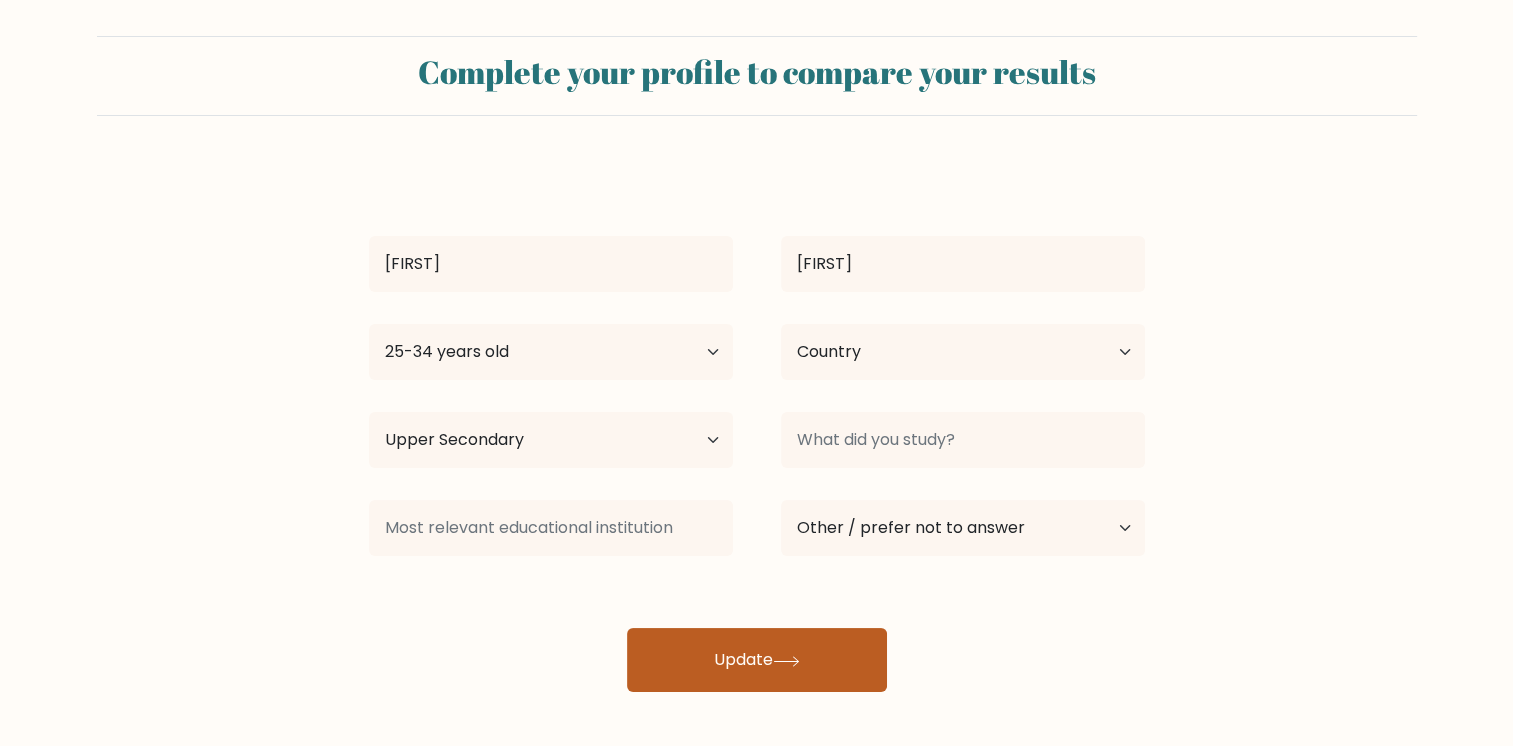 click on "Update" at bounding box center [757, 660] 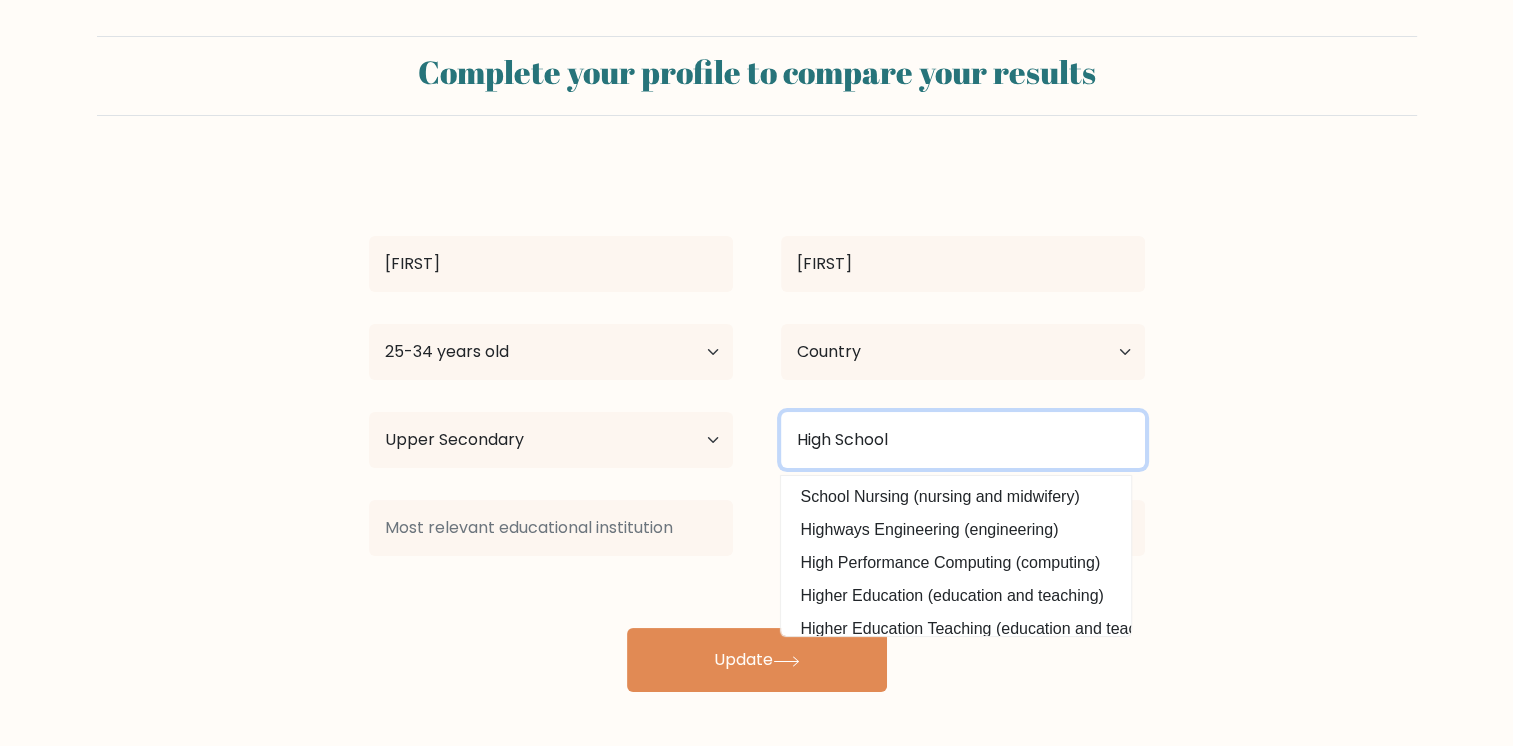 type on "High School" 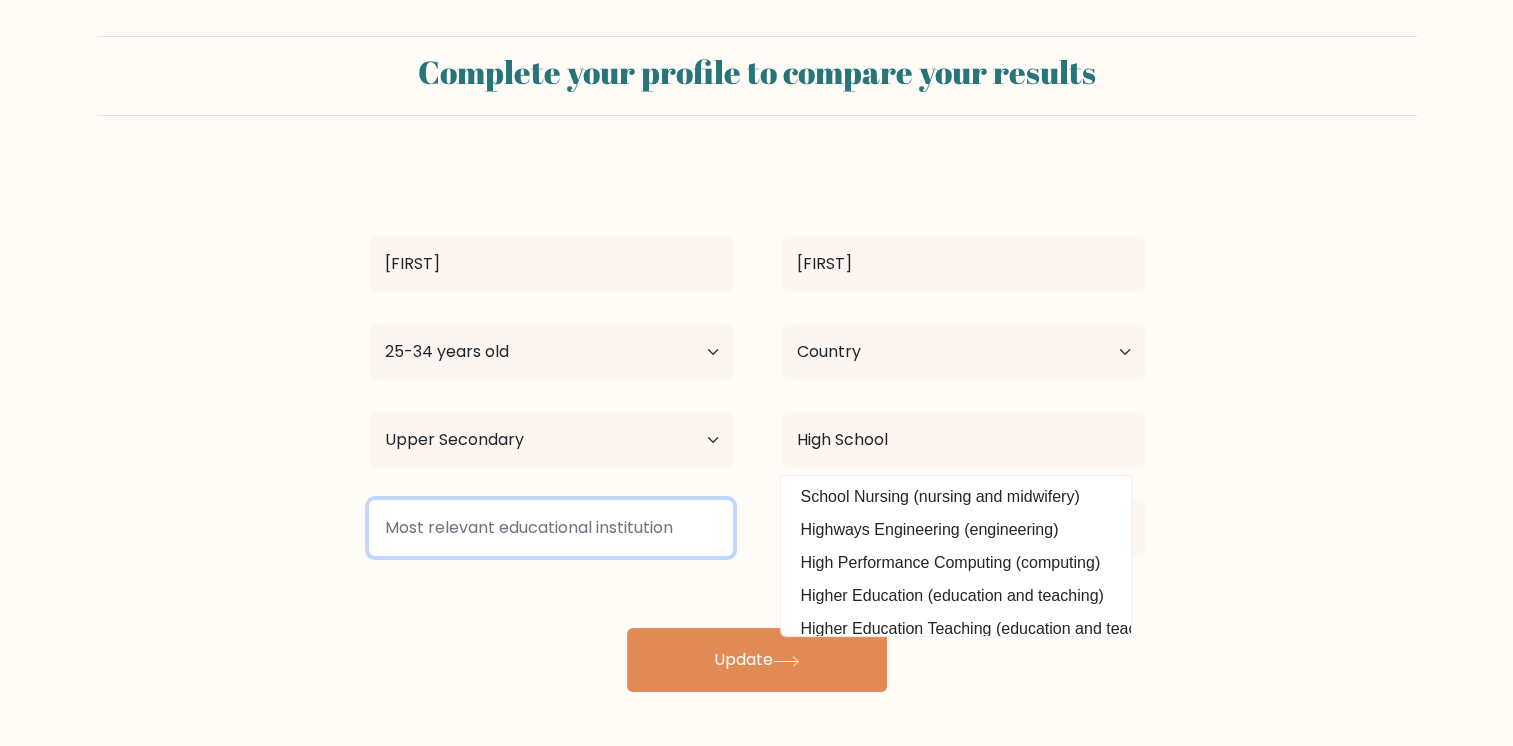 click at bounding box center [551, 528] 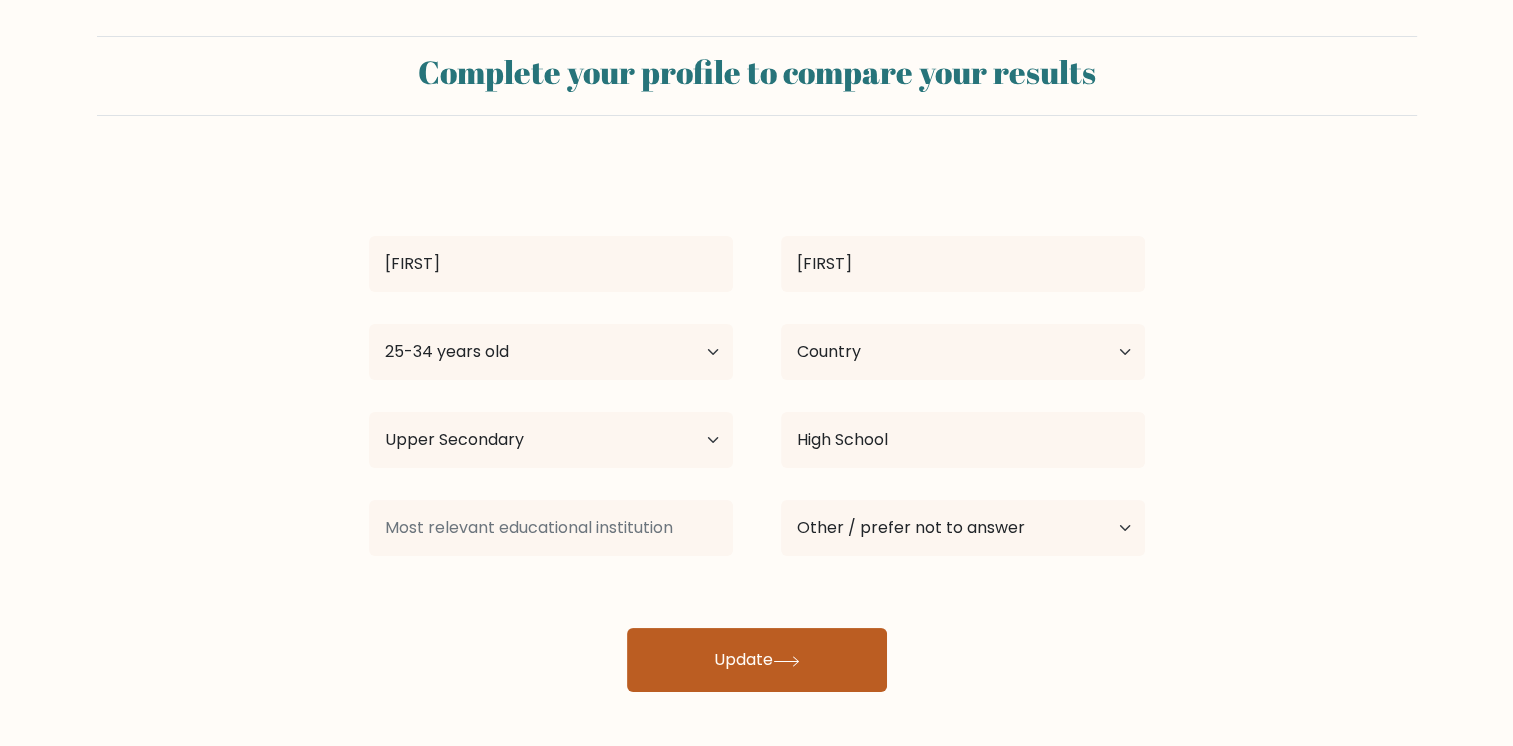 click on "Update" at bounding box center [757, 660] 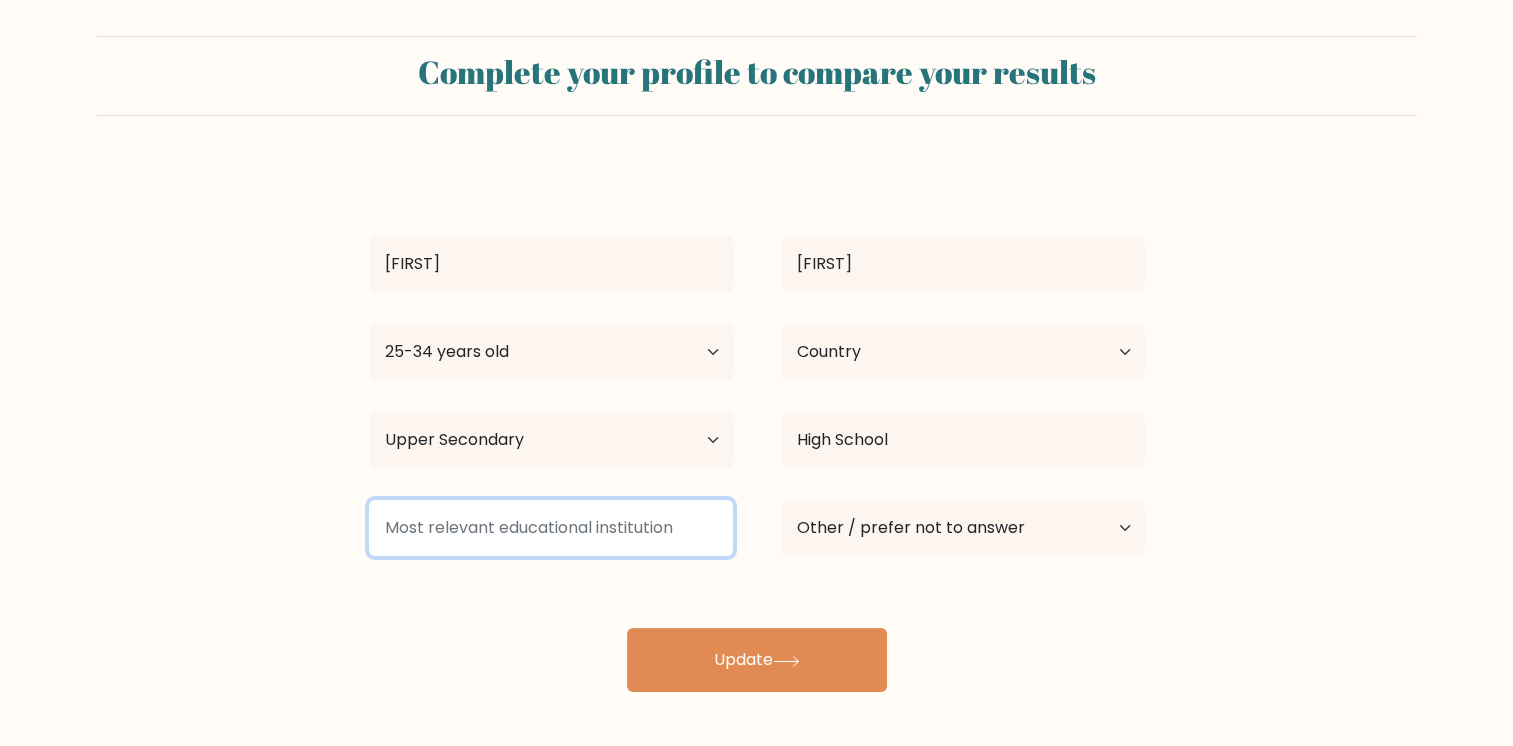 type on "H" 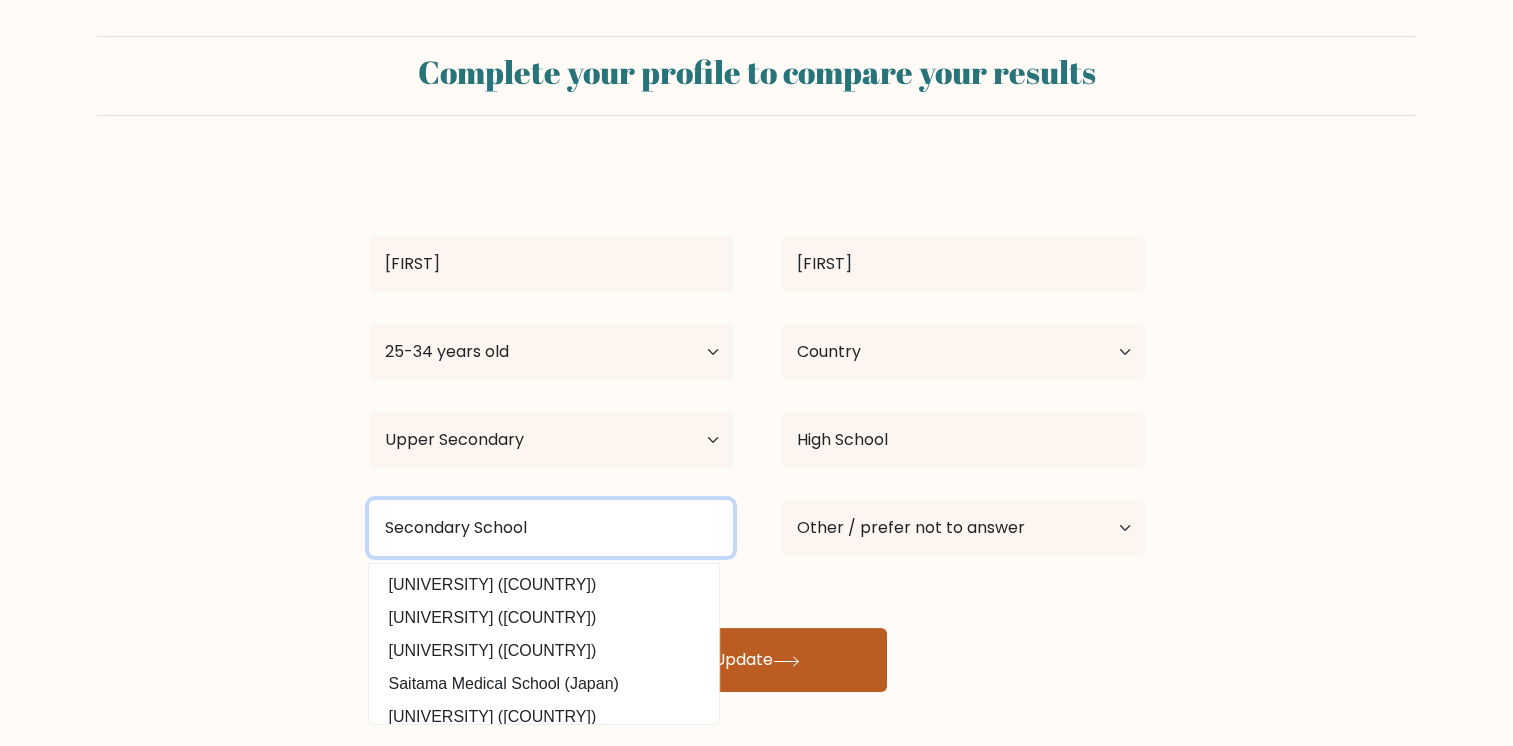 type on "Secondary School" 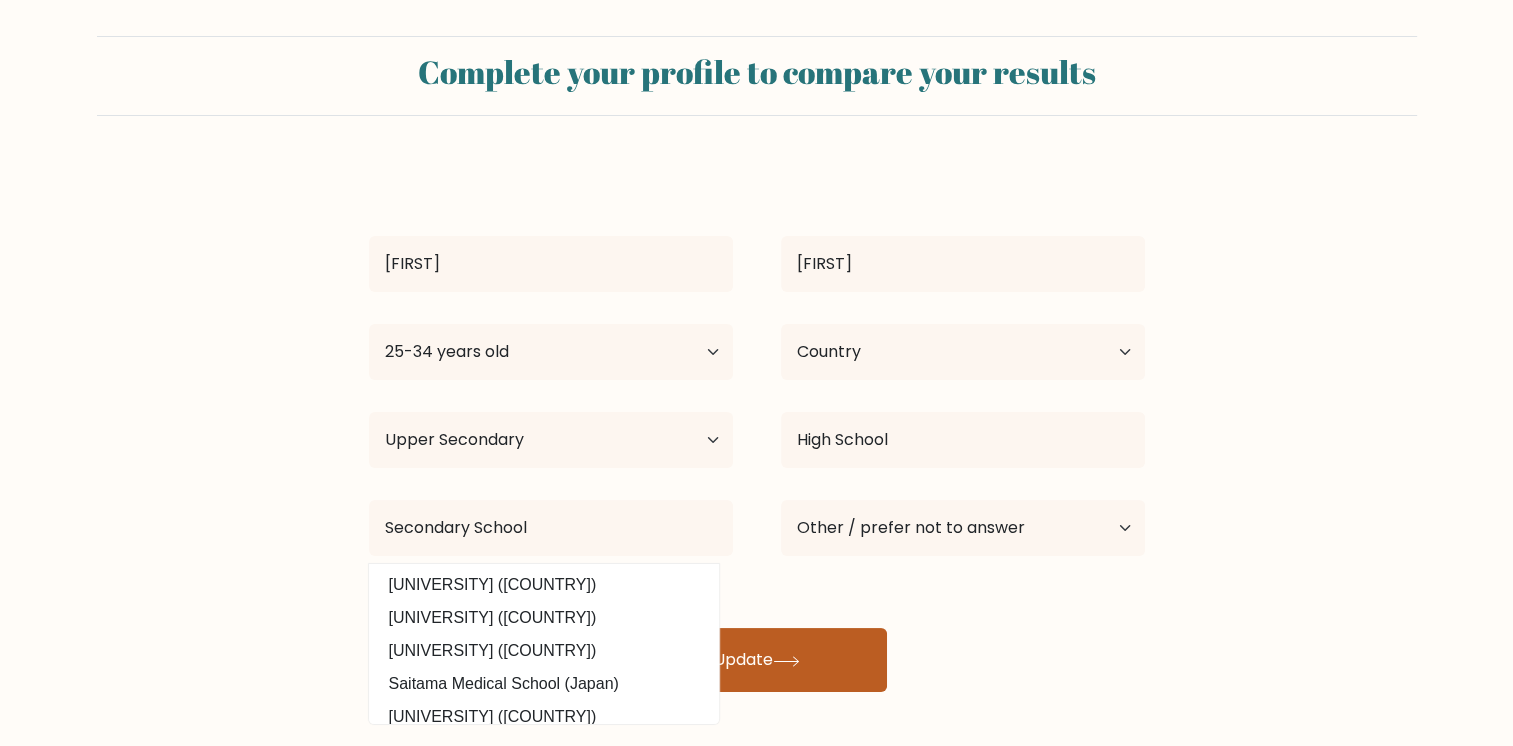 click 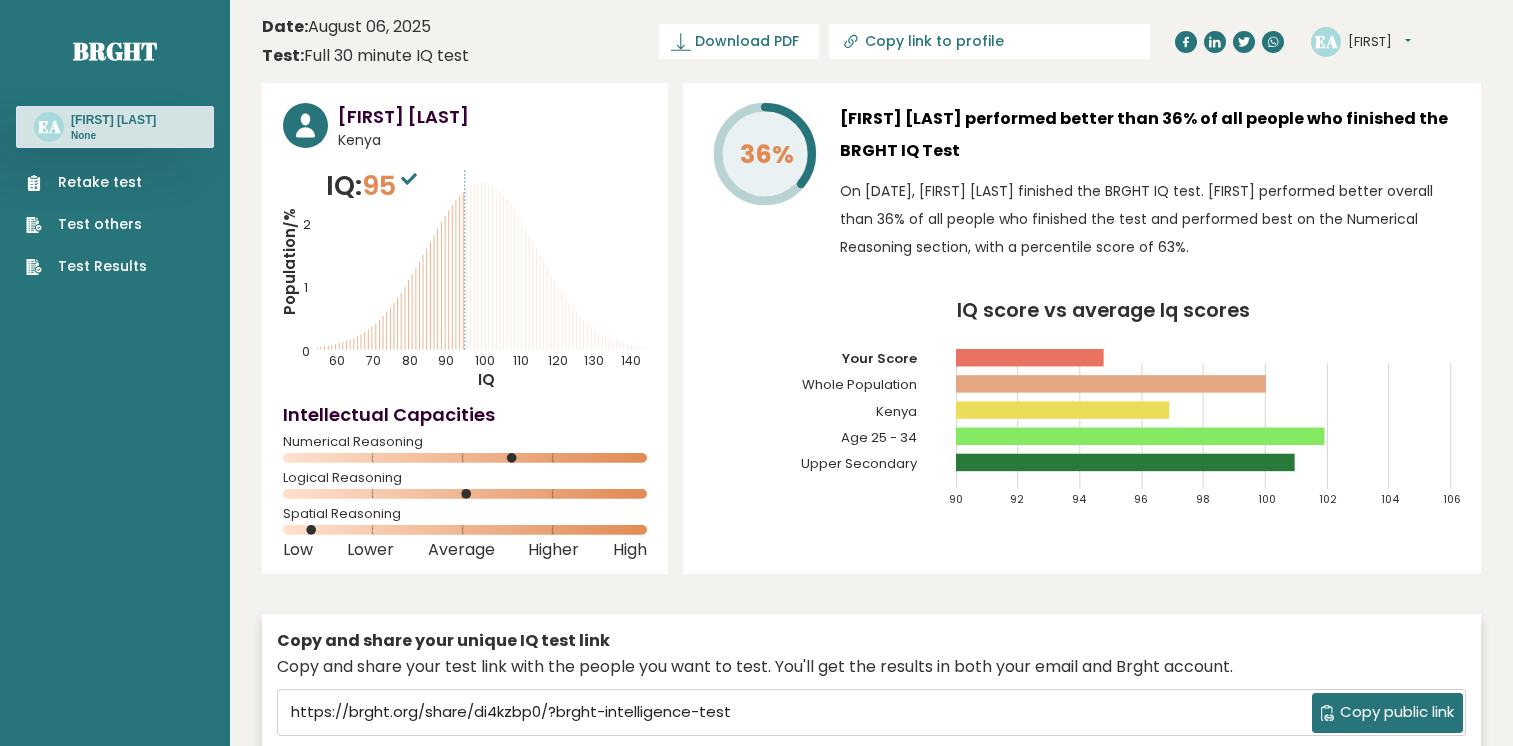 scroll, scrollTop: 0, scrollLeft: 0, axis: both 